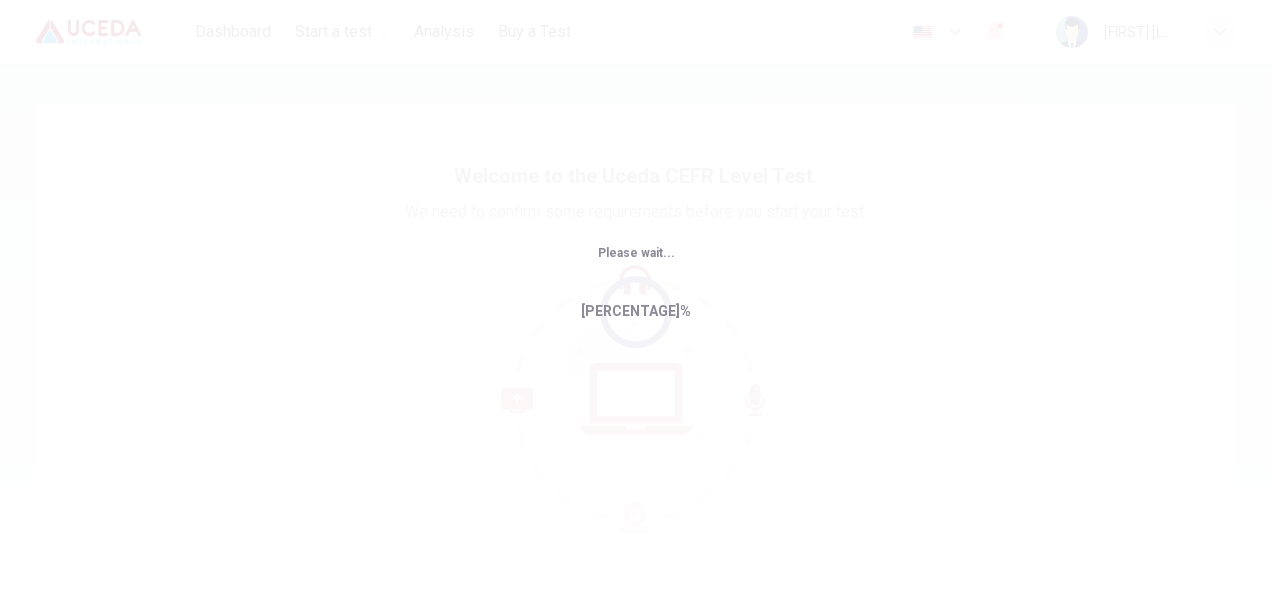 scroll, scrollTop: 0, scrollLeft: 0, axis: both 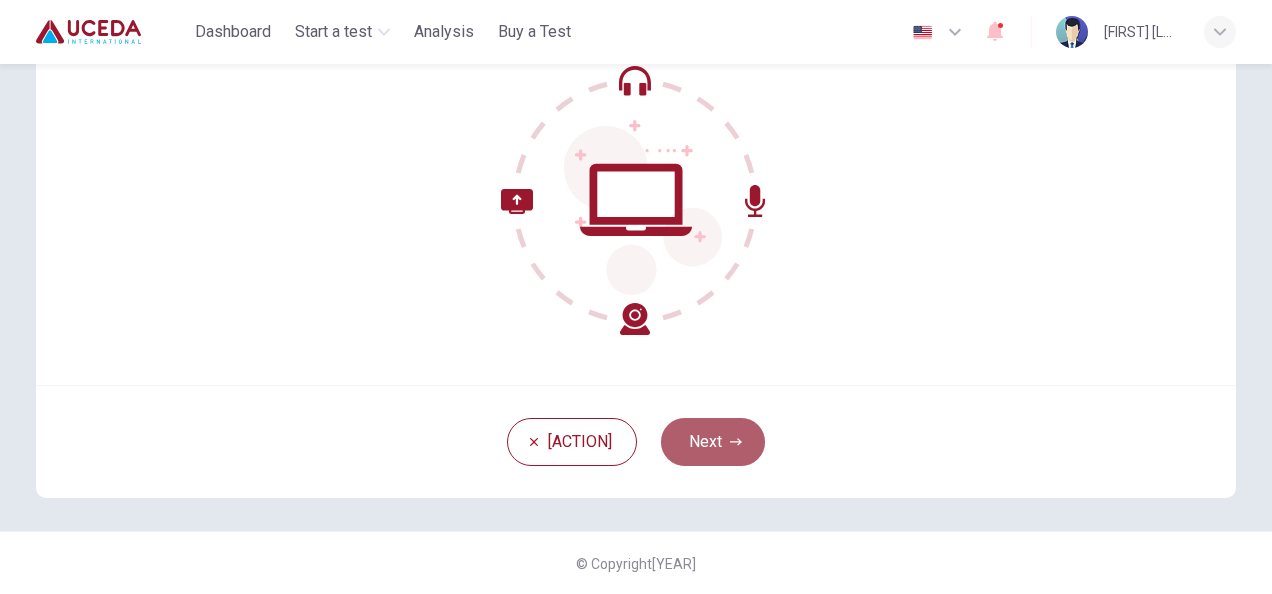 click on "Next" at bounding box center (713, 442) 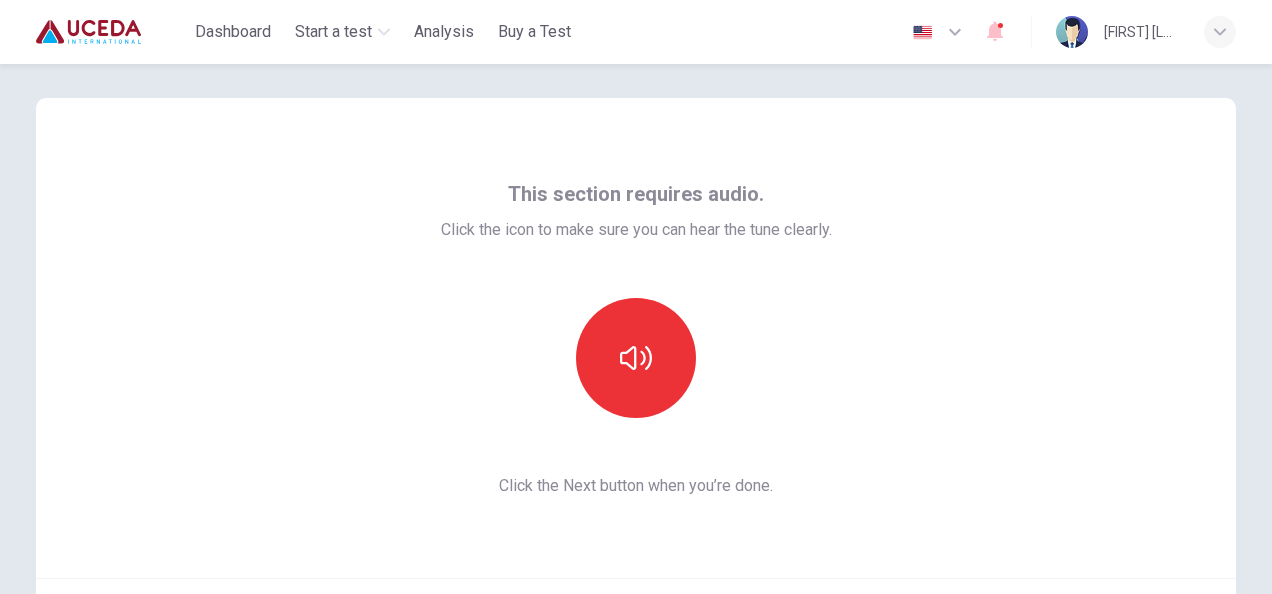 scroll, scrollTop: 0, scrollLeft: 0, axis: both 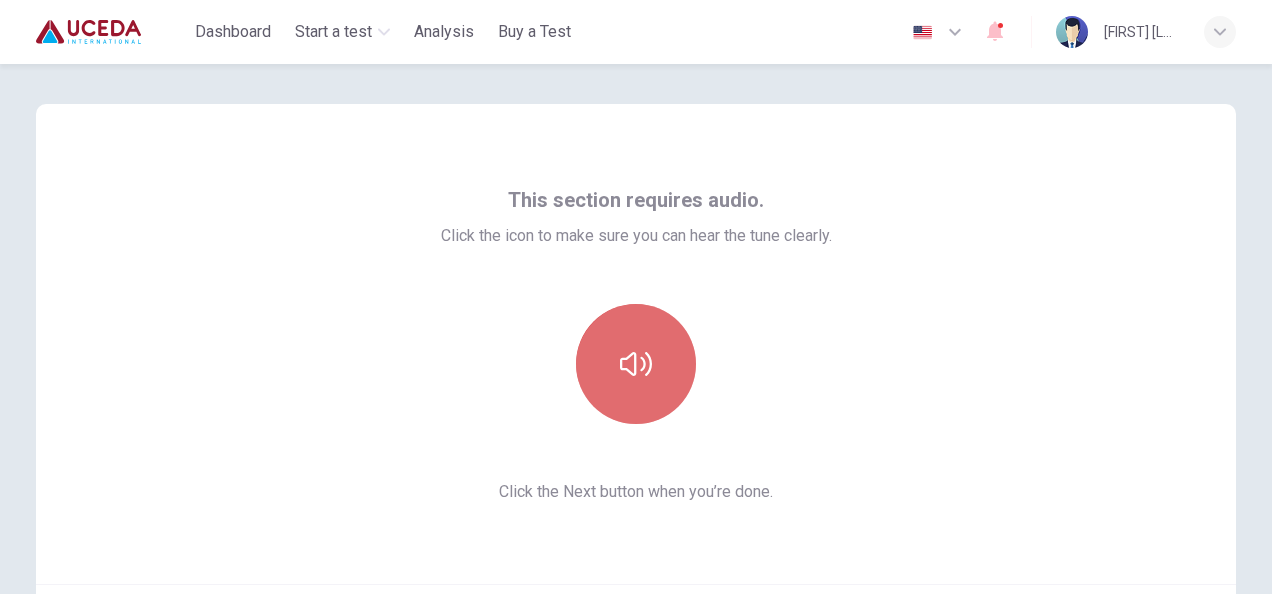 click at bounding box center [636, 364] 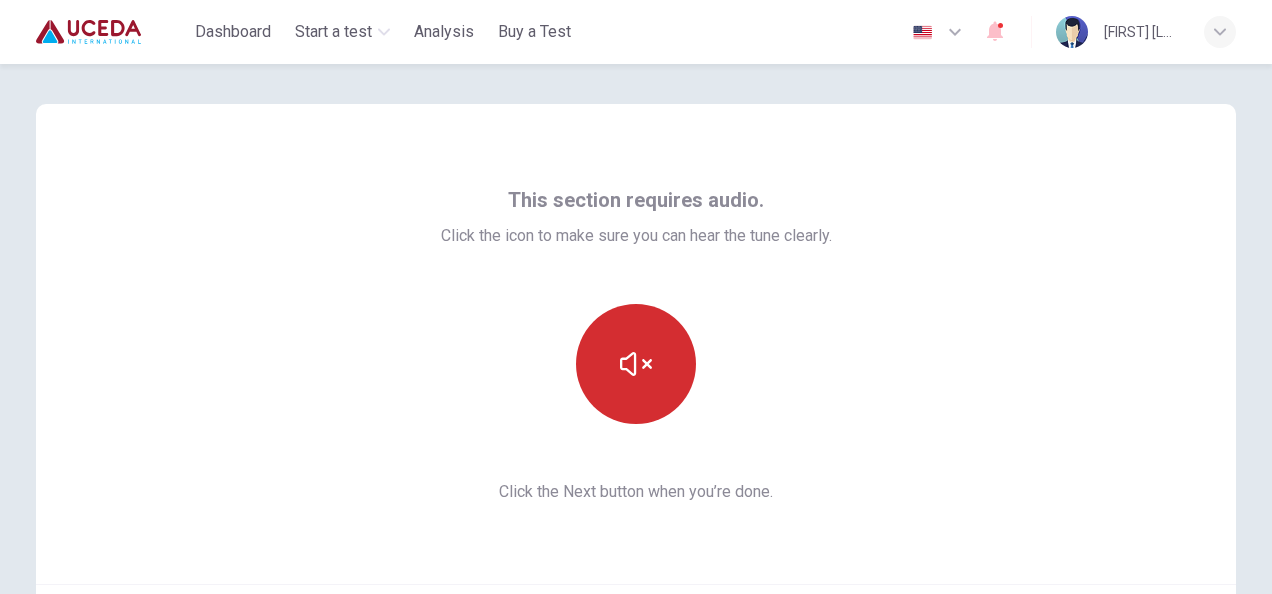 click at bounding box center (636, 364) 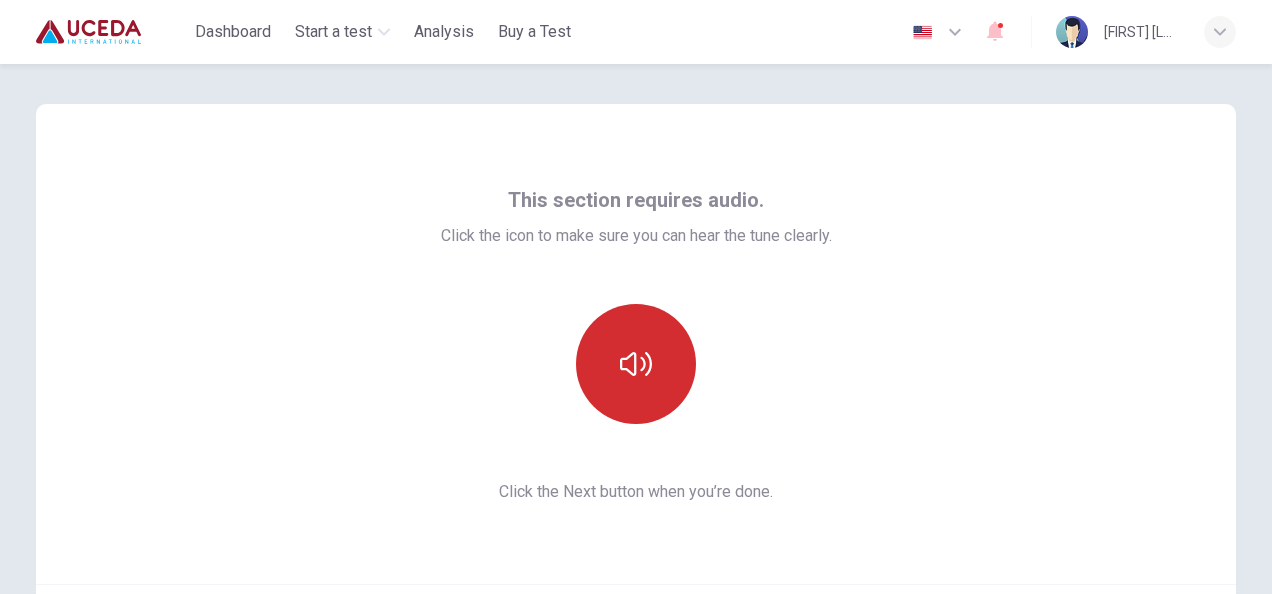type 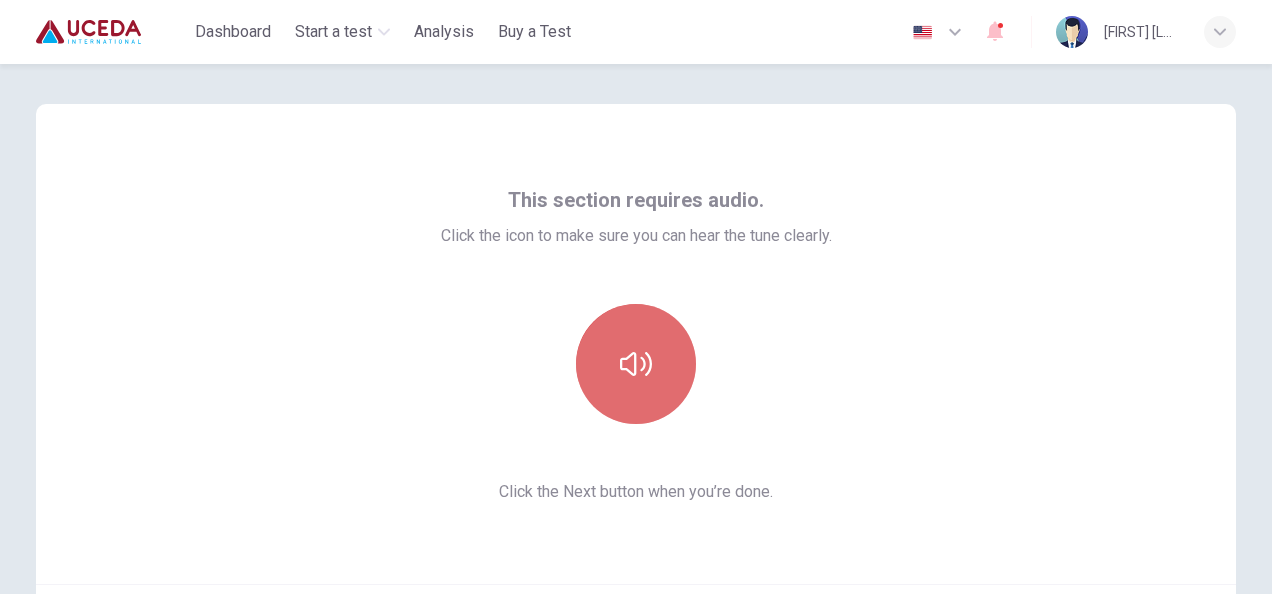 click at bounding box center [636, 364] 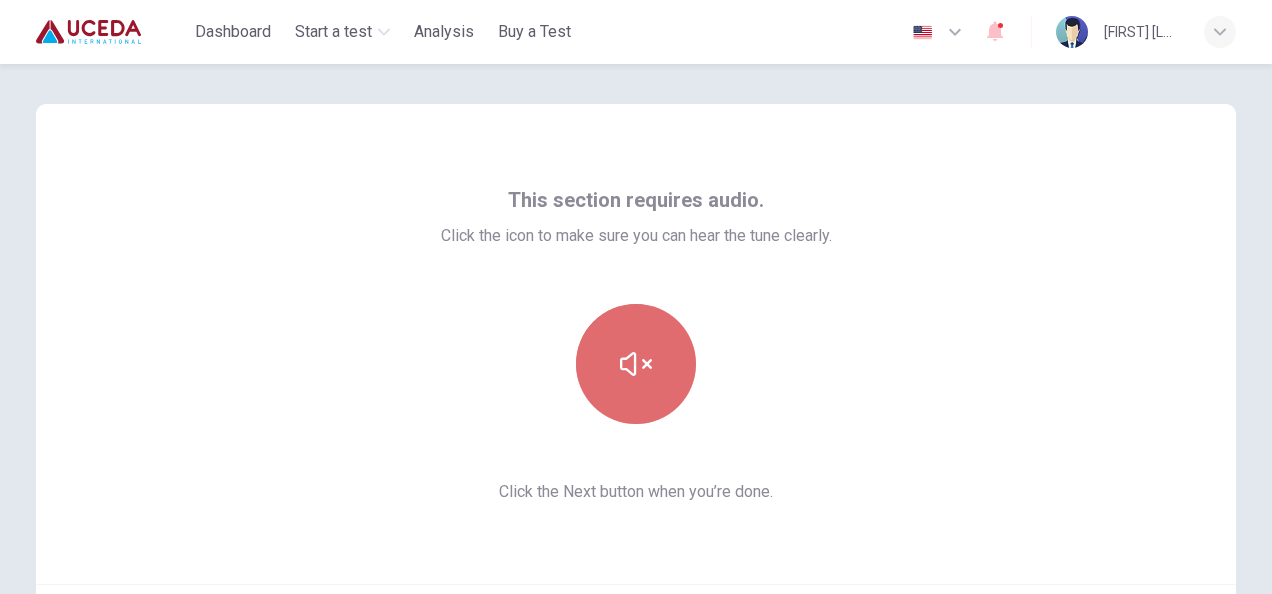 click at bounding box center [636, 364] 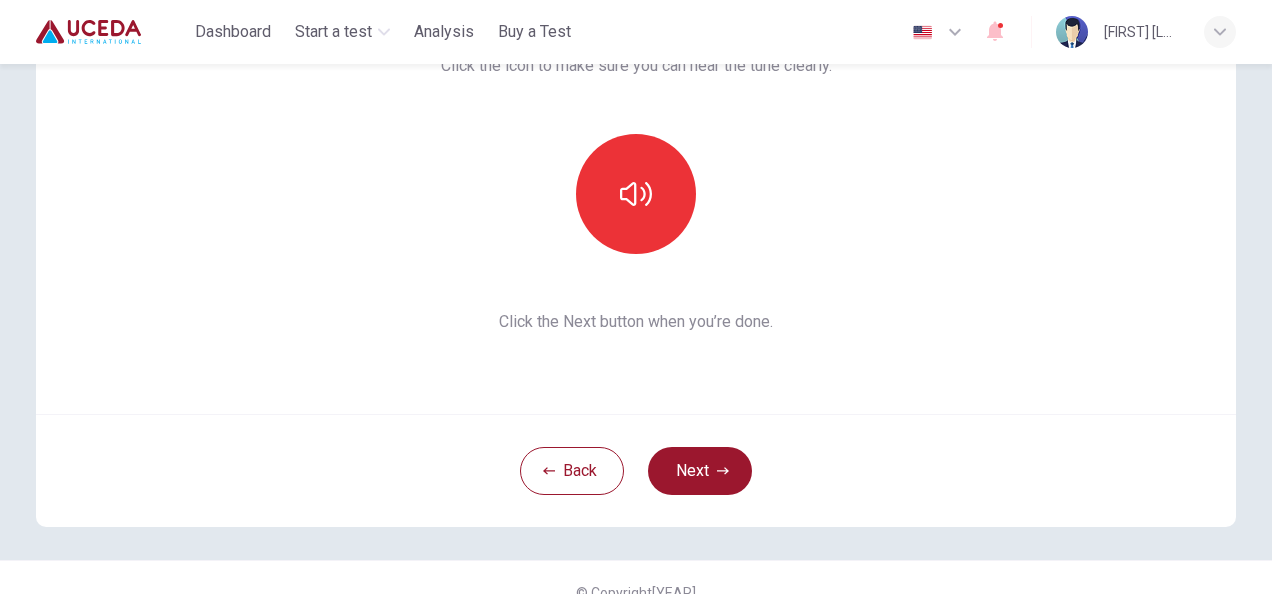 scroll, scrollTop: 193, scrollLeft: 0, axis: vertical 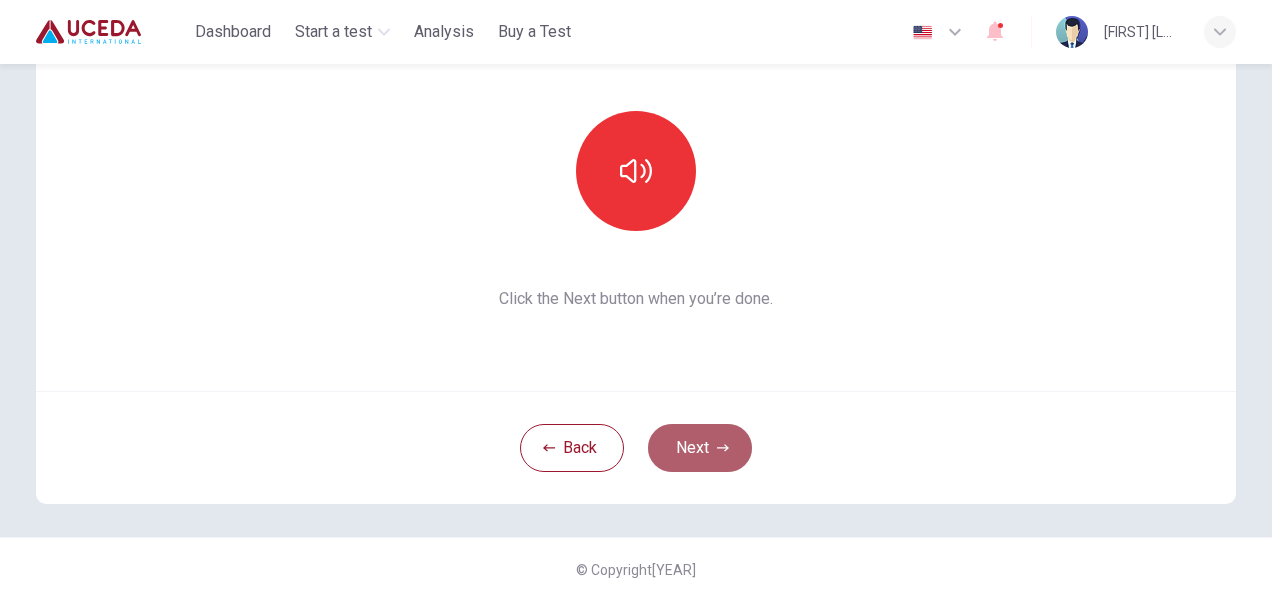 click on "Next" at bounding box center (700, 448) 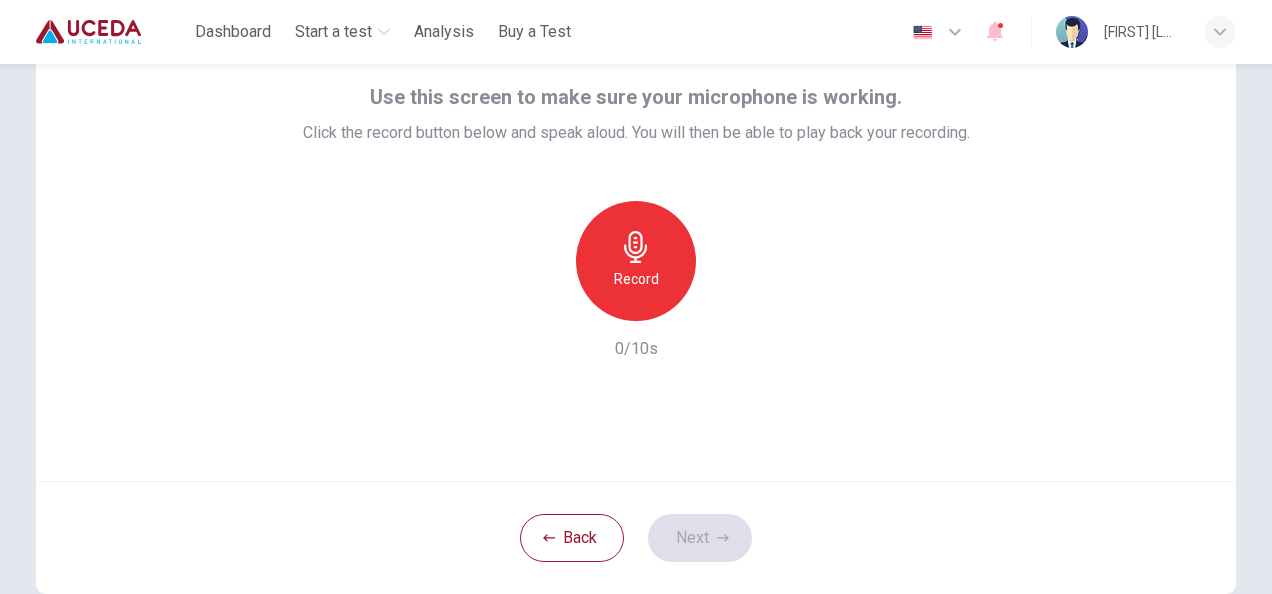 scroll, scrollTop: 101, scrollLeft: 0, axis: vertical 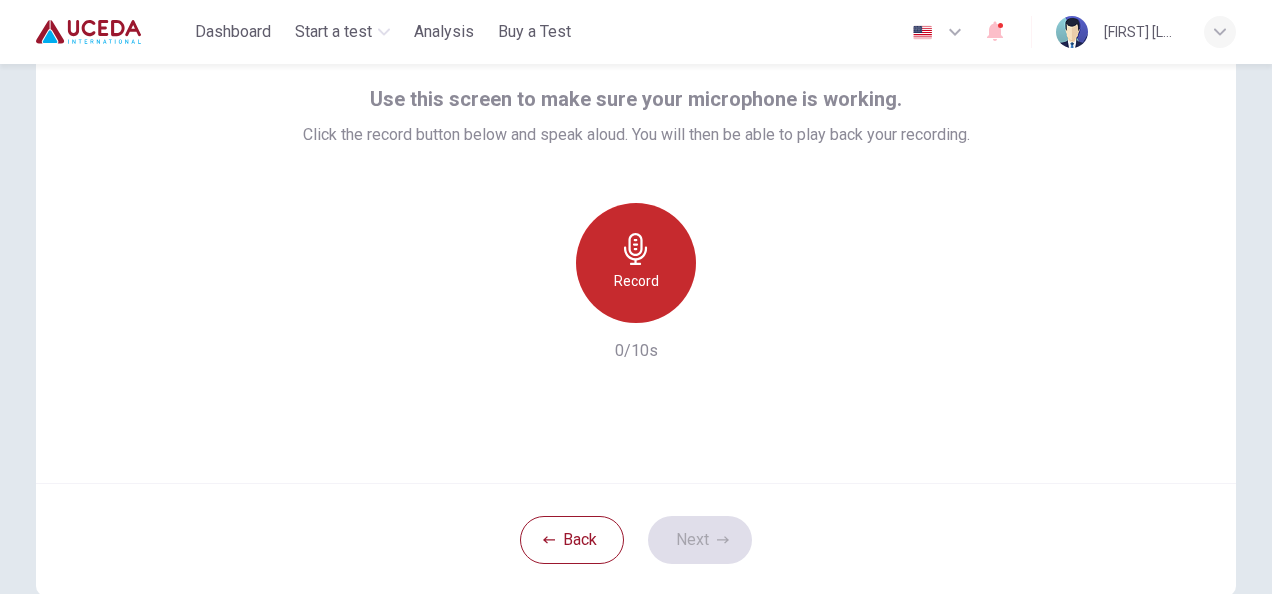 click on "Record" at bounding box center (636, 281) 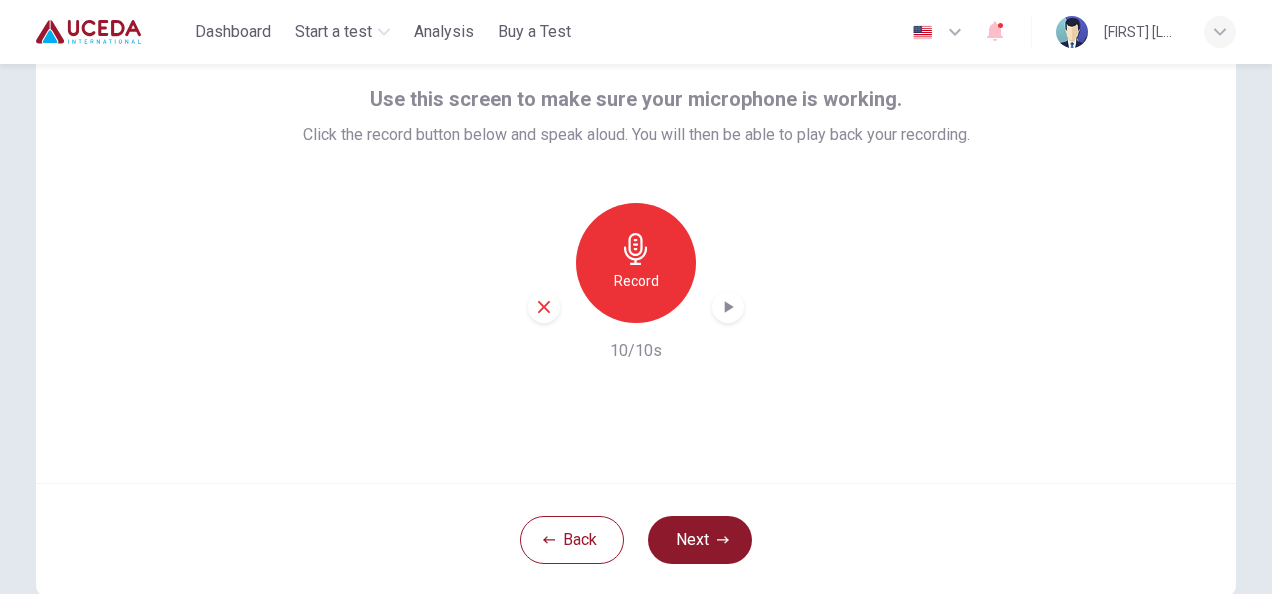 click on "Next" at bounding box center [700, 540] 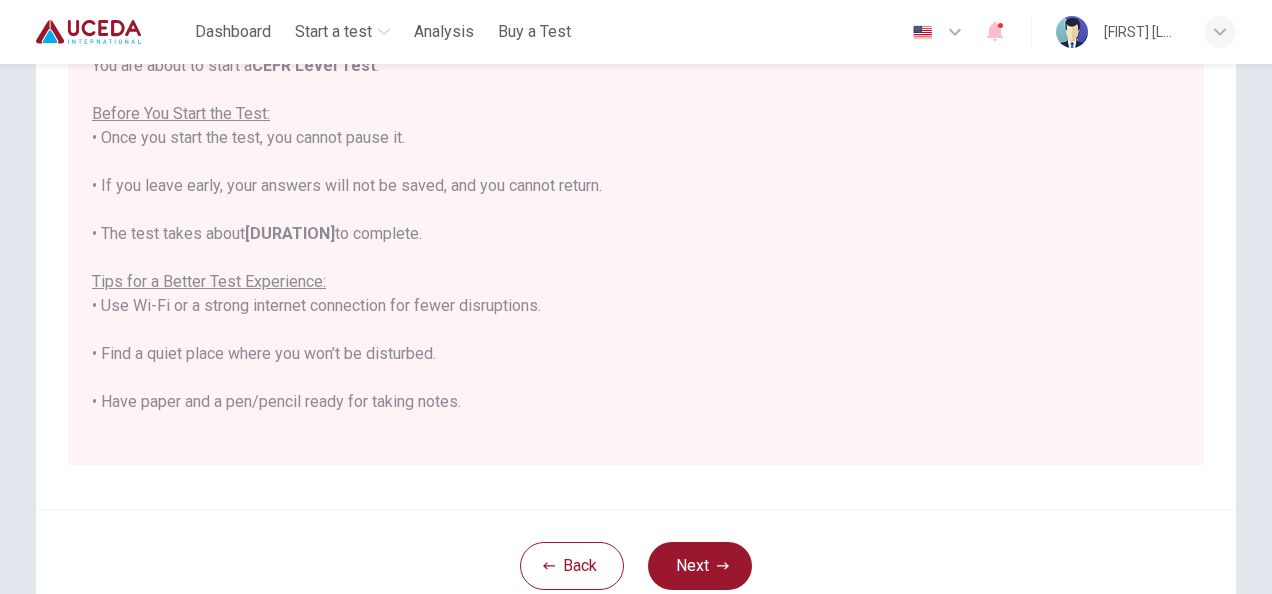 scroll, scrollTop: 432, scrollLeft: 0, axis: vertical 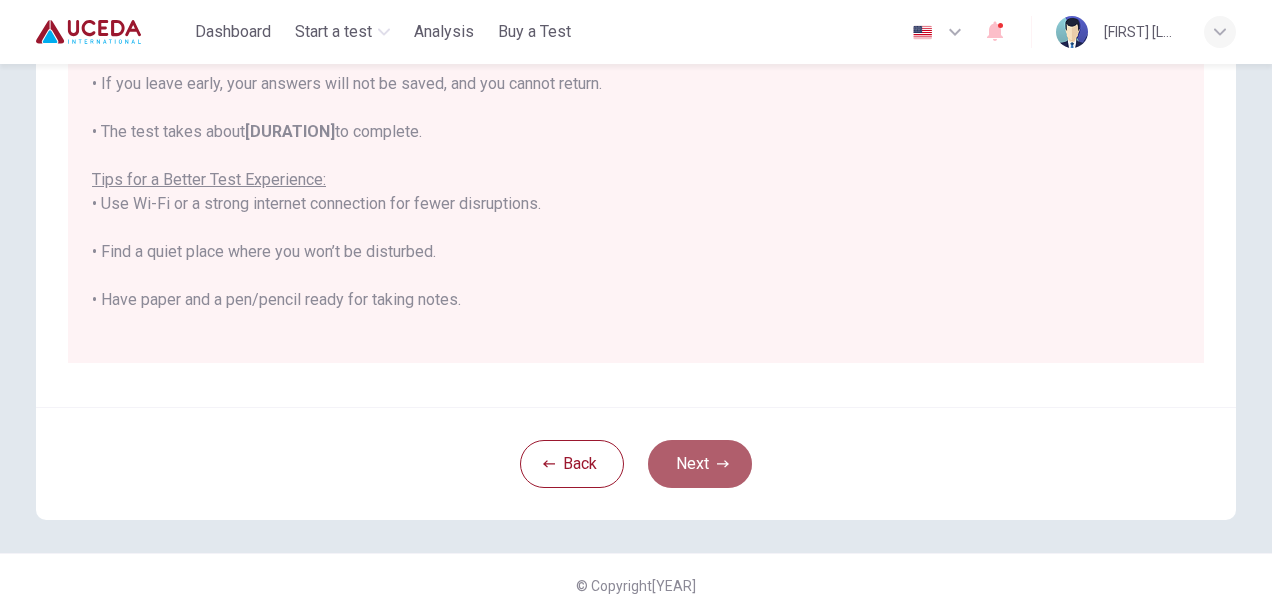 click on "Next" at bounding box center (700, 464) 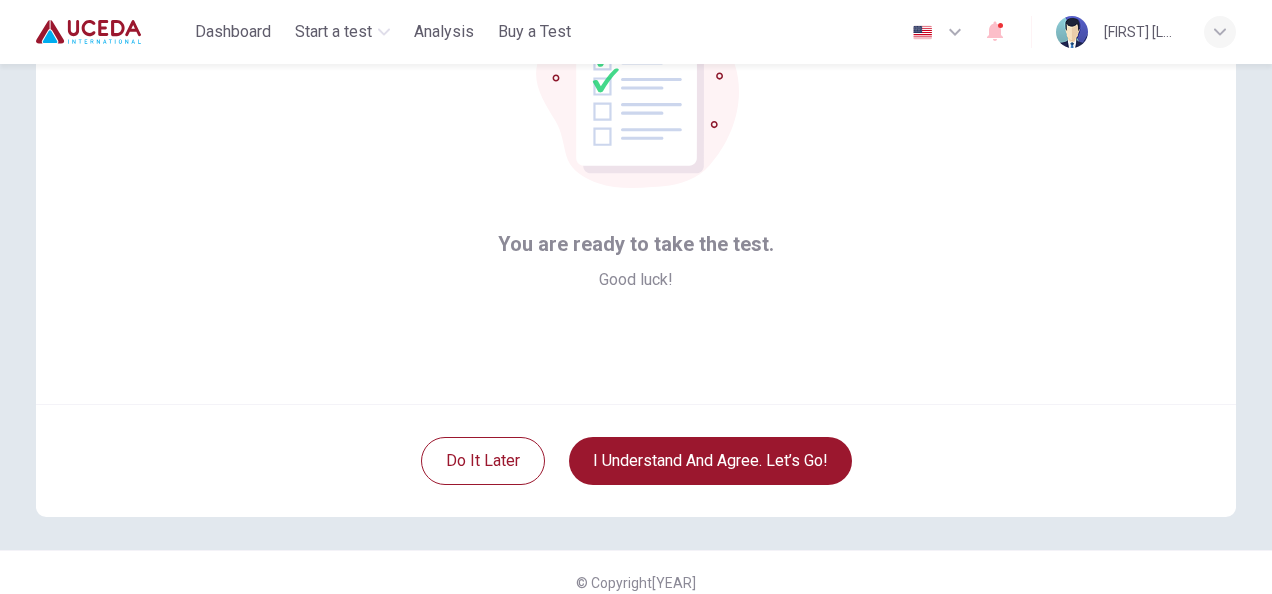 scroll, scrollTop: 200, scrollLeft: 0, axis: vertical 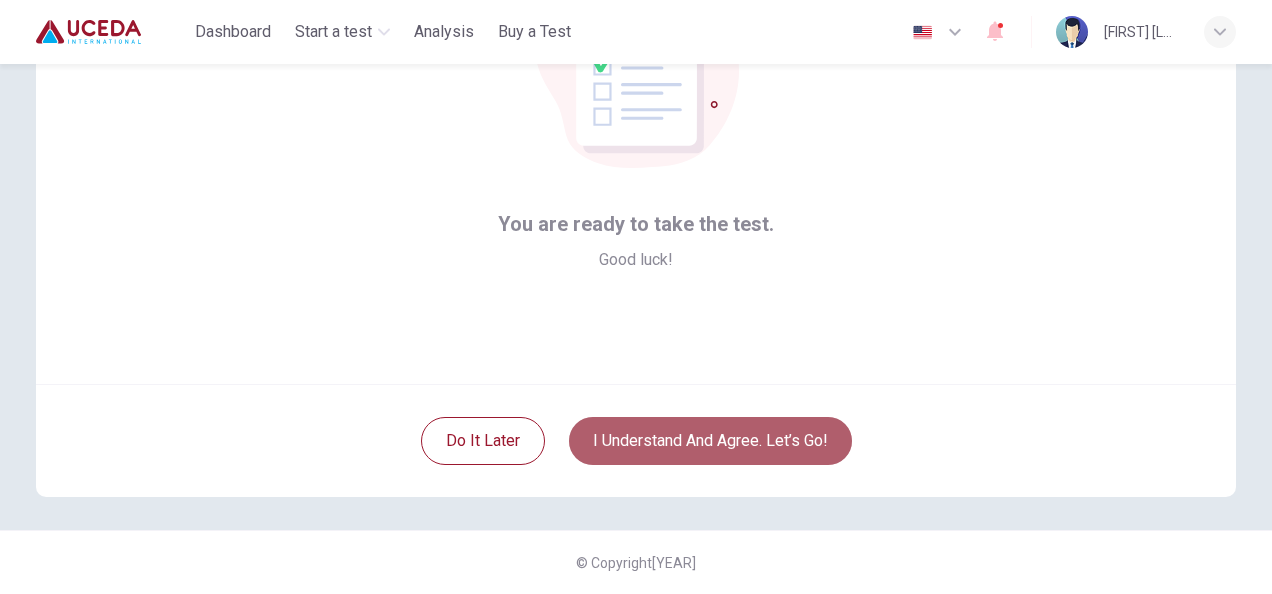 click on "I understand and agree. Let’s go!" at bounding box center (710, 441) 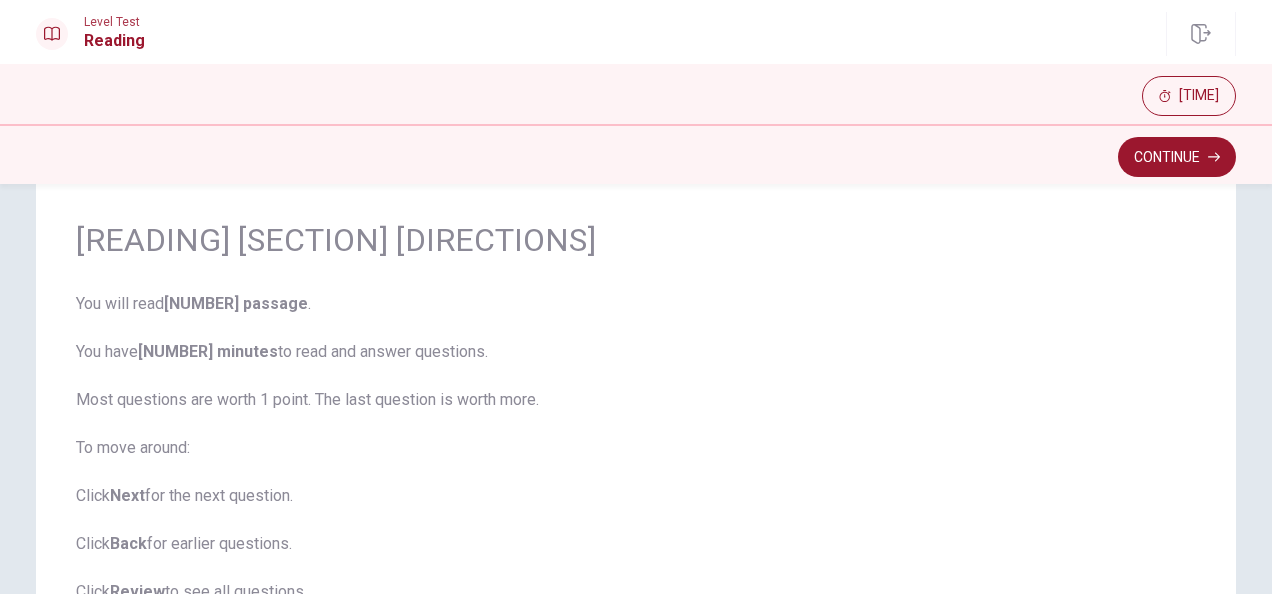scroll, scrollTop: 56, scrollLeft: 0, axis: vertical 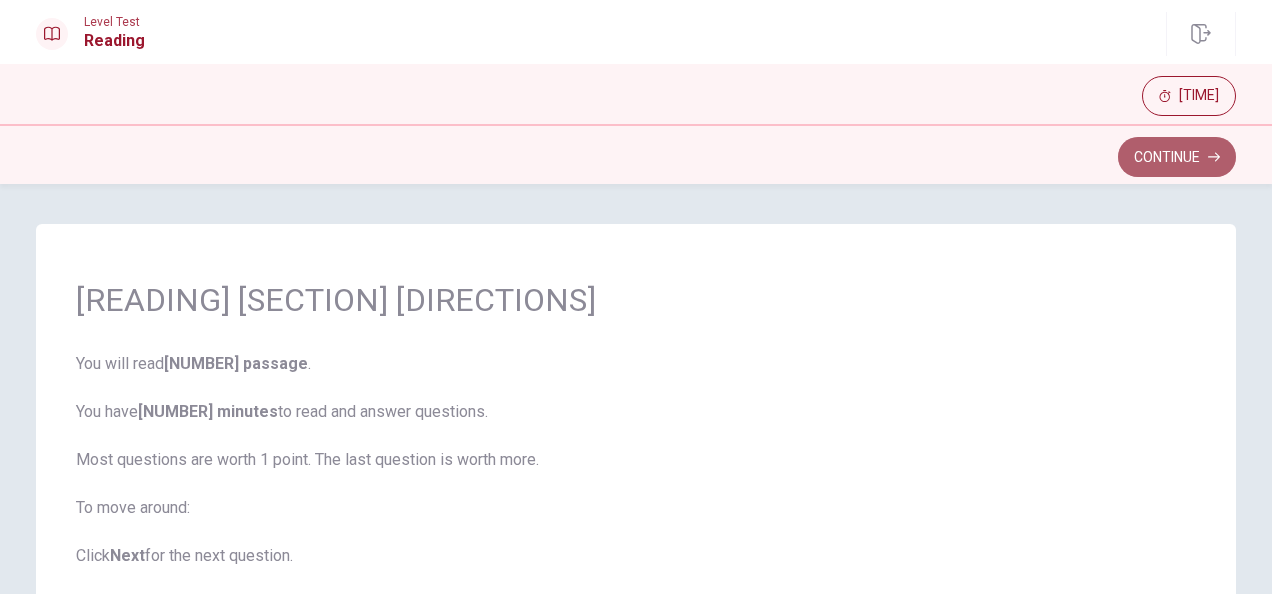 click on "Continue" at bounding box center [1177, 157] 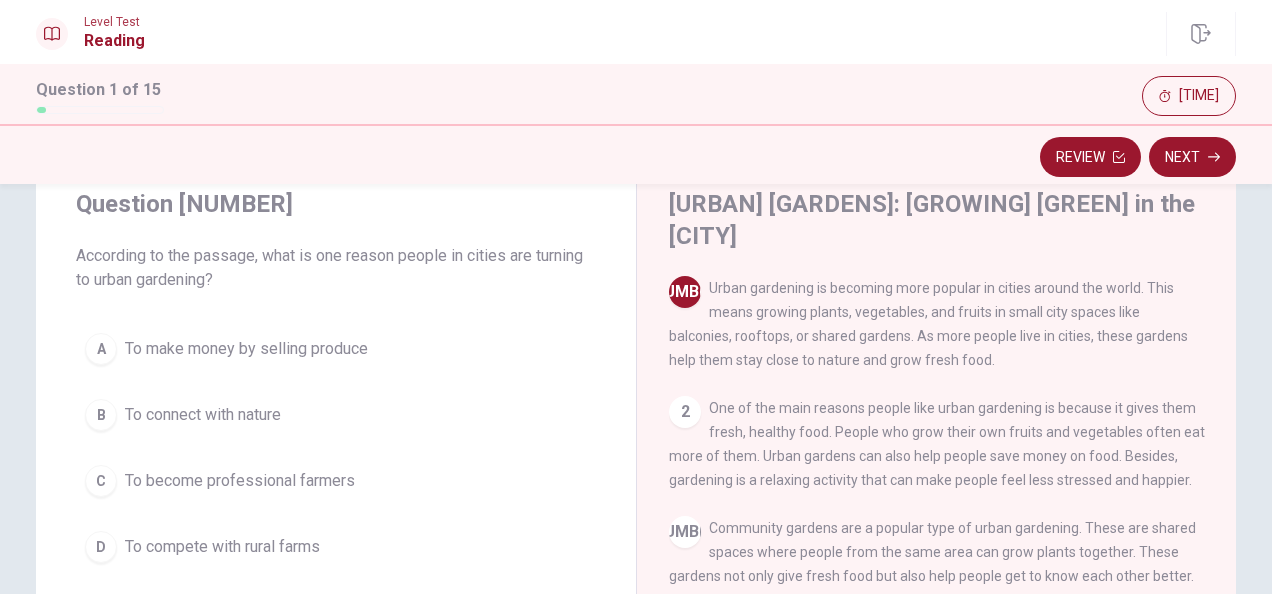 scroll, scrollTop: 62, scrollLeft: 0, axis: vertical 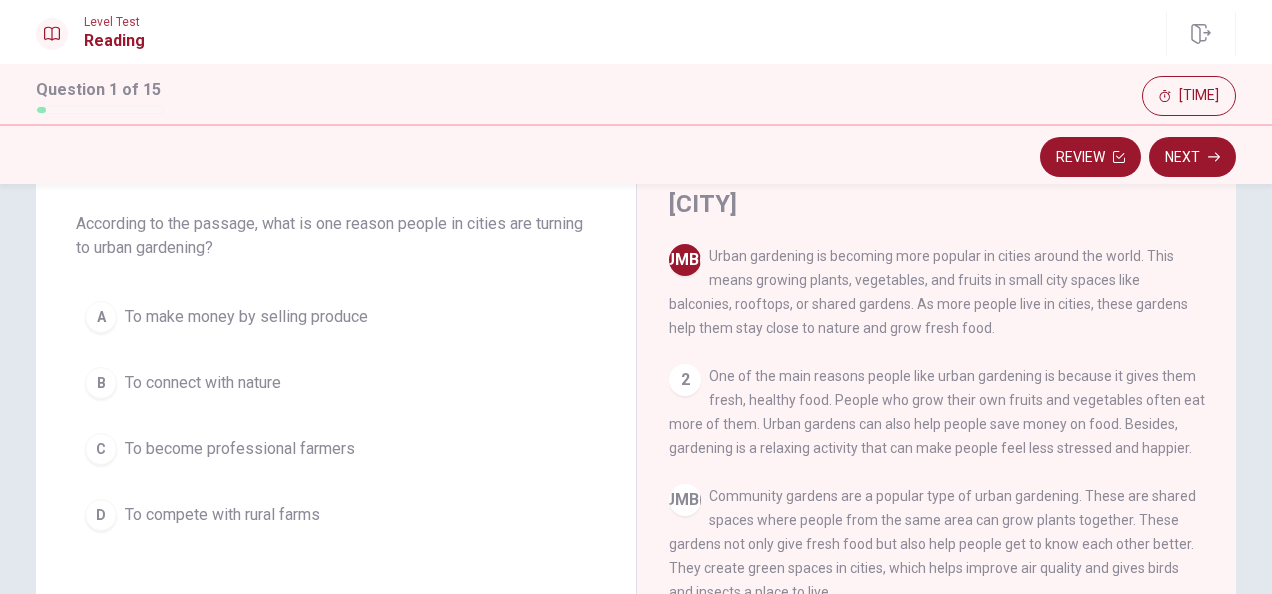 click on "To connect with nature" at bounding box center (246, 317) 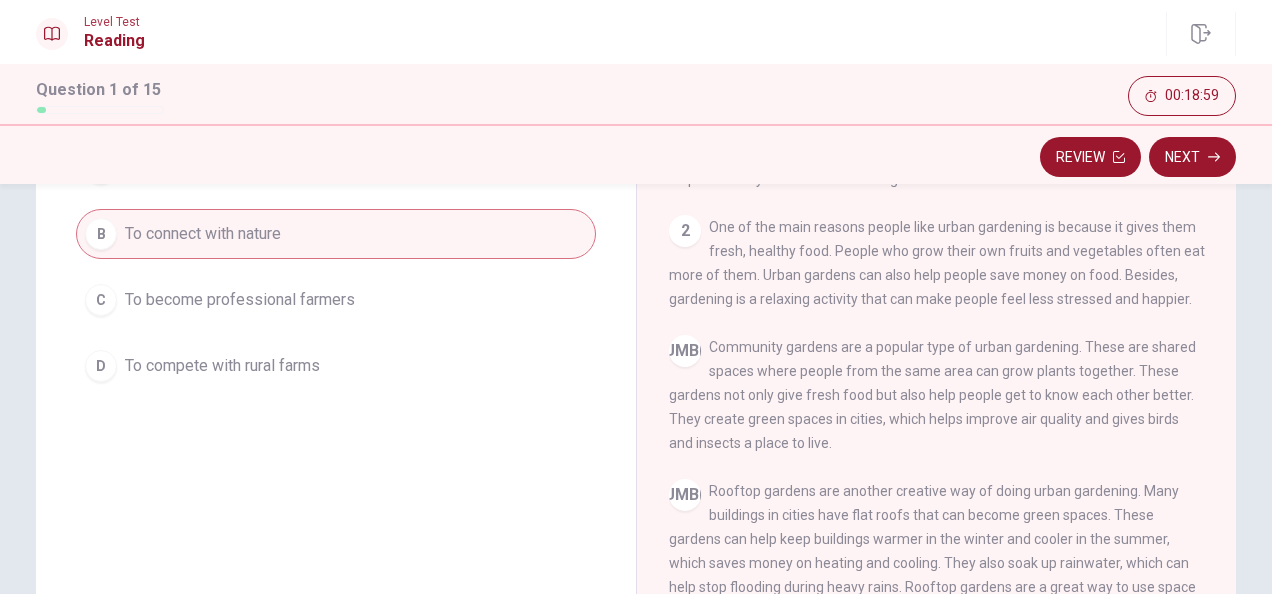 scroll, scrollTop: 70, scrollLeft: 0, axis: vertical 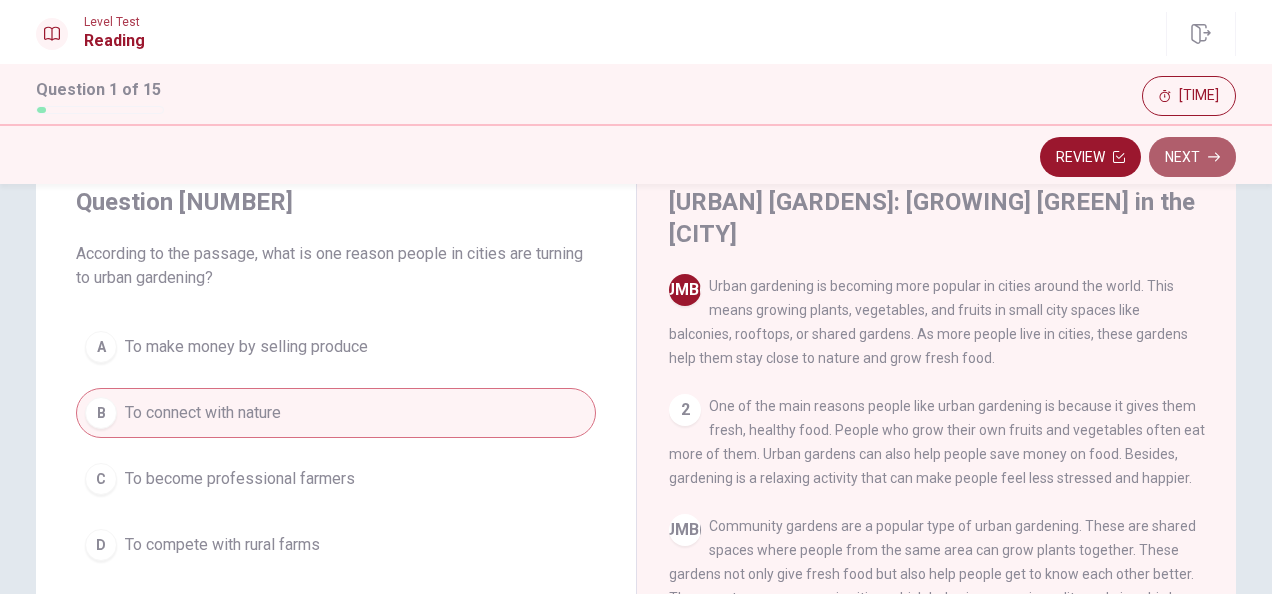 click on "Next" at bounding box center [1192, 157] 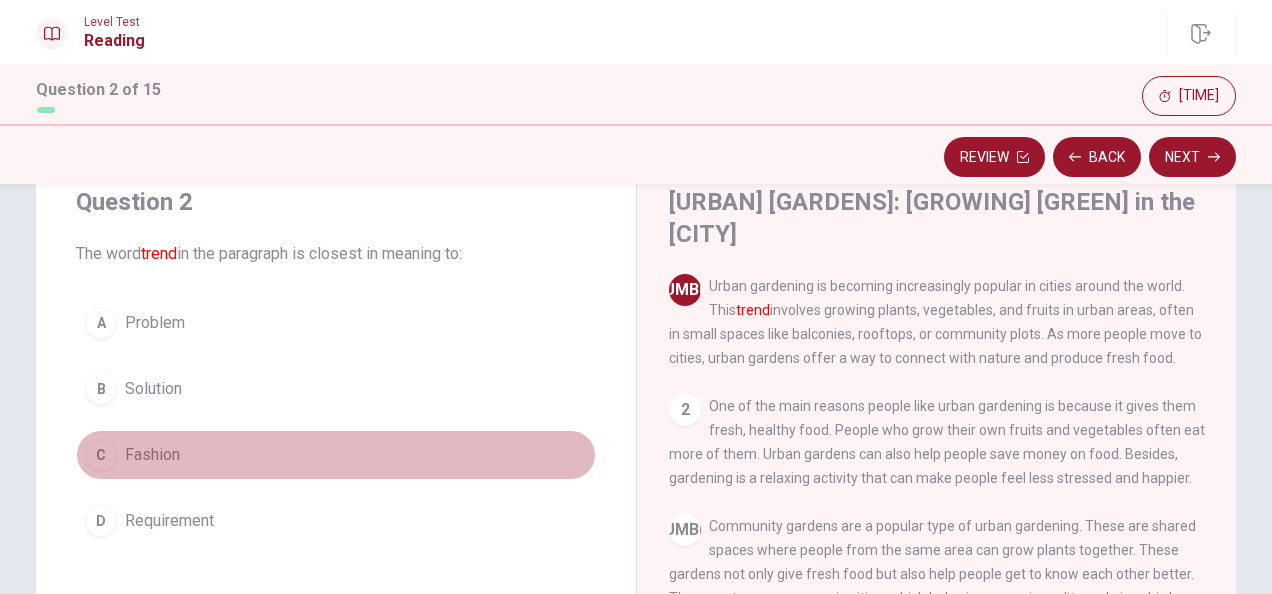 click on "C" at bounding box center (101, 323) 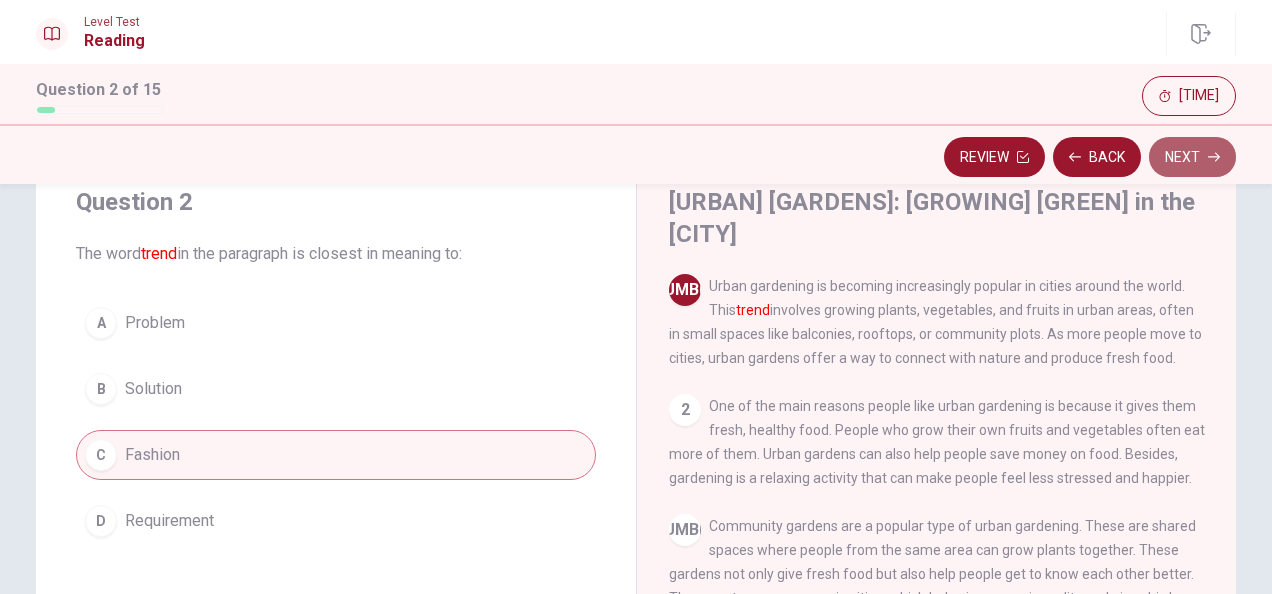 click on "Next" at bounding box center [1192, 157] 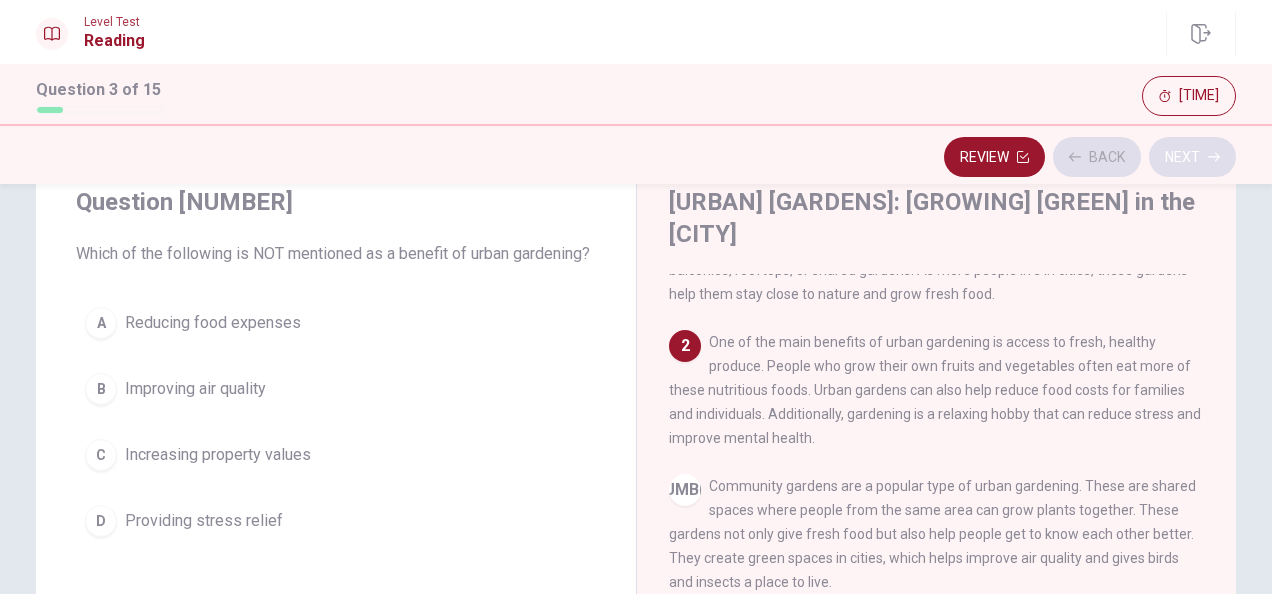scroll, scrollTop: 122, scrollLeft: 0, axis: vertical 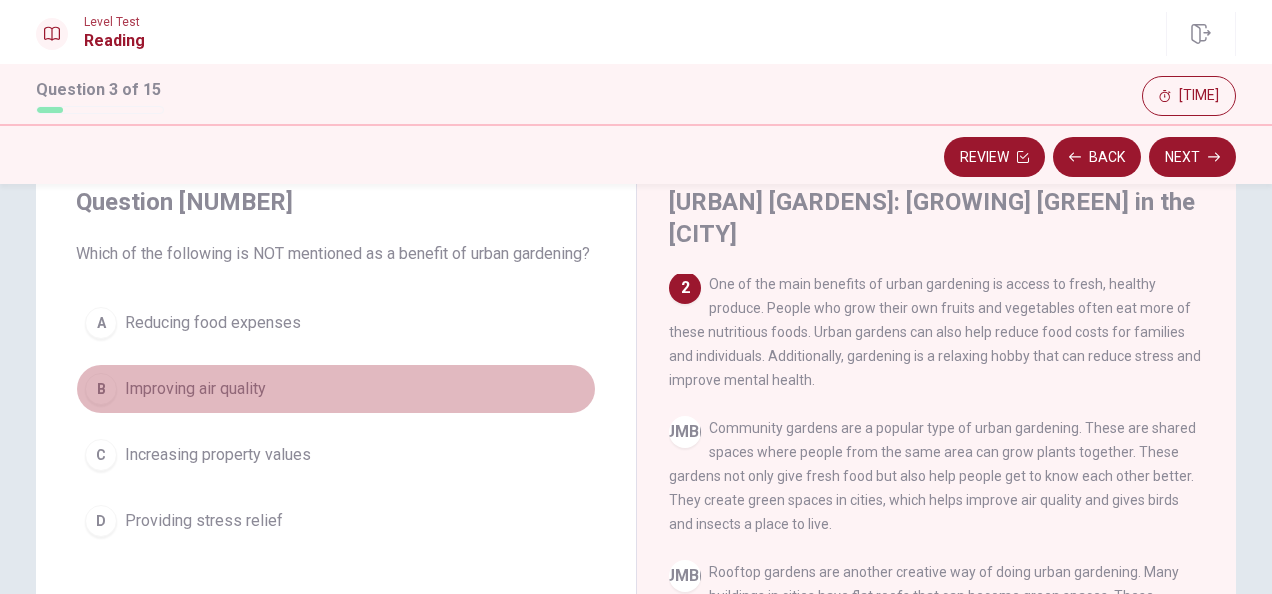 click on "Improving air quality" at bounding box center (213, 323) 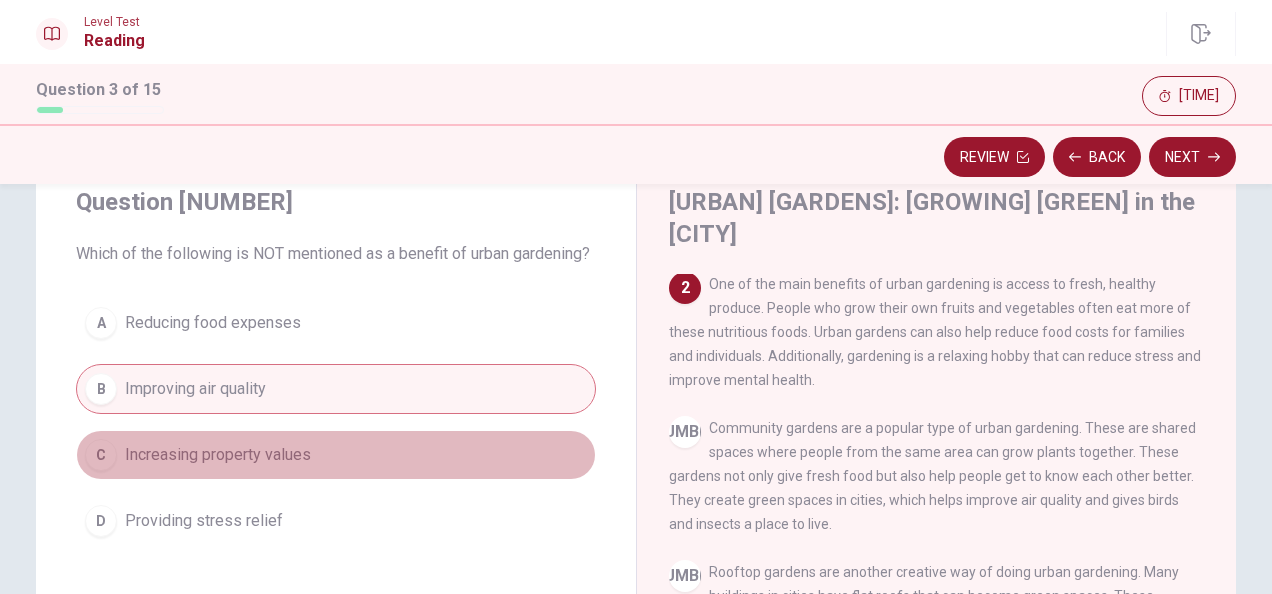 click on "Increasing property values" at bounding box center (213, 323) 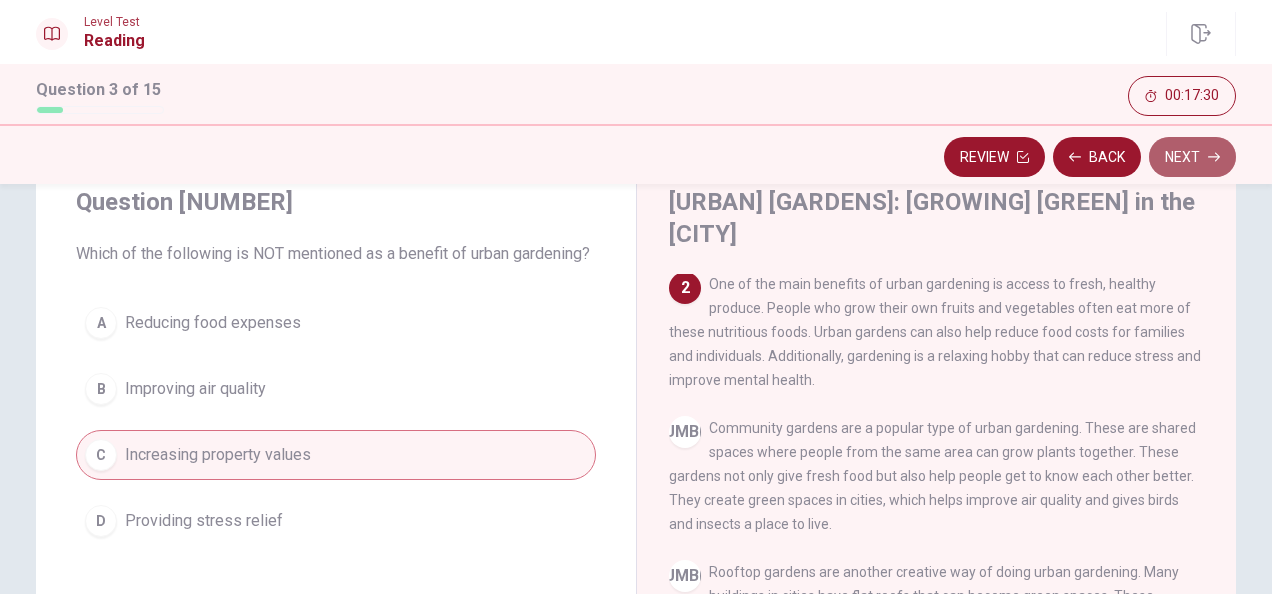 click on "Next" at bounding box center (1192, 157) 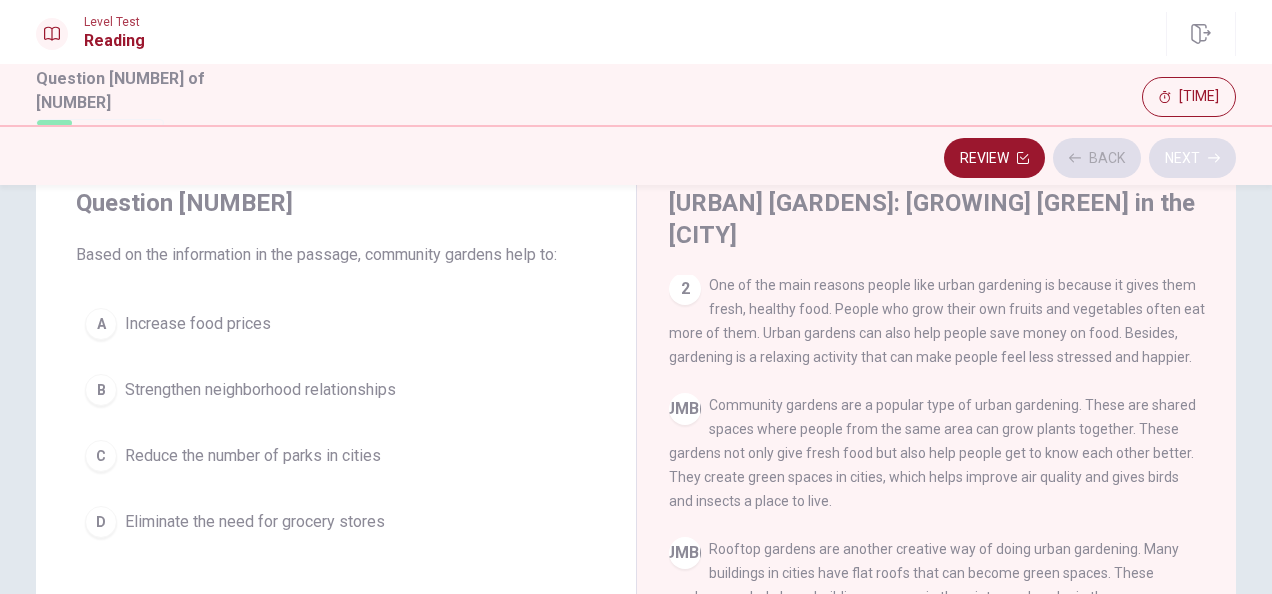 scroll, scrollTop: 0, scrollLeft: 0, axis: both 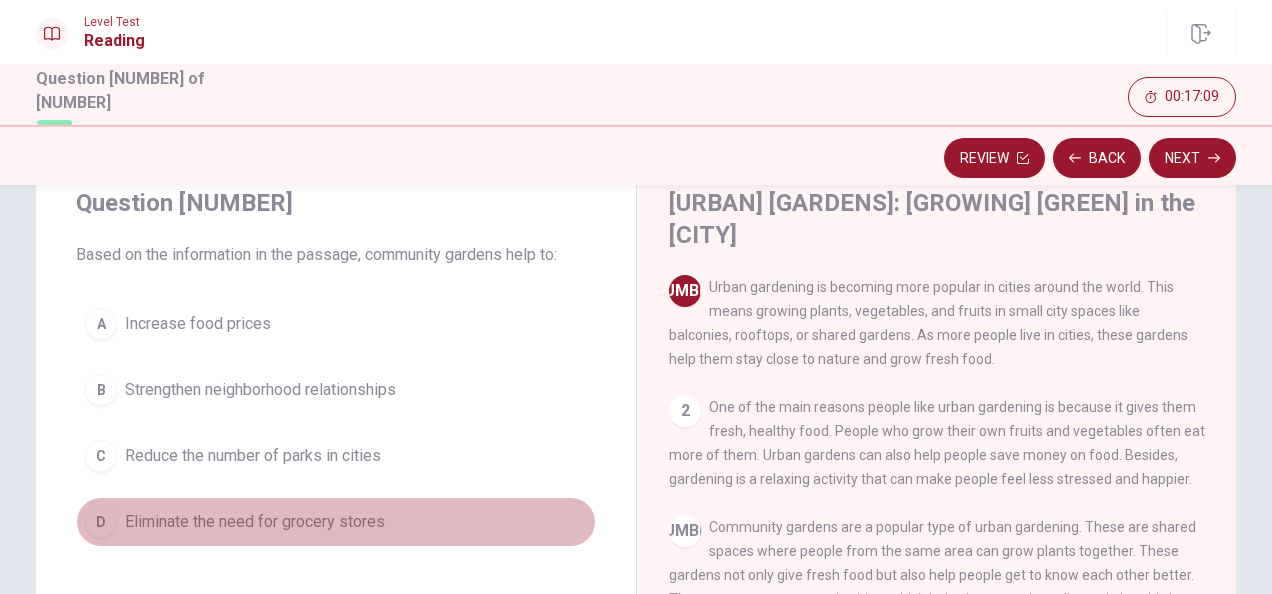 click on "Eliminate the need for grocery stores" at bounding box center (198, 324) 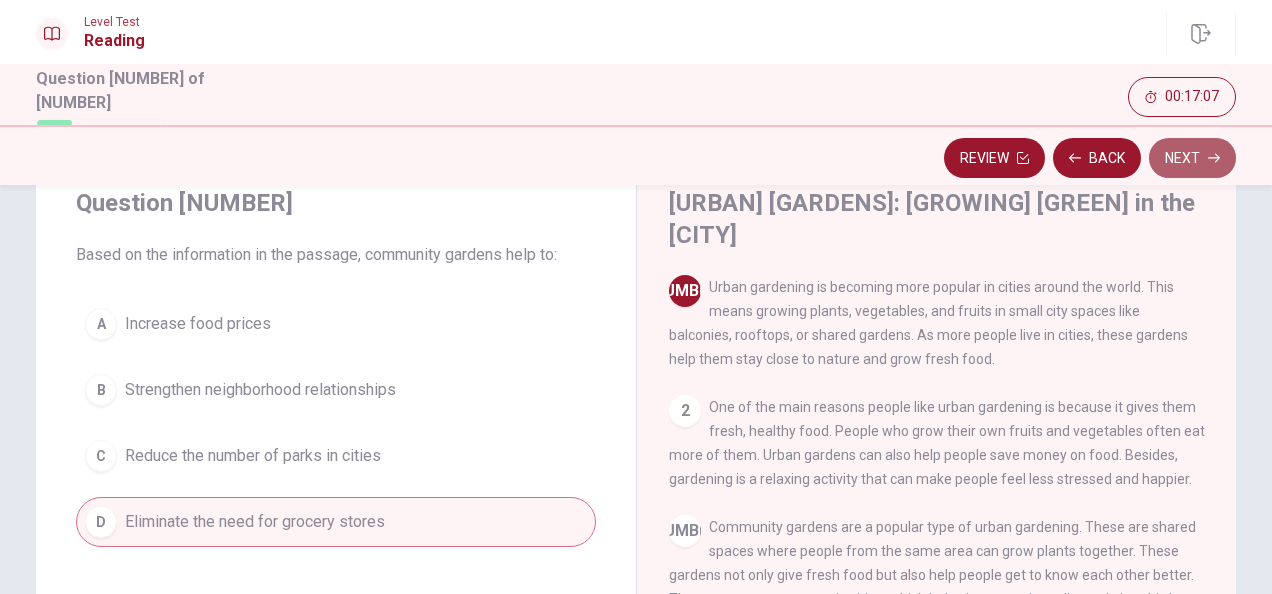 click on "Next" at bounding box center (1192, 158) 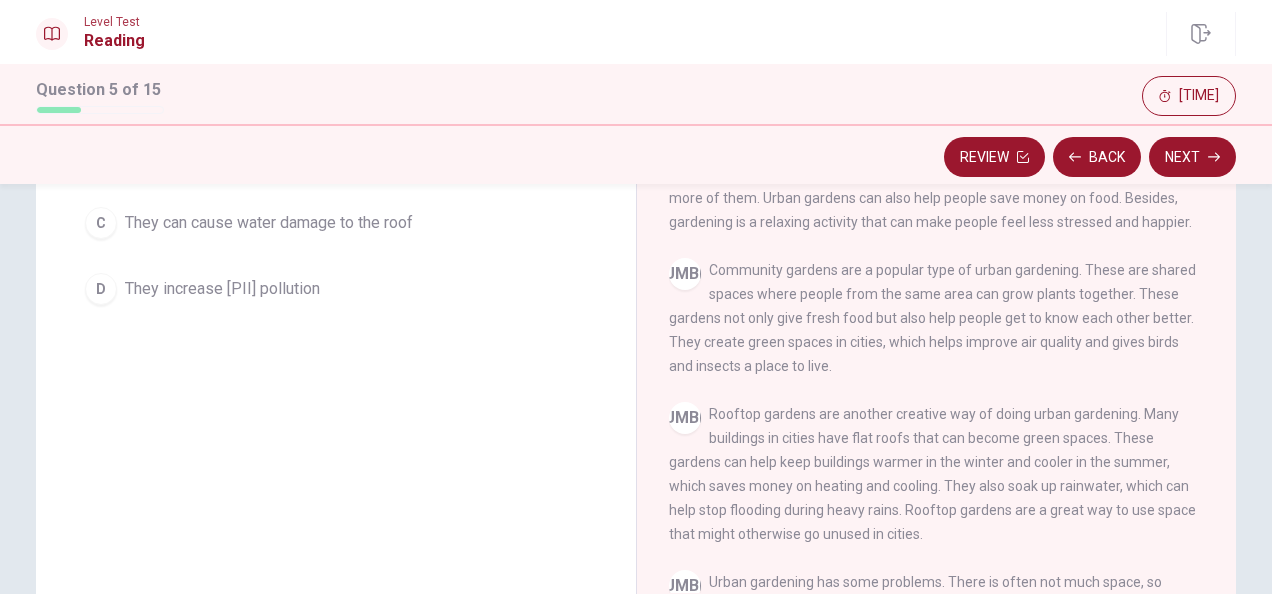 scroll, scrollTop: 300, scrollLeft: 0, axis: vertical 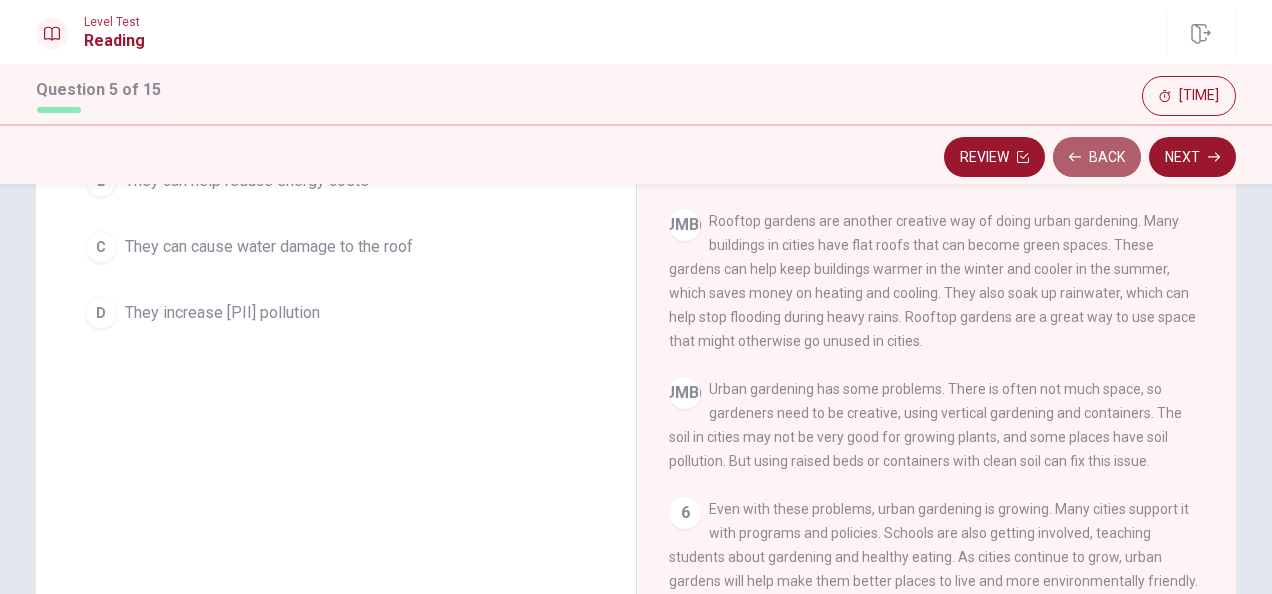 click on "Back" at bounding box center (1097, 157) 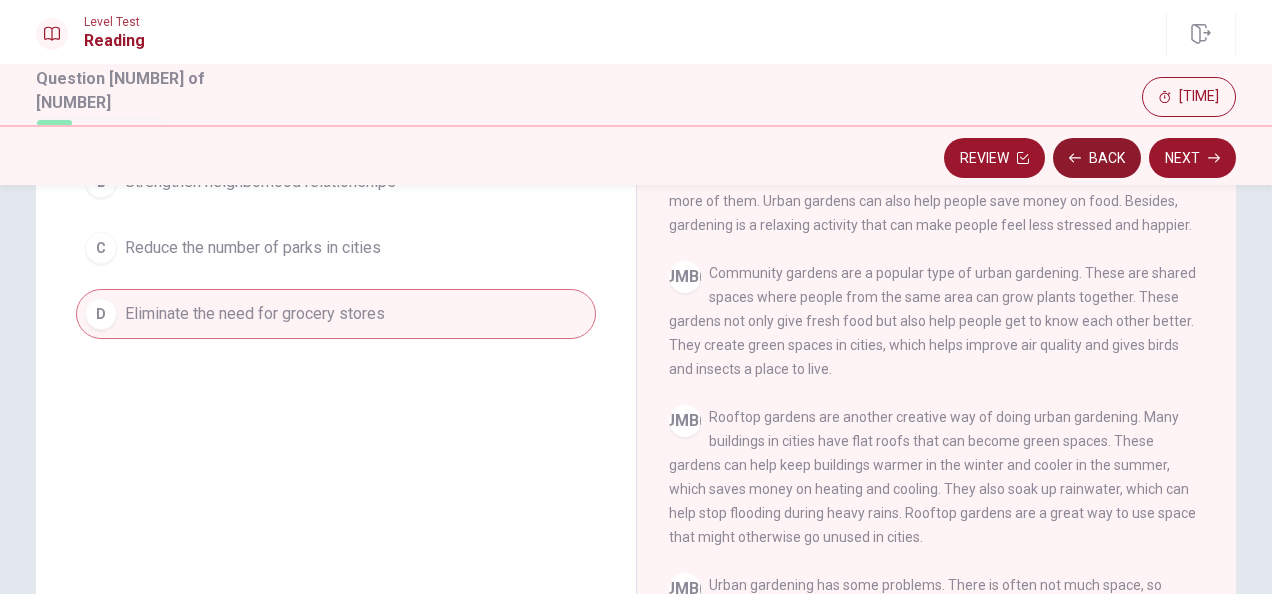 scroll, scrollTop: 0, scrollLeft: 0, axis: both 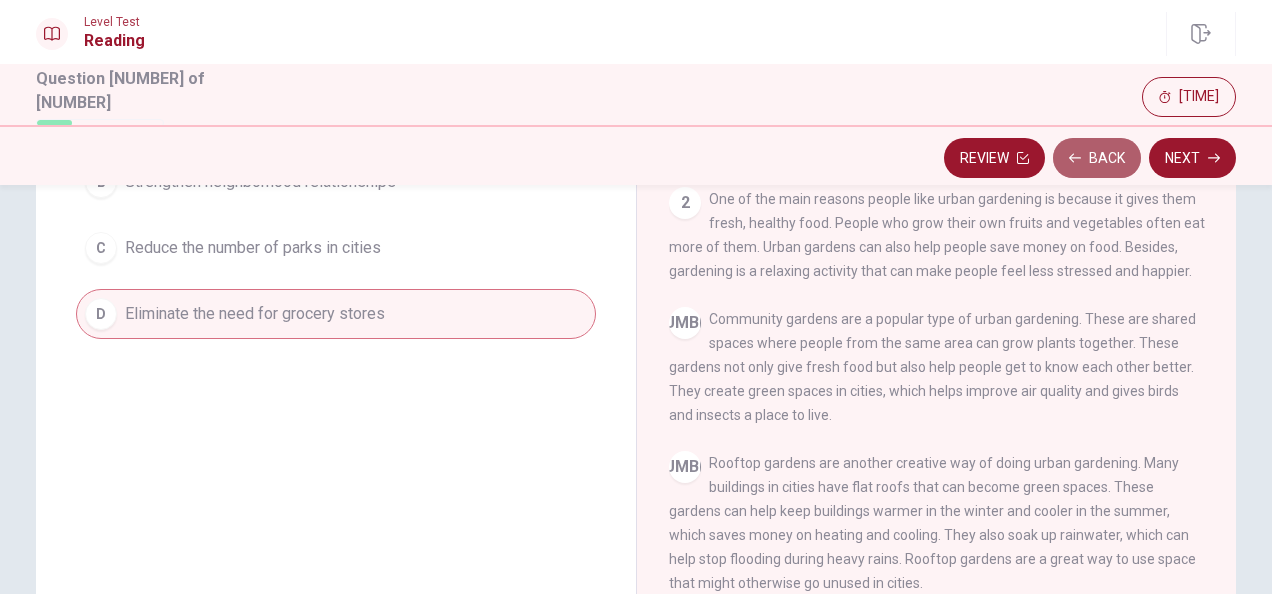 click on "Back" at bounding box center (1097, 158) 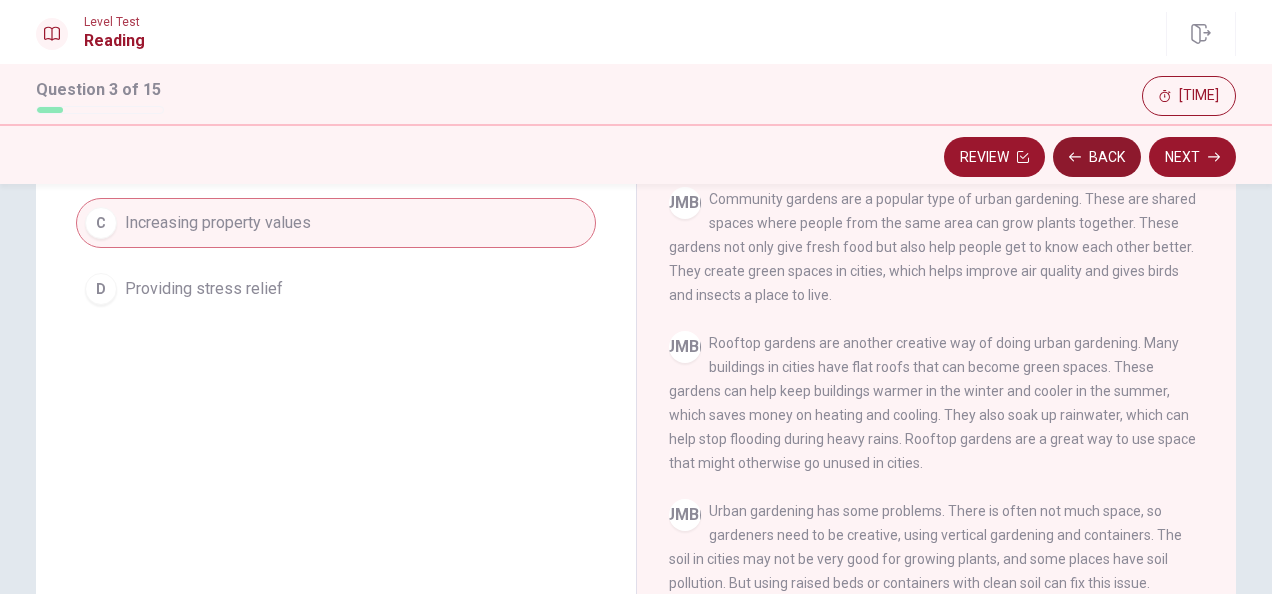 scroll, scrollTop: 122, scrollLeft: 0, axis: vertical 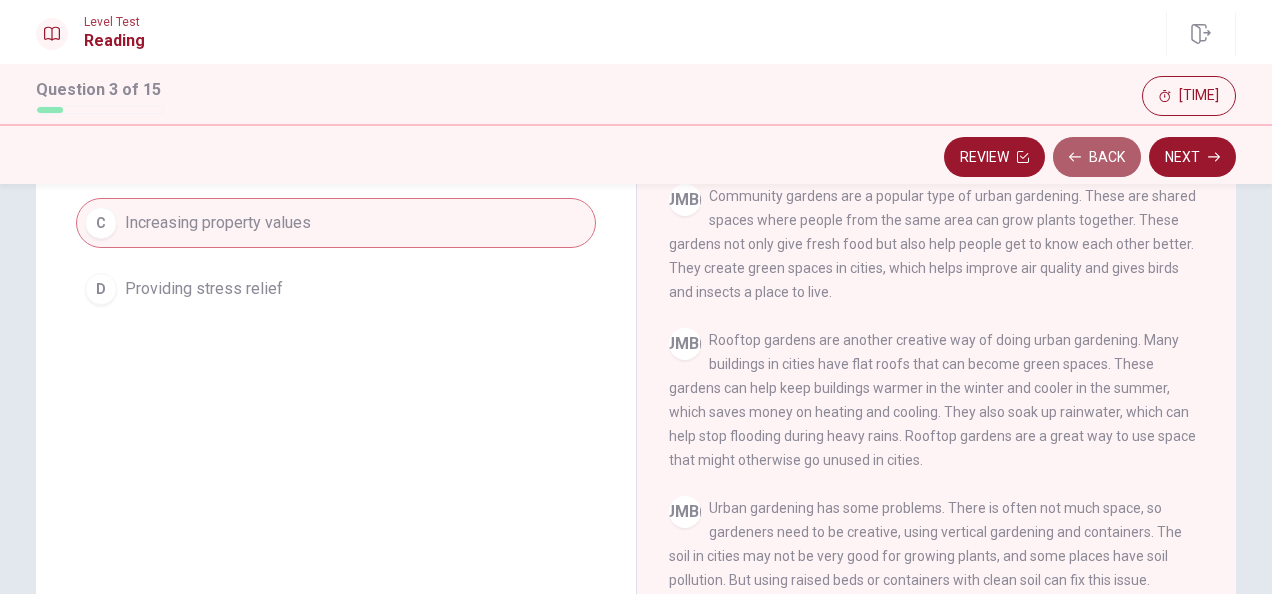 click on "Back" at bounding box center [1097, 157] 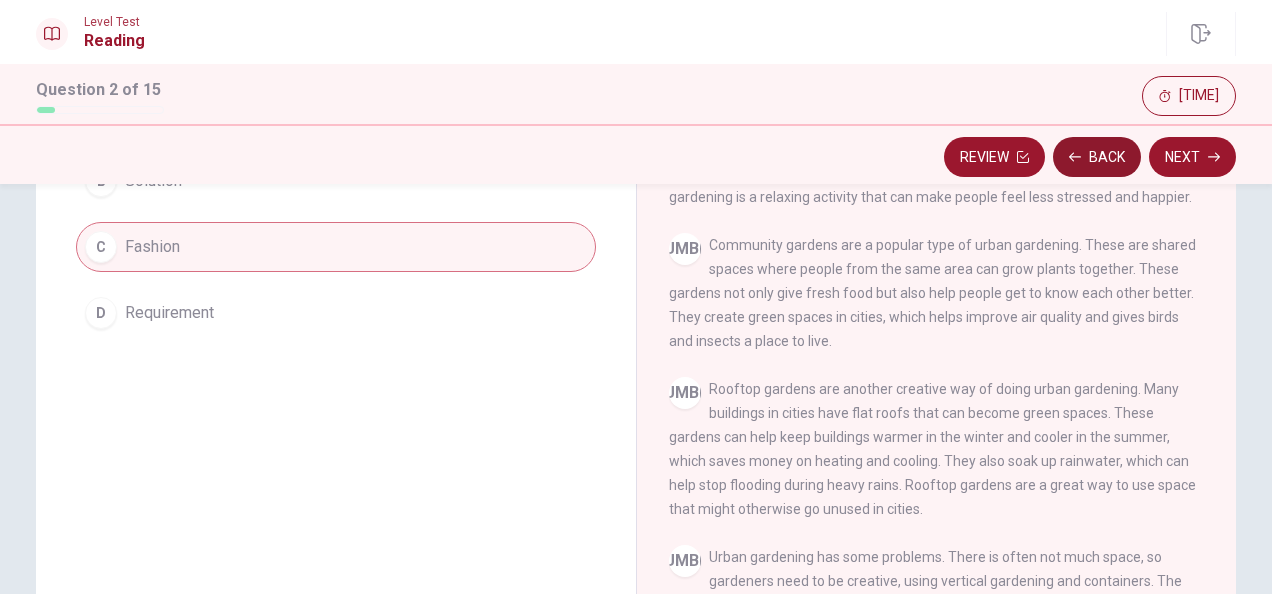 scroll, scrollTop: 0, scrollLeft: 0, axis: both 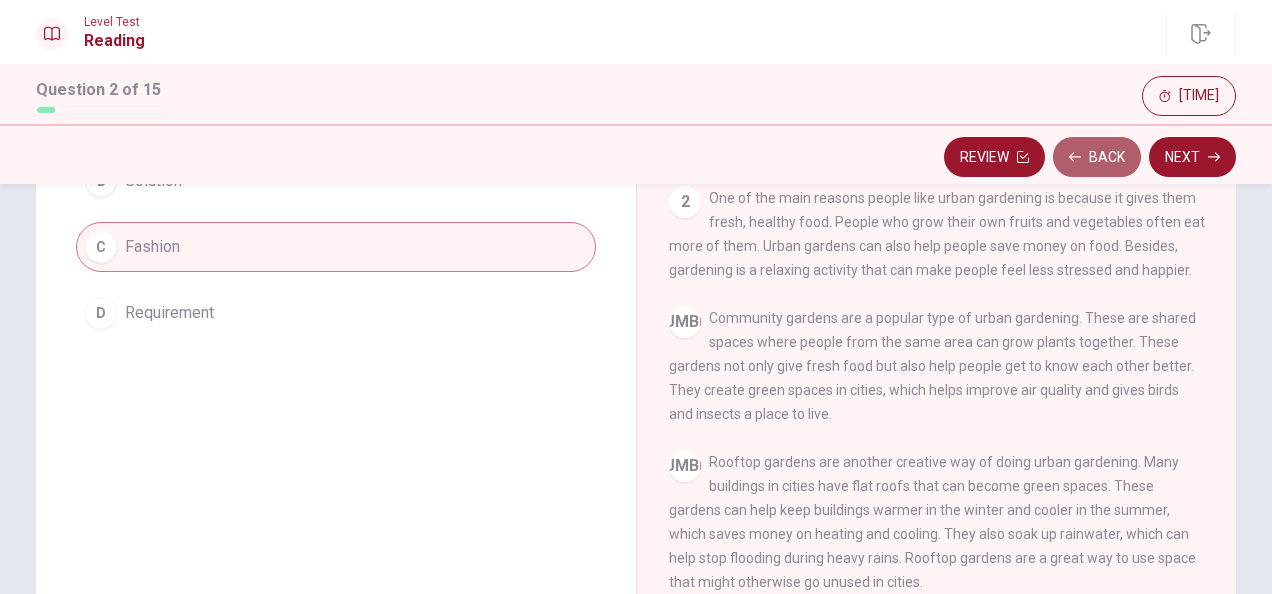 click on "Back" at bounding box center [1097, 157] 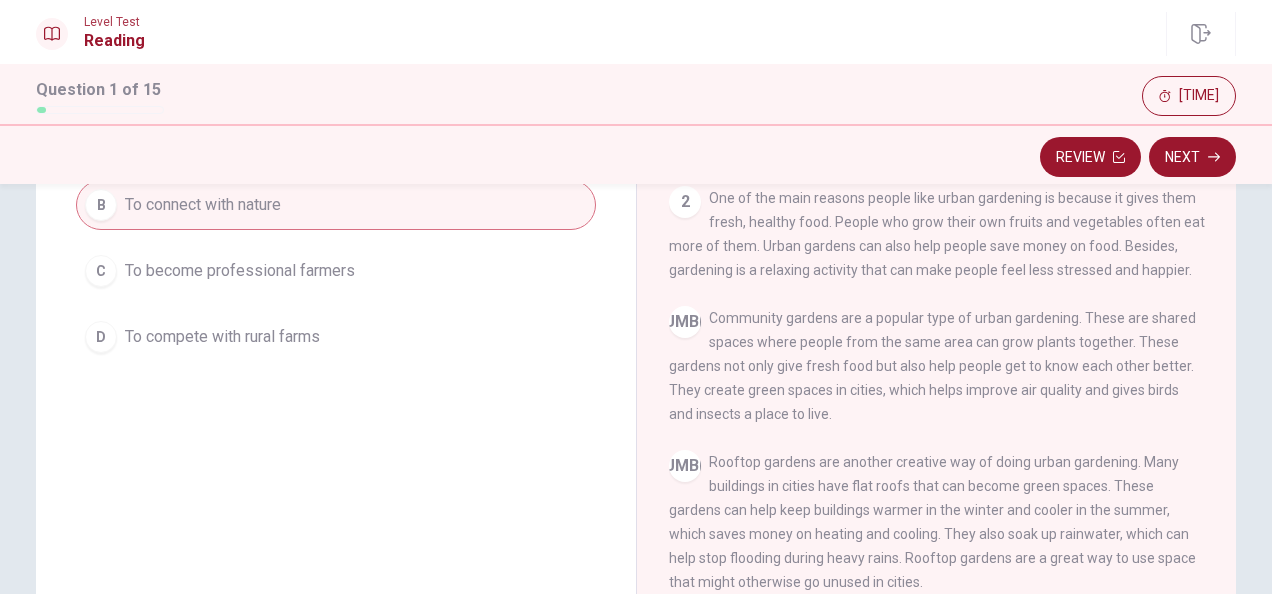 scroll, scrollTop: 302, scrollLeft: 0, axis: vertical 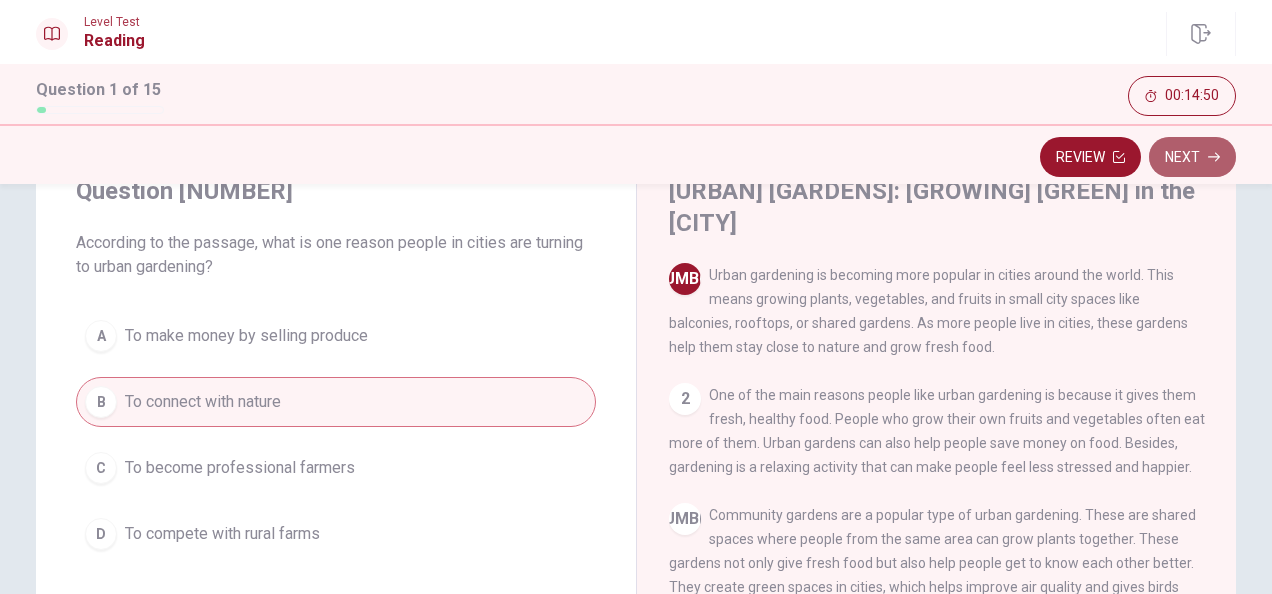 click on "Next" at bounding box center [1192, 157] 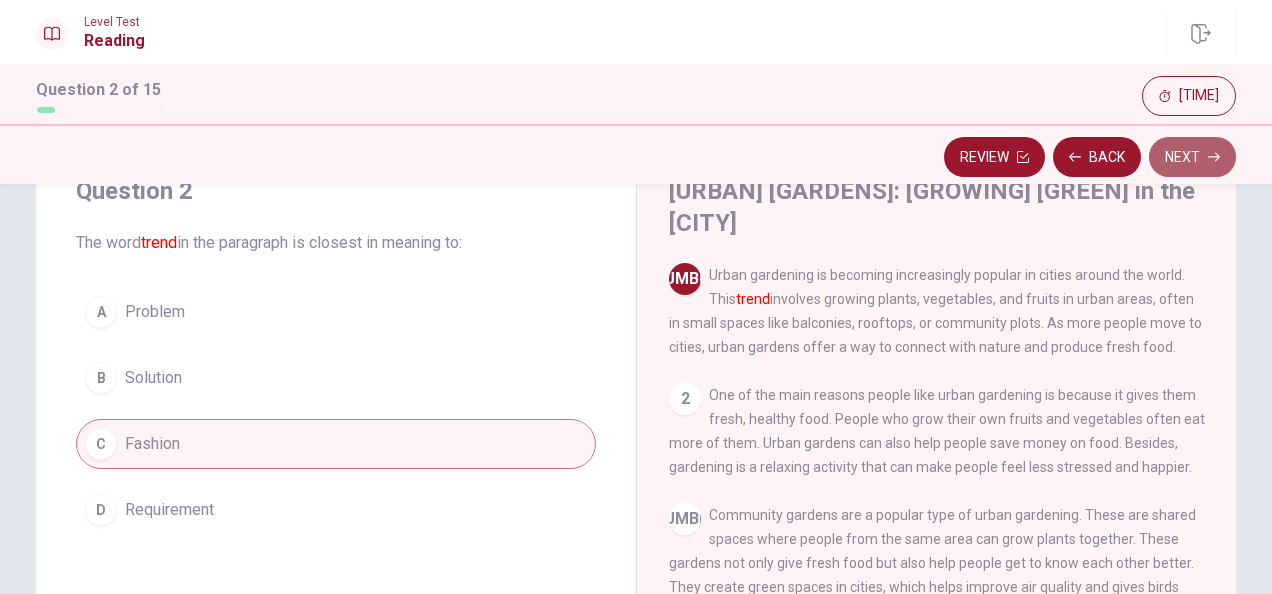 click on "Next" at bounding box center [1192, 157] 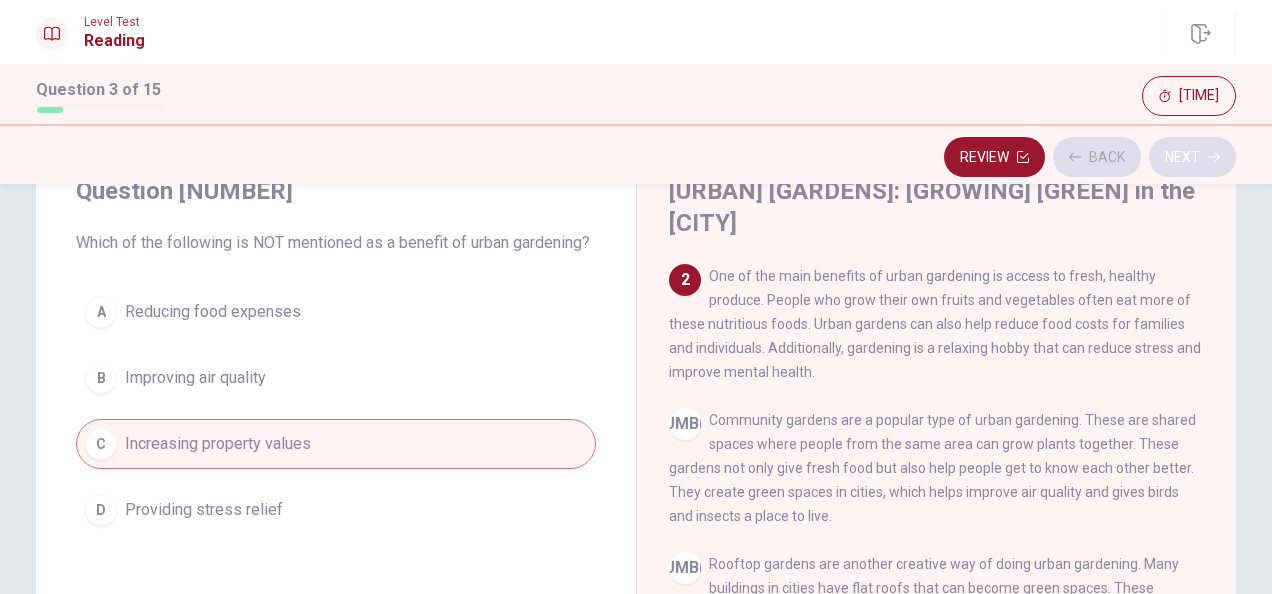 scroll, scrollTop: 122, scrollLeft: 0, axis: vertical 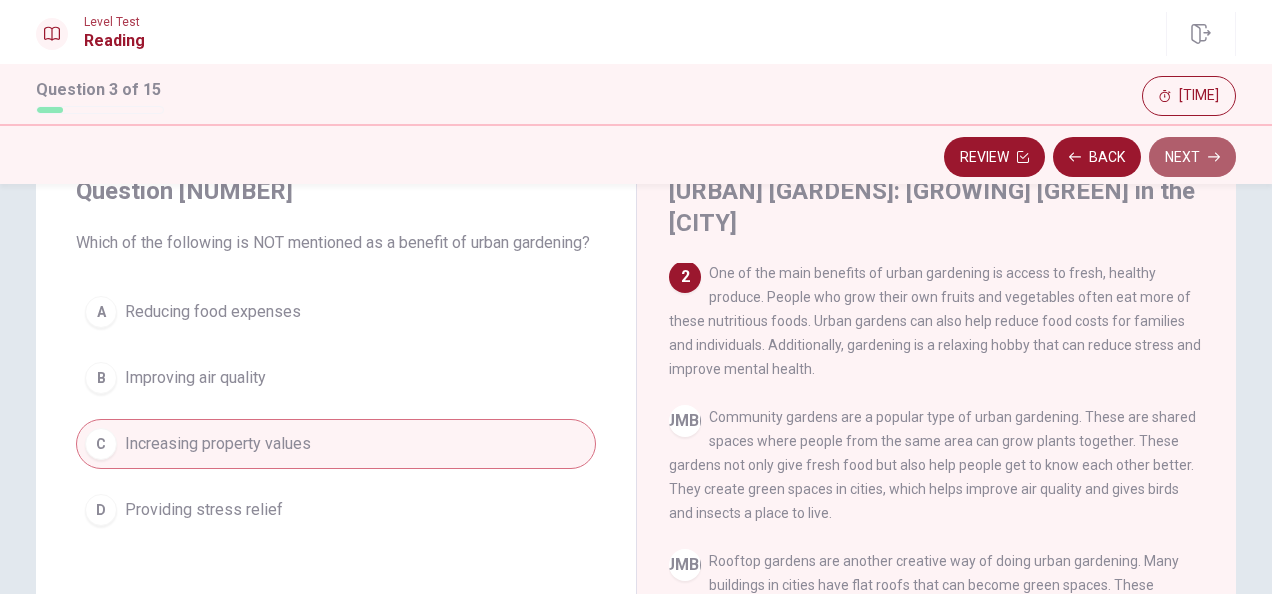 click on "Next" at bounding box center [1192, 157] 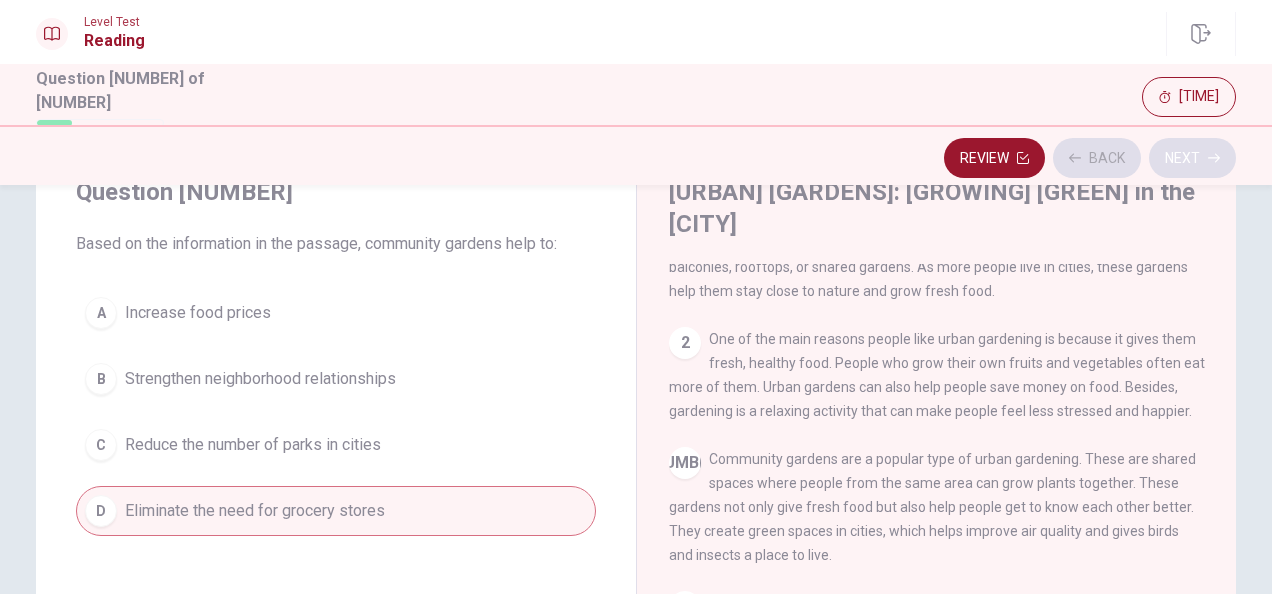 scroll, scrollTop: 0, scrollLeft: 0, axis: both 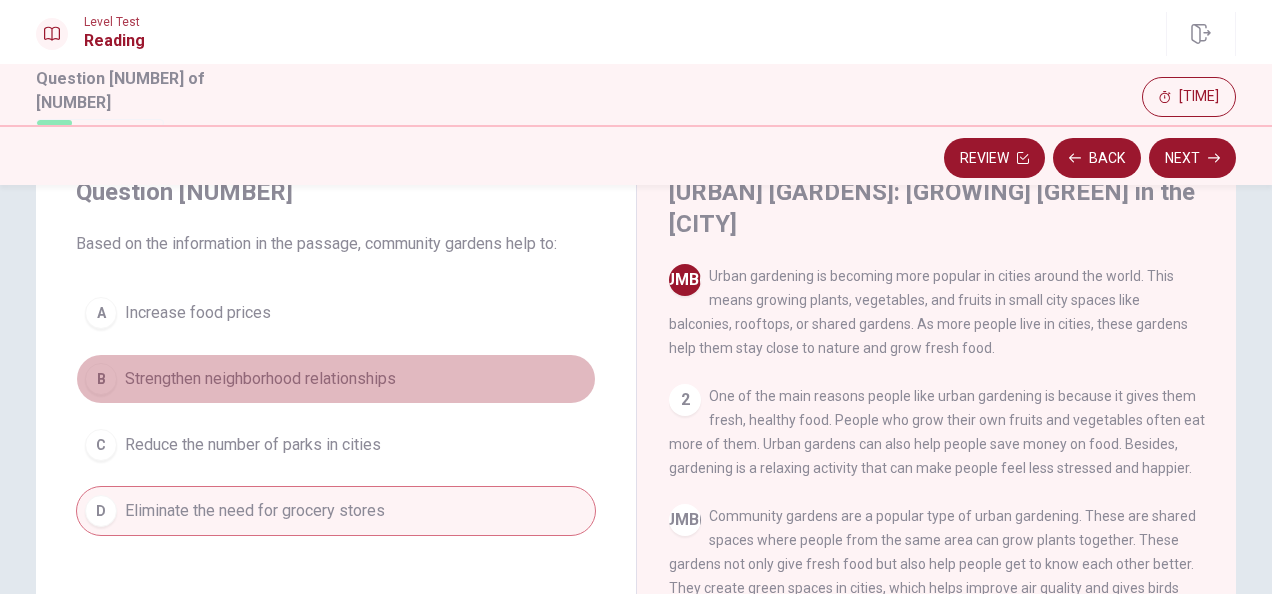 click on "Strengthen neighborhood relationships" at bounding box center [198, 313] 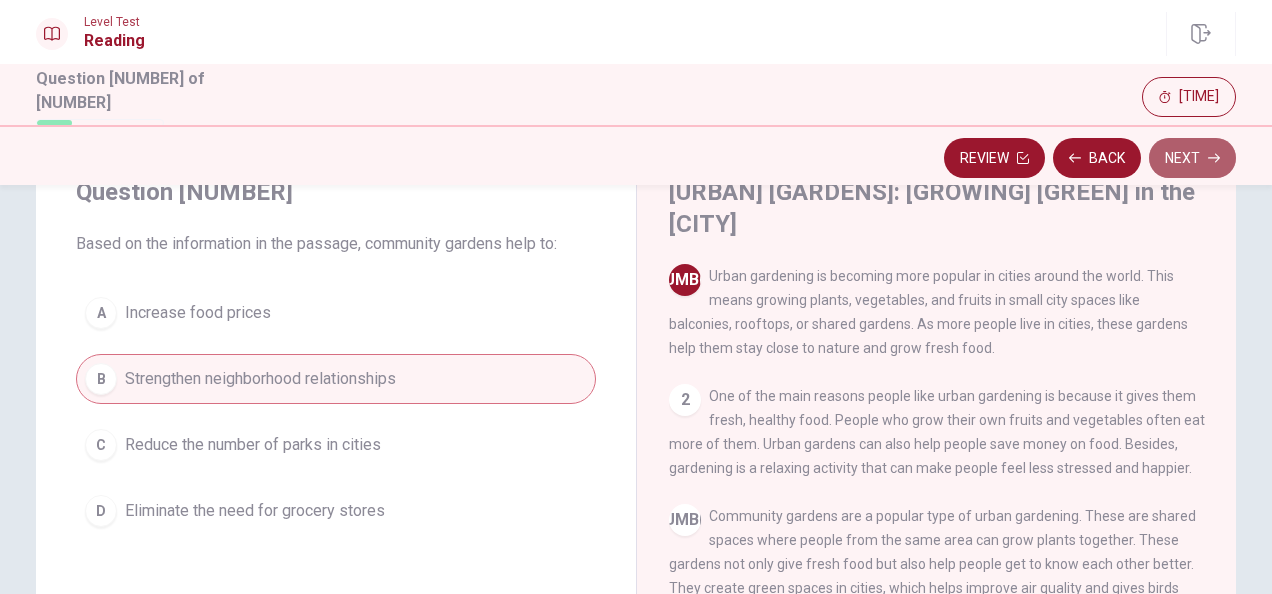 click on "Next" at bounding box center [1192, 158] 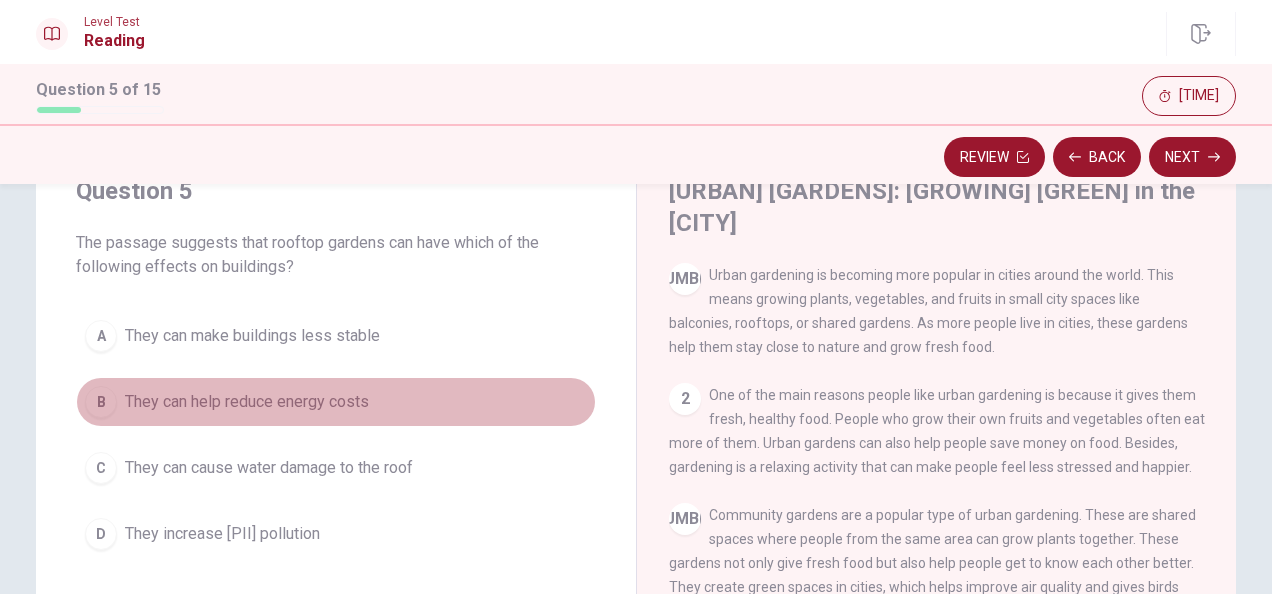 click on "They can help reduce energy costs" at bounding box center [252, 336] 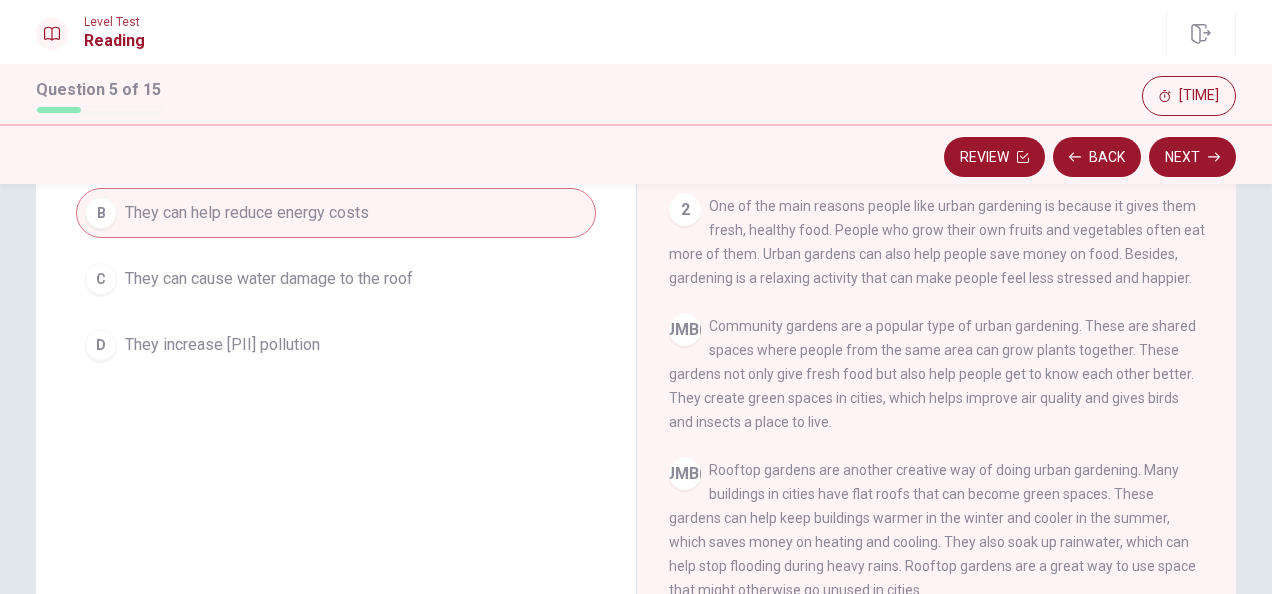 scroll, scrollTop: 272, scrollLeft: 0, axis: vertical 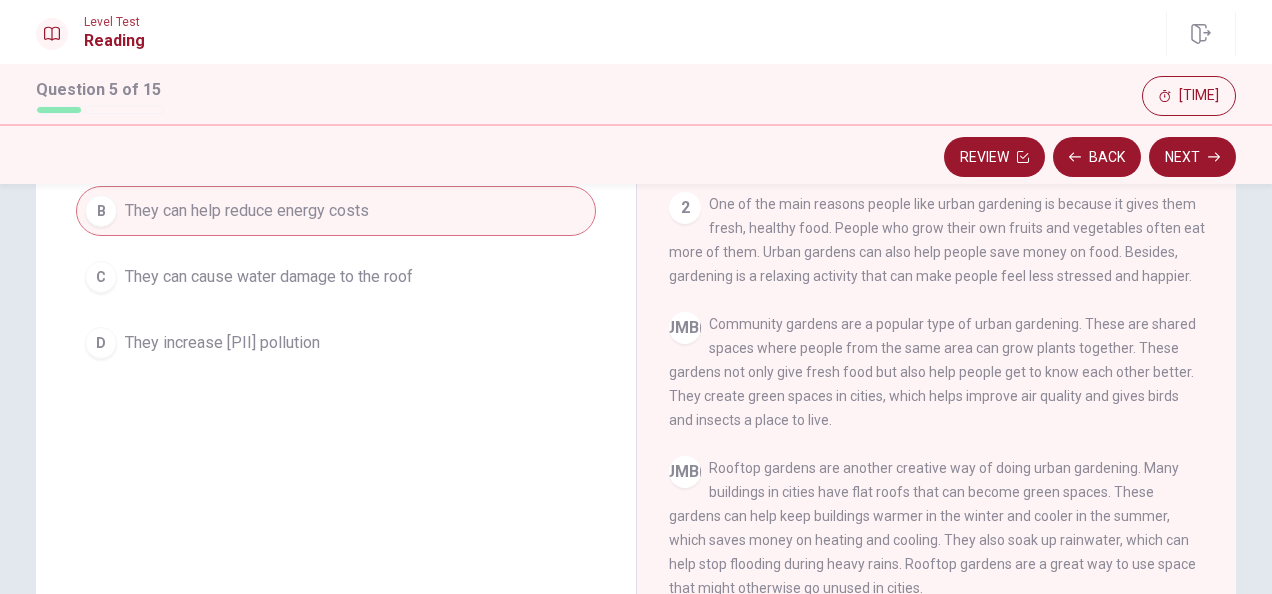 drag, startPoint x: 1213, startPoint y: 393, endPoint x: 1220, endPoint y: 418, distance: 25.96151 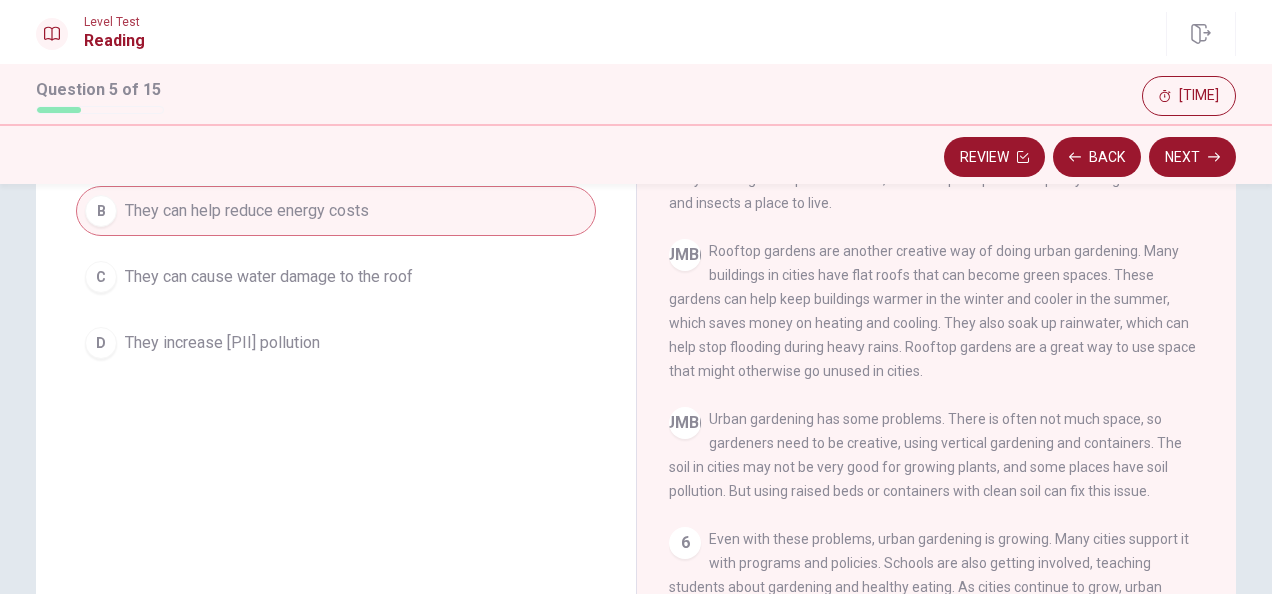 scroll, scrollTop: 234, scrollLeft: 0, axis: vertical 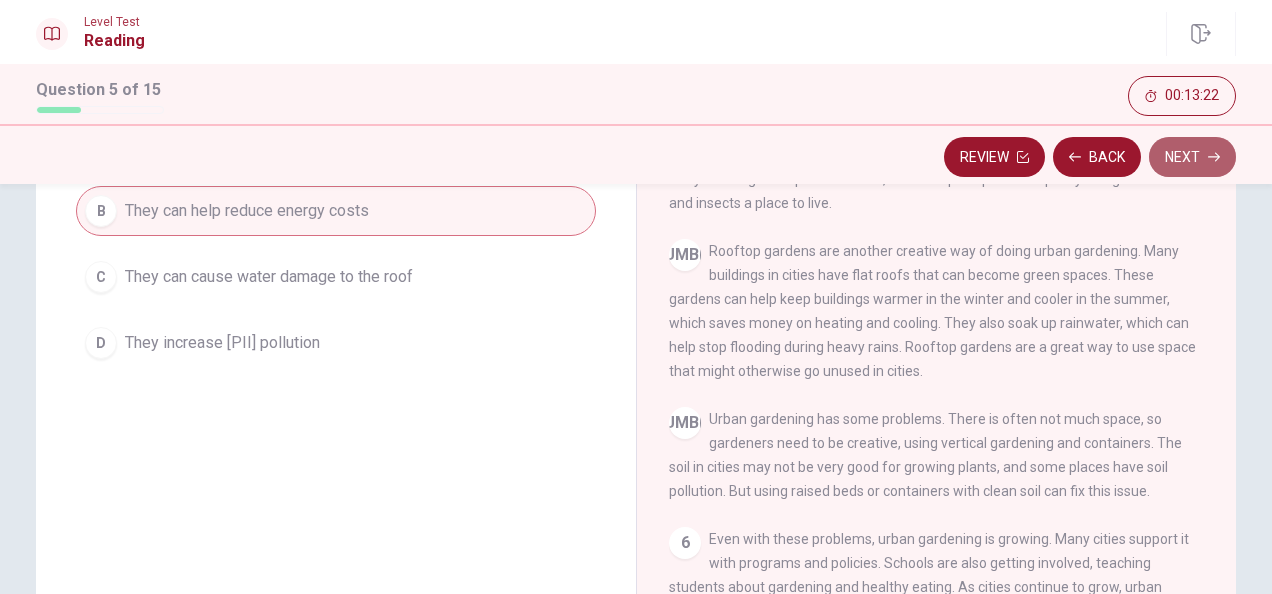 click on "Next" at bounding box center (1192, 157) 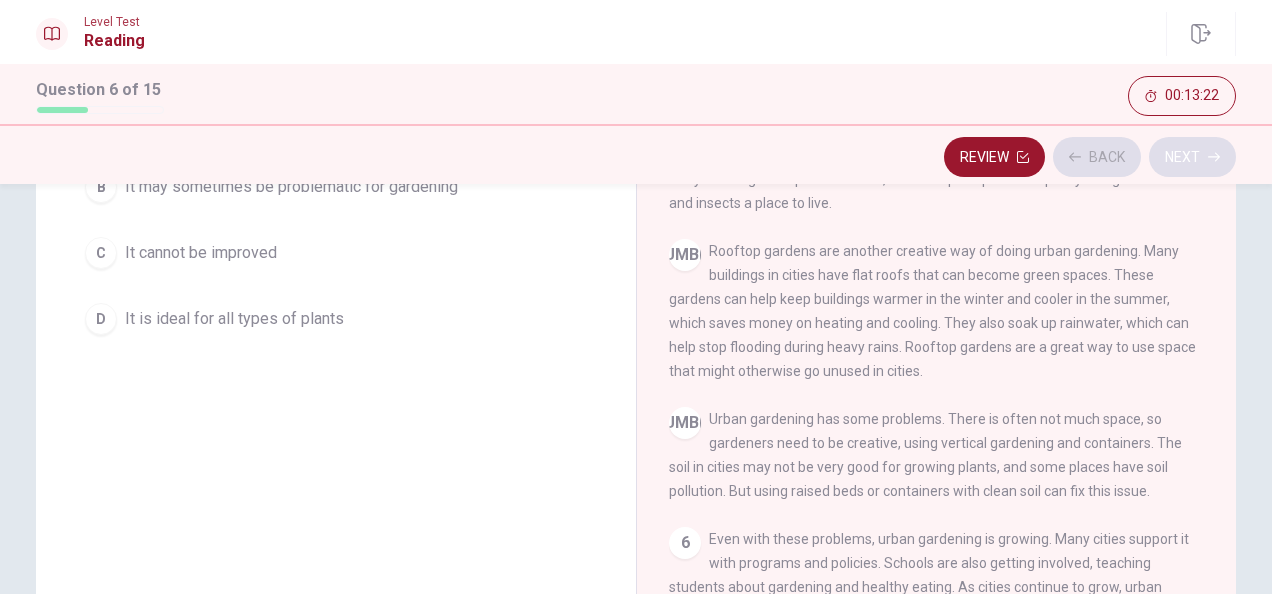 scroll, scrollTop: 248, scrollLeft: 0, axis: vertical 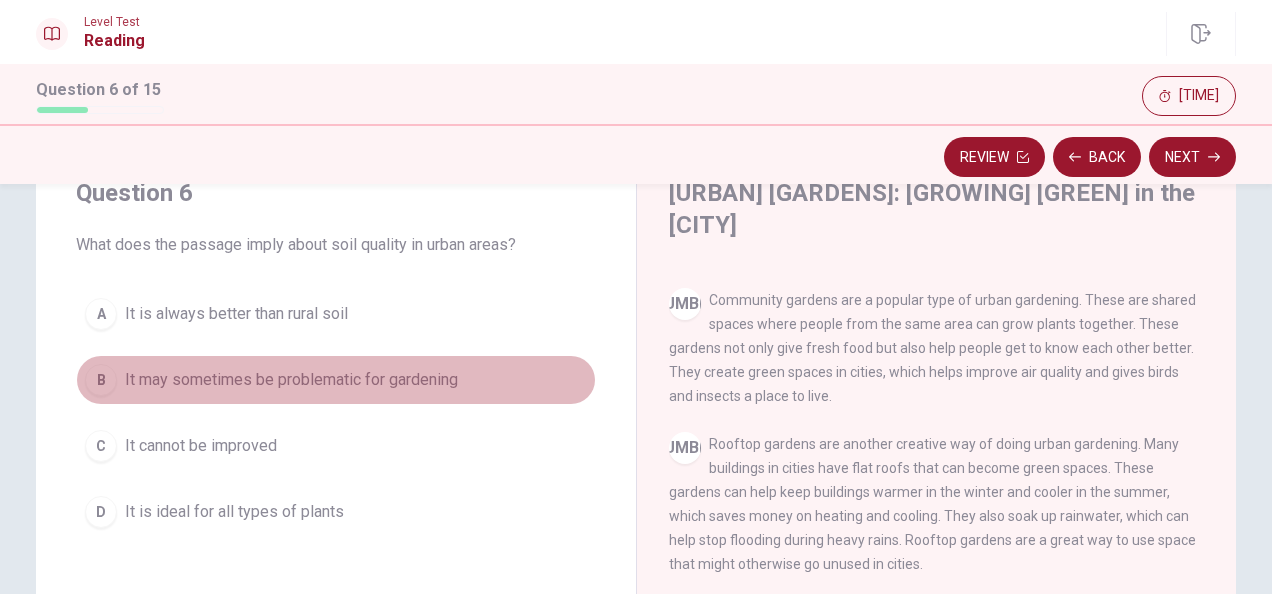 click on "It may sometimes be problematic for gardening" at bounding box center (236, 314) 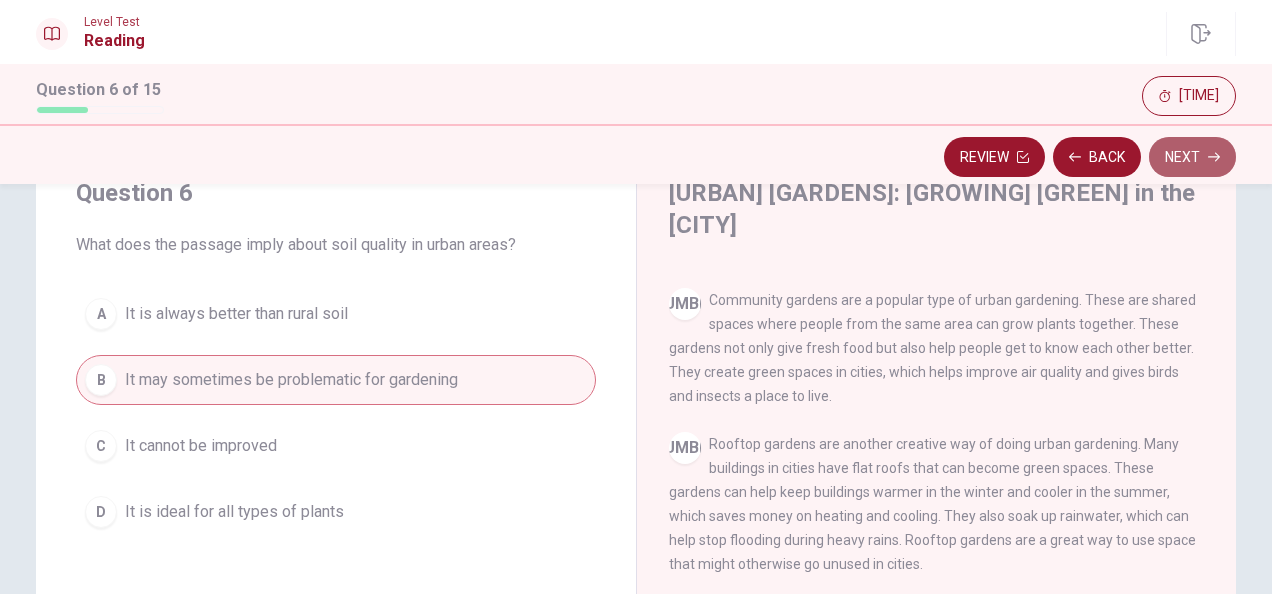 click at bounding box center (1023, 157) 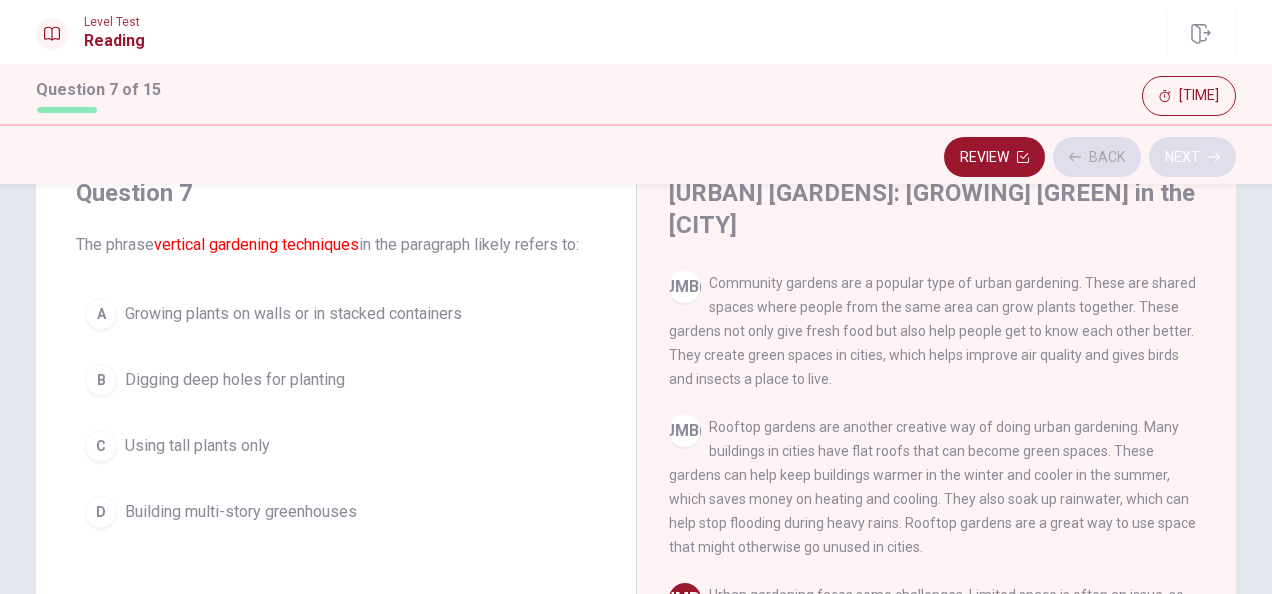 scroll, scrollTop: 259, scrollLeft: 0, axis: vertical 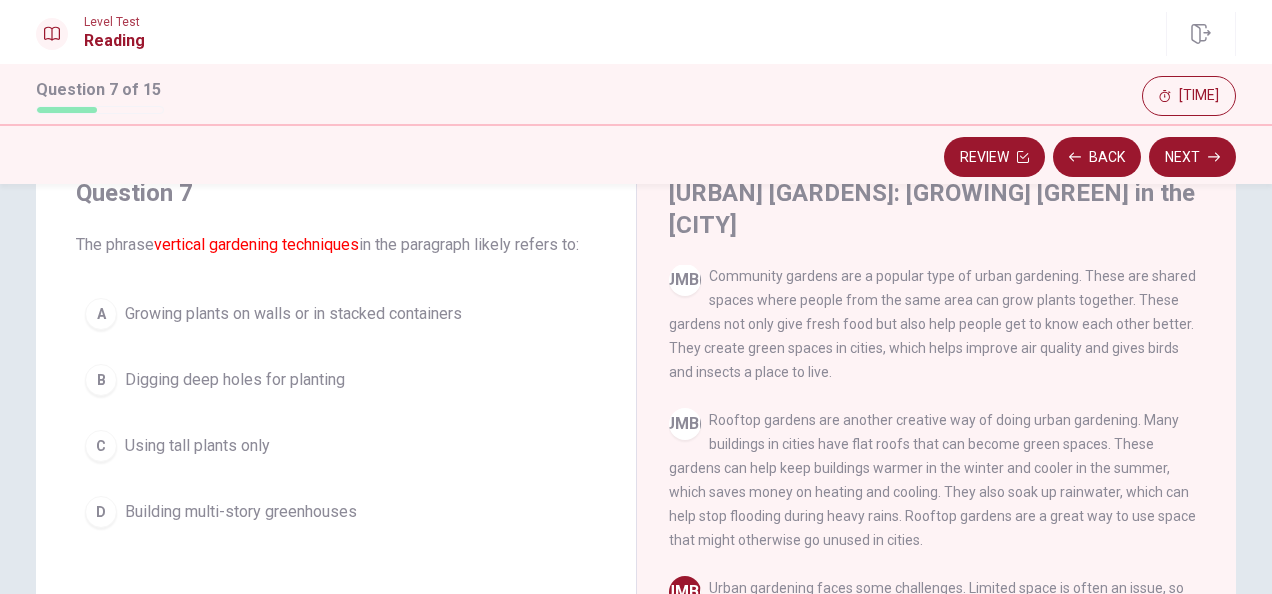 click on "Growing plants on walls or in stacked containers" at bounding box center (293, 314) 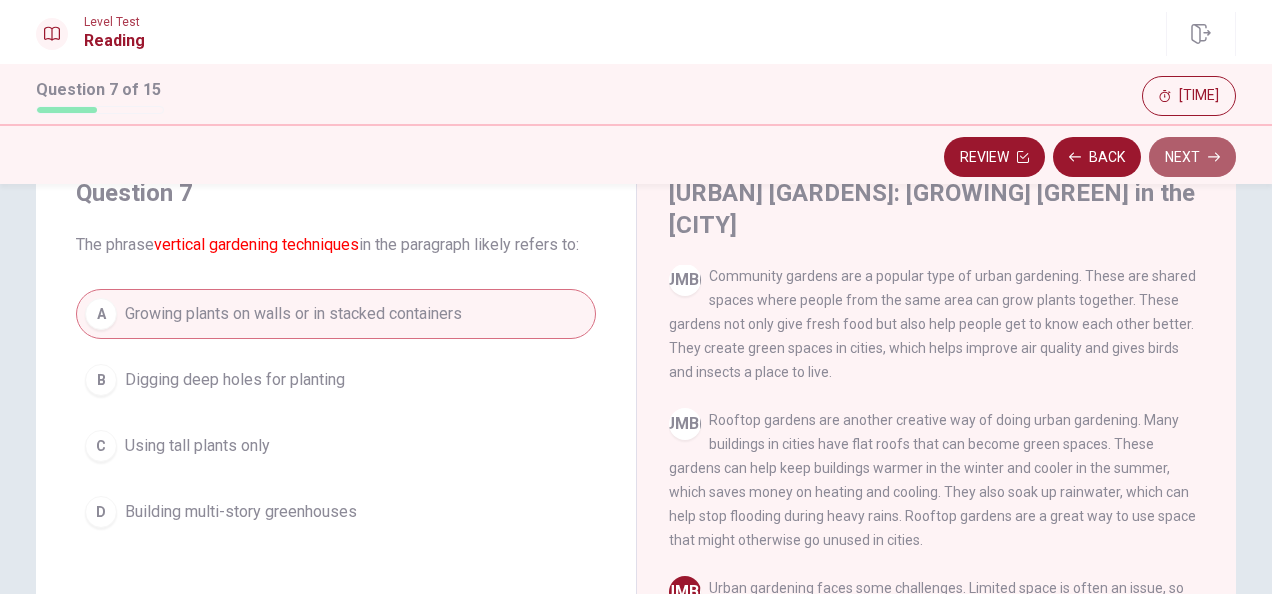 click on "Next" at bounding box center [1192, 157] 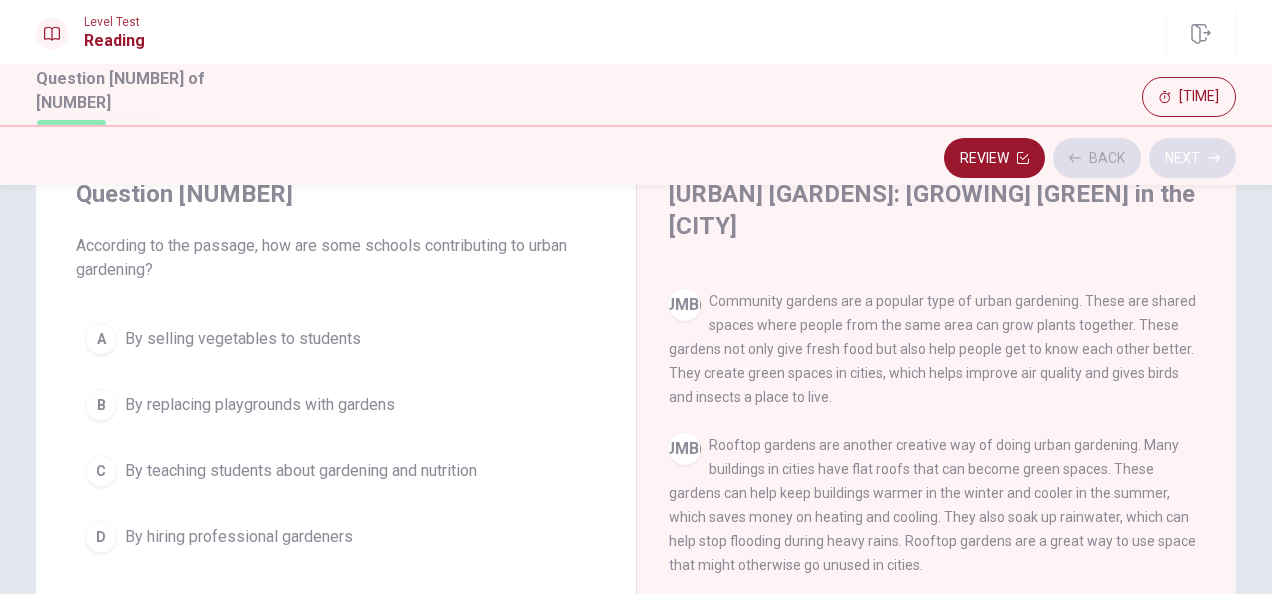 scroll, scrollTop: 234, scrollLeft: 0, axis: vertical 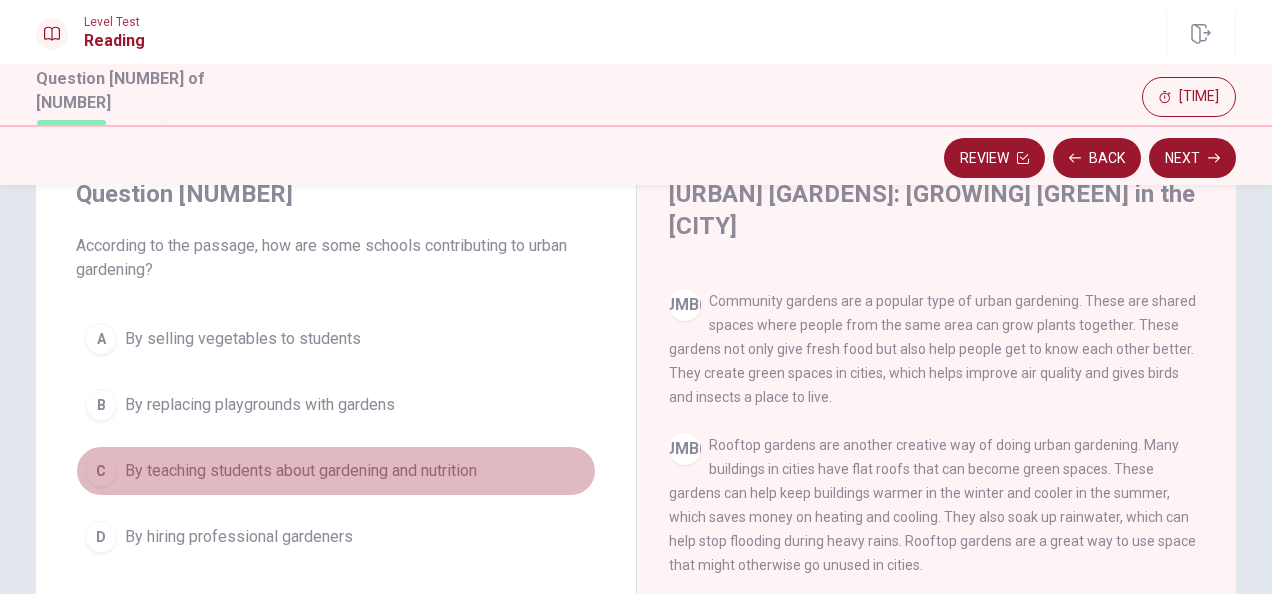 click on "By teaching students about gardening and nutrition" at bounding box center (243, 339) 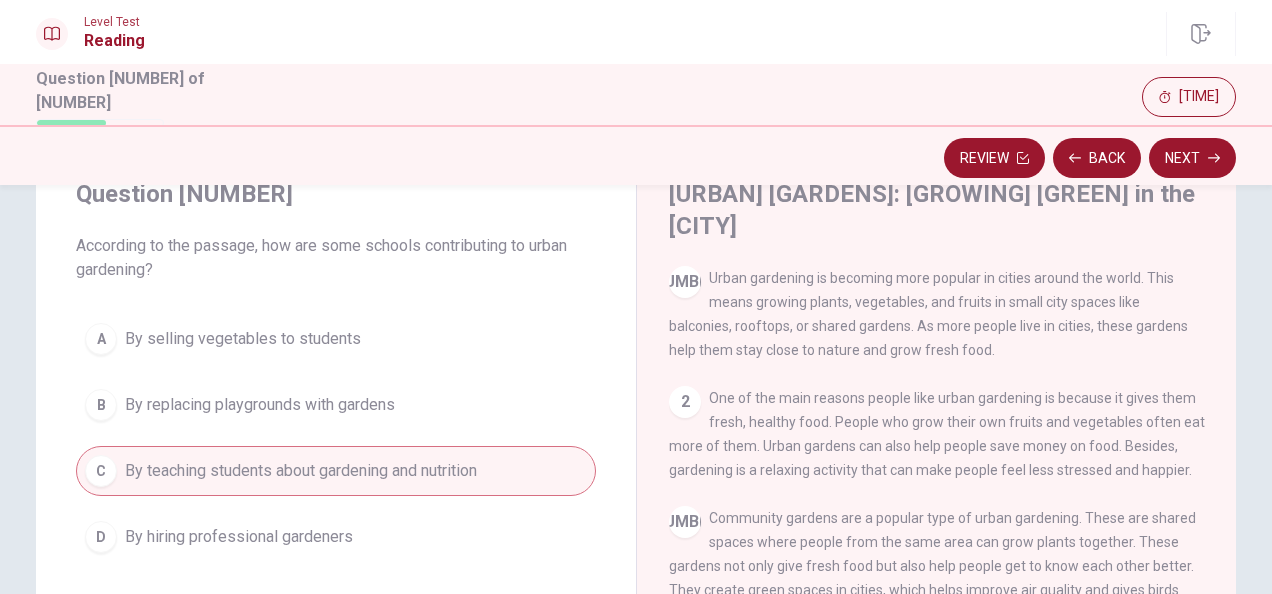 scroll, scrollTop: 234, scrollLeft: 0, axis: vertical 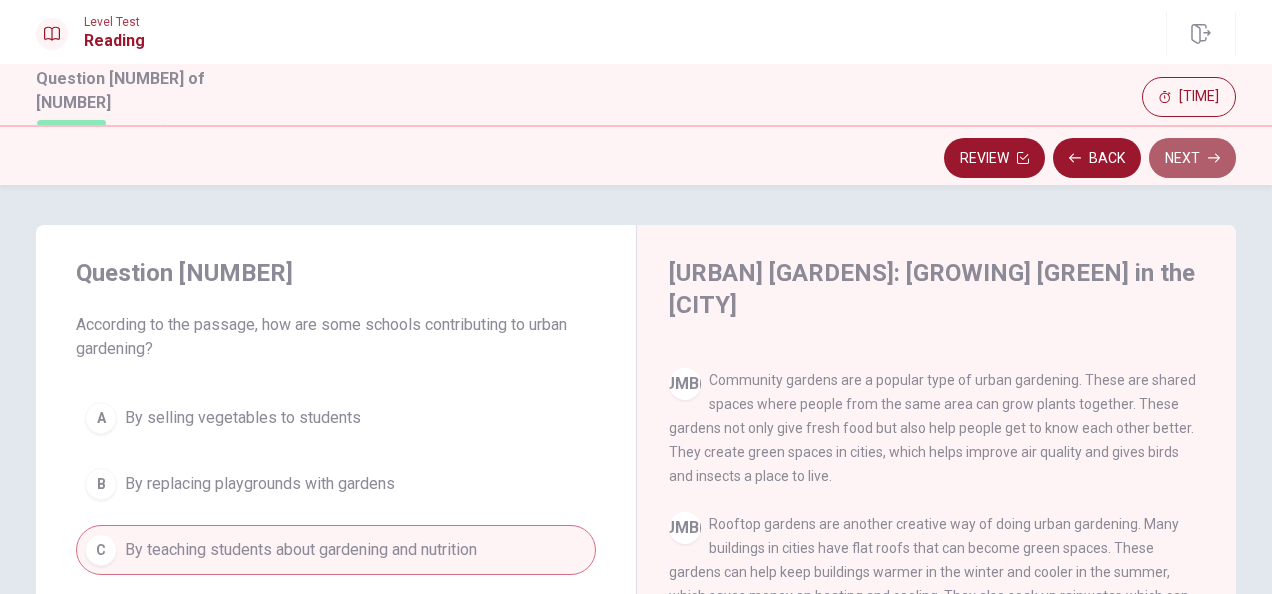 click on "Next" at bounding box center (1192, 158) 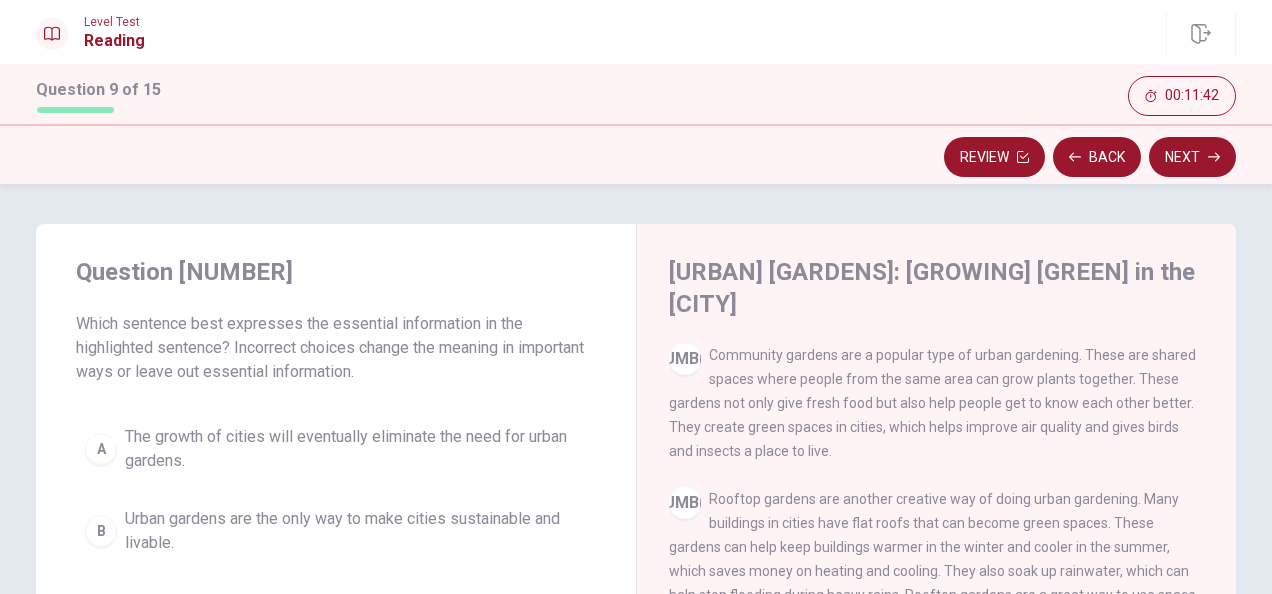 scroll, scrollTop: 259, scrollLeft: 0, axis: vertical 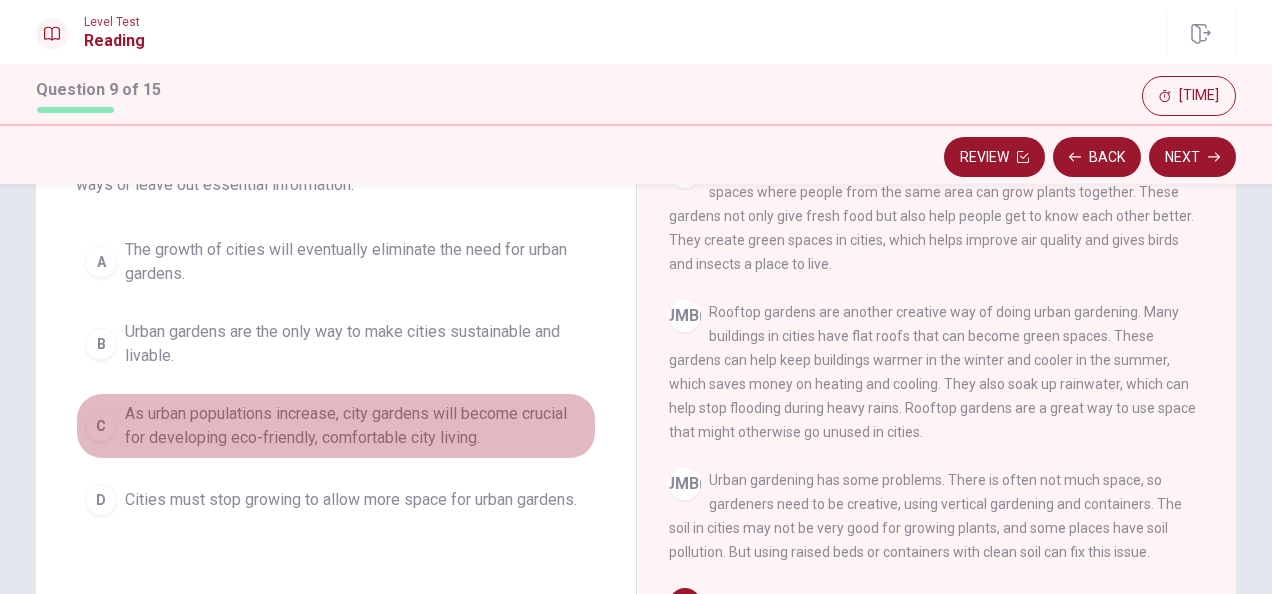 click on "As urban populations increase, city gardens will become crucial for developing eco-friendly, comfortable city living." at bounding box center [356, 262] 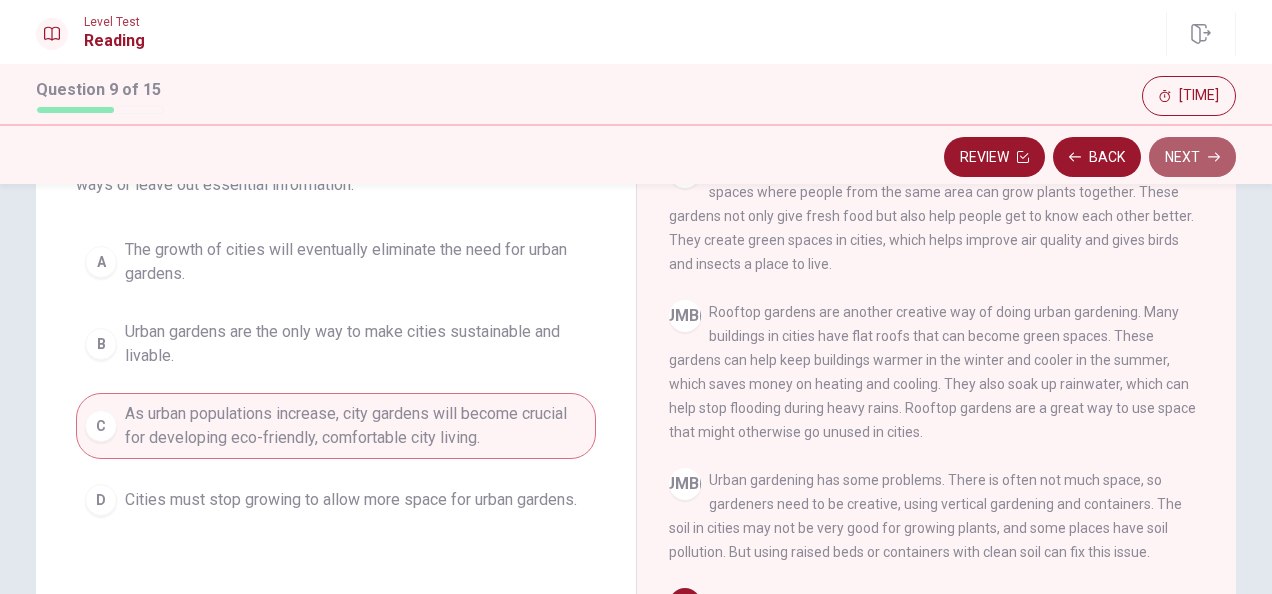 click on "Next" at bounding box center (1192, 157) 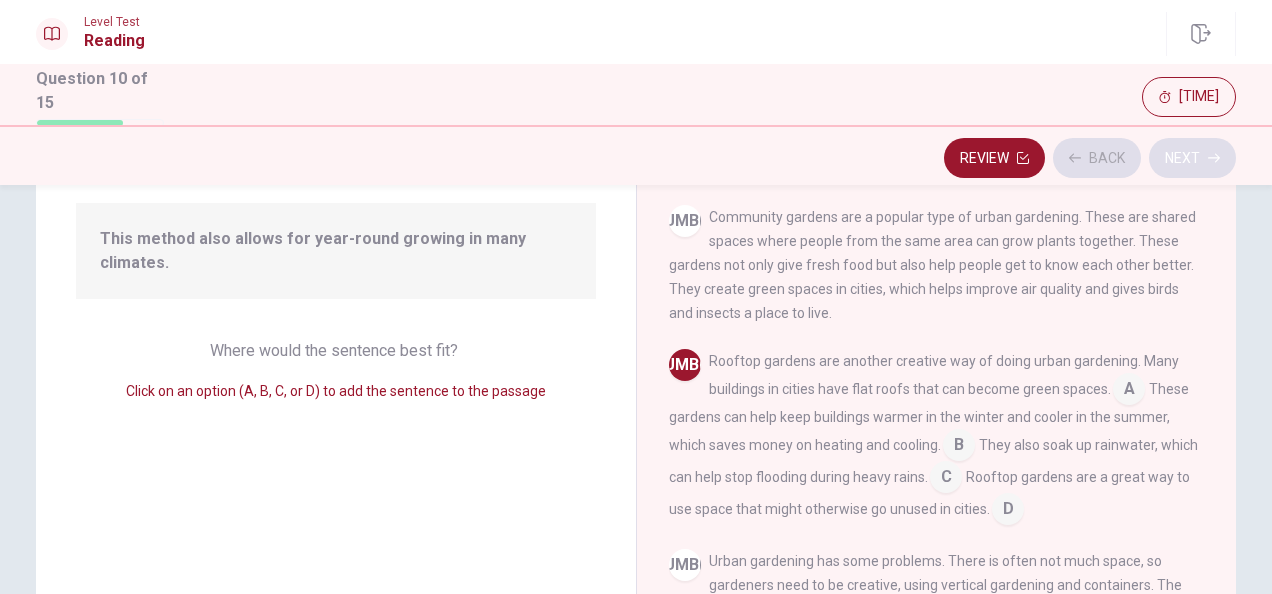 scroll, scrollTop: 194, scrollLeft: 0, axis: vertical 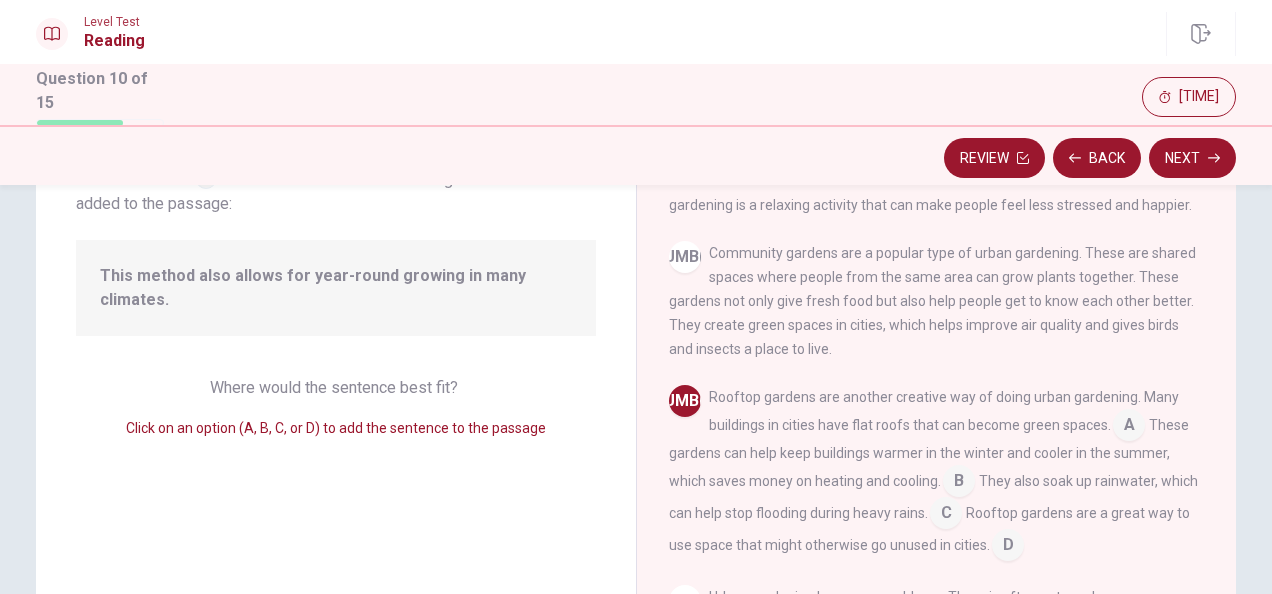 click at bounding box center (1129, 427) 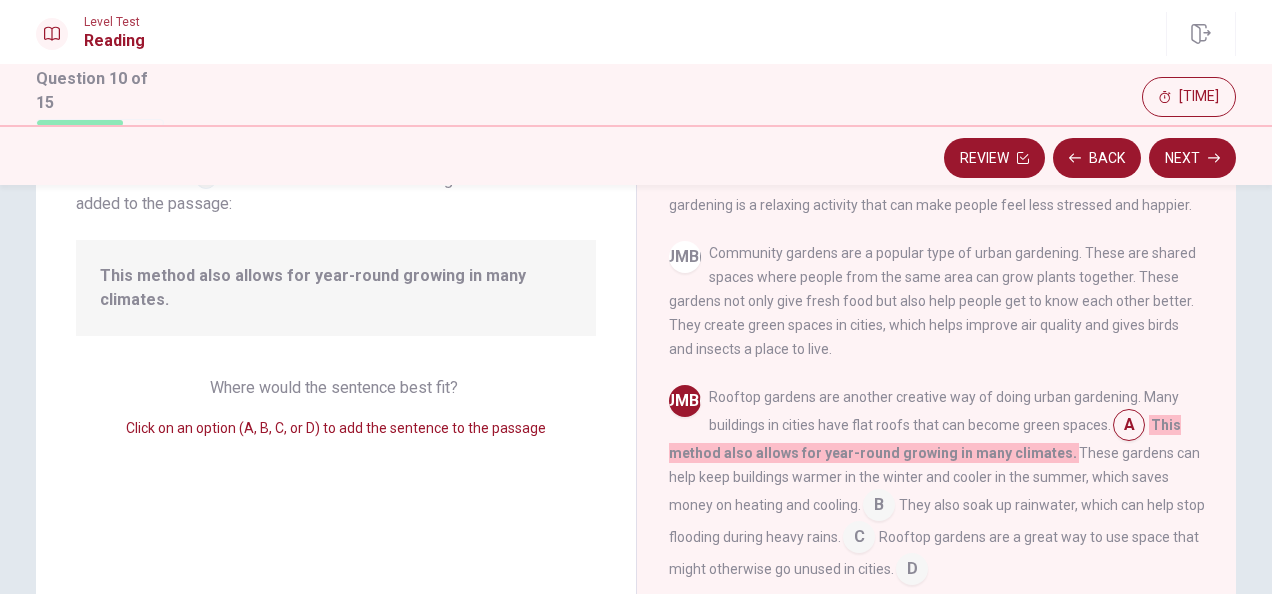 click at bounding box center [1129, 427] 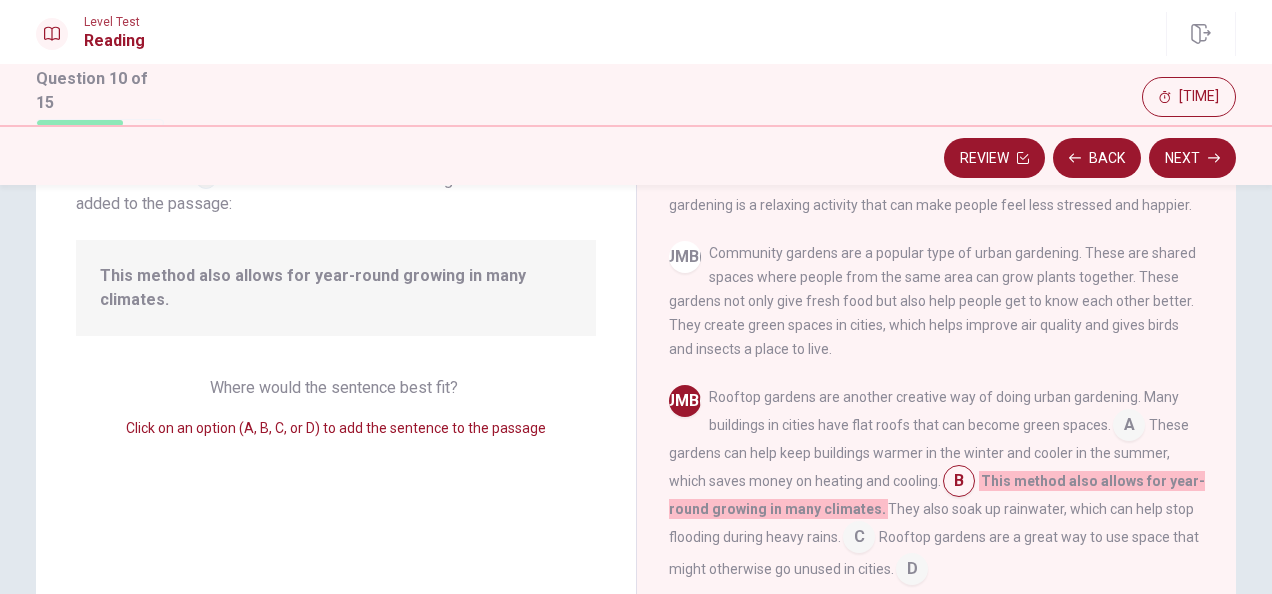 click at bounding box center (1129, 427) 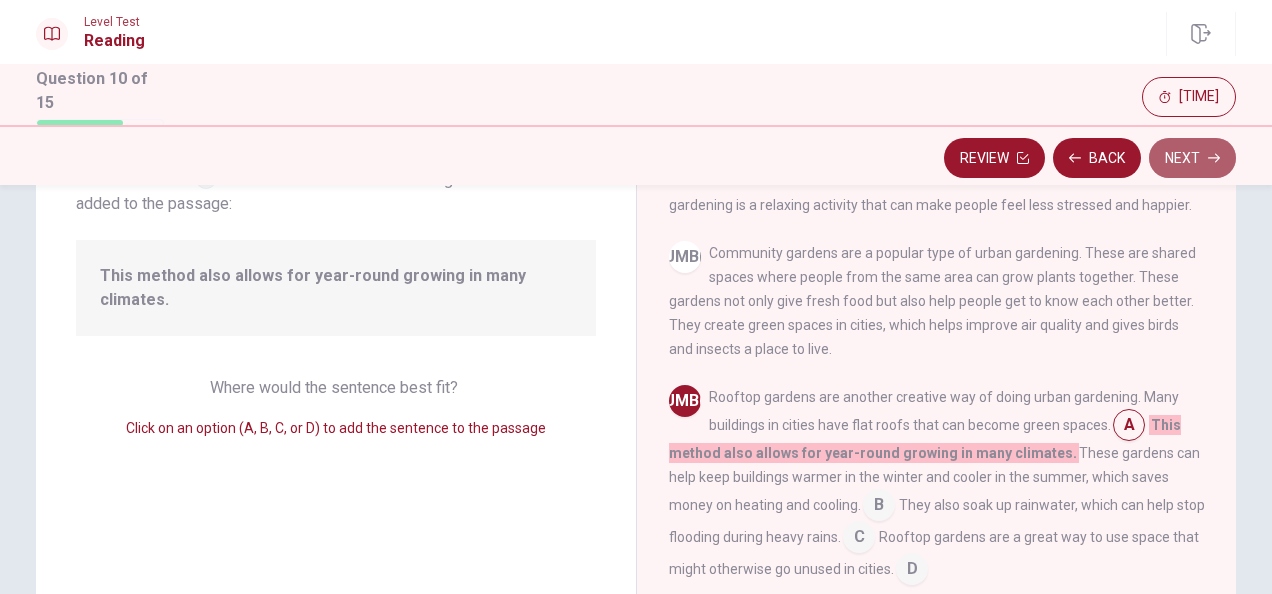 click on "Next" at bounding box center [1192, 158] 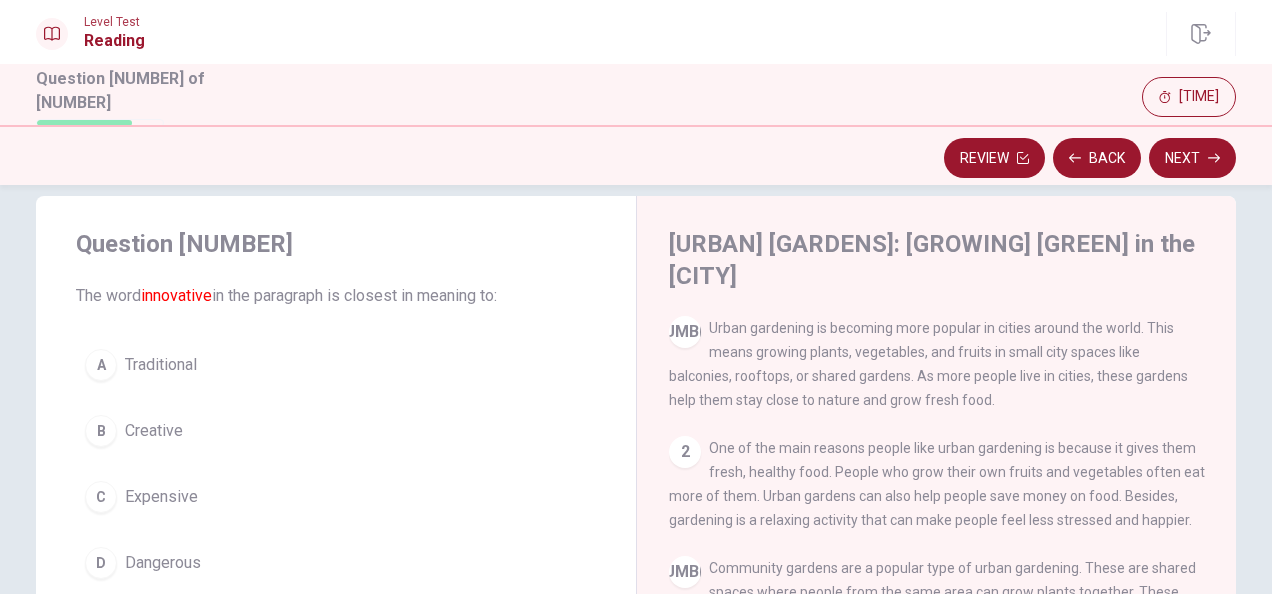 scroll, scrollTop: 0, scrollLeft: 0, axis: both 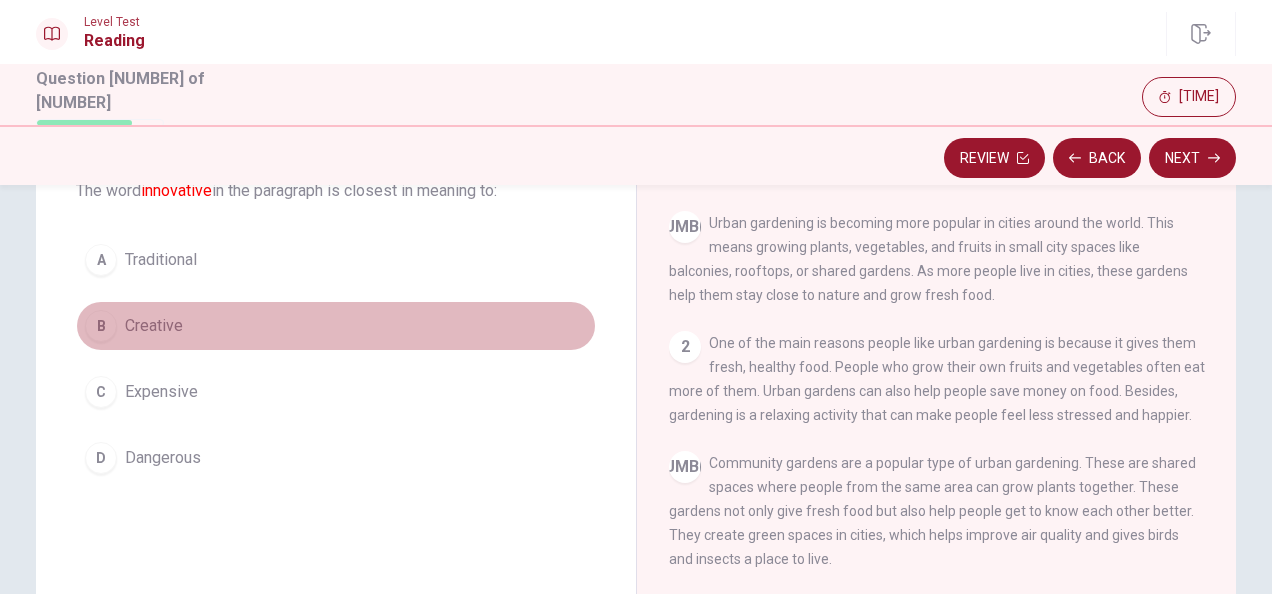 click on "Creative" at bounding box center (161, 260) 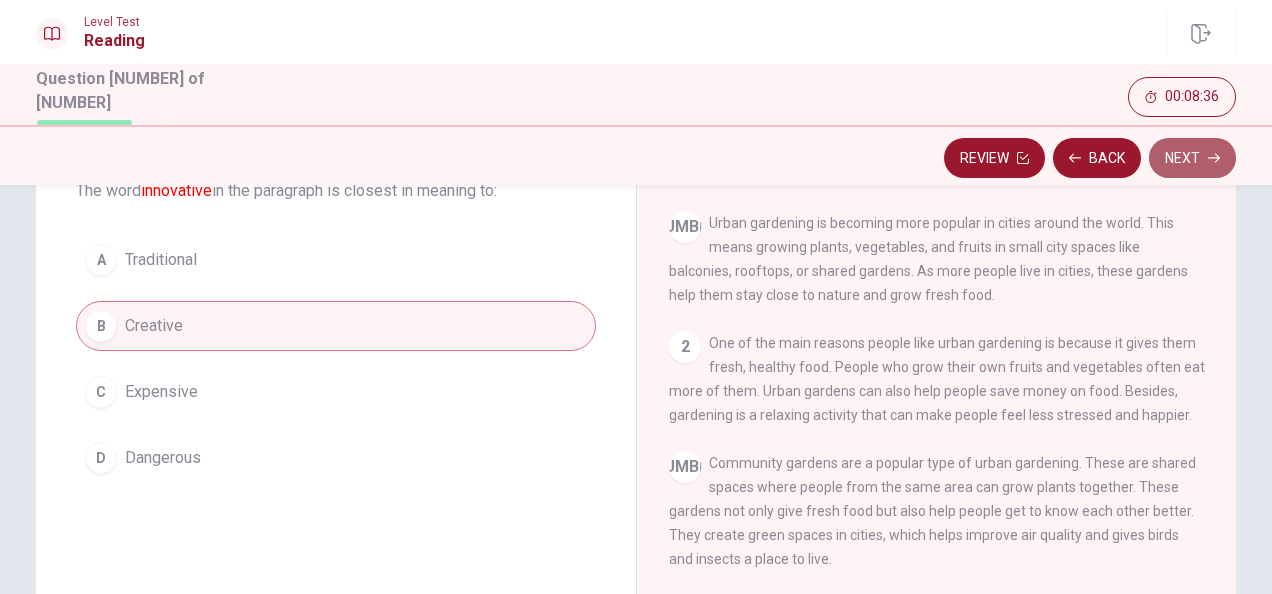 click on "Next" at bounding box center [1192, 158] 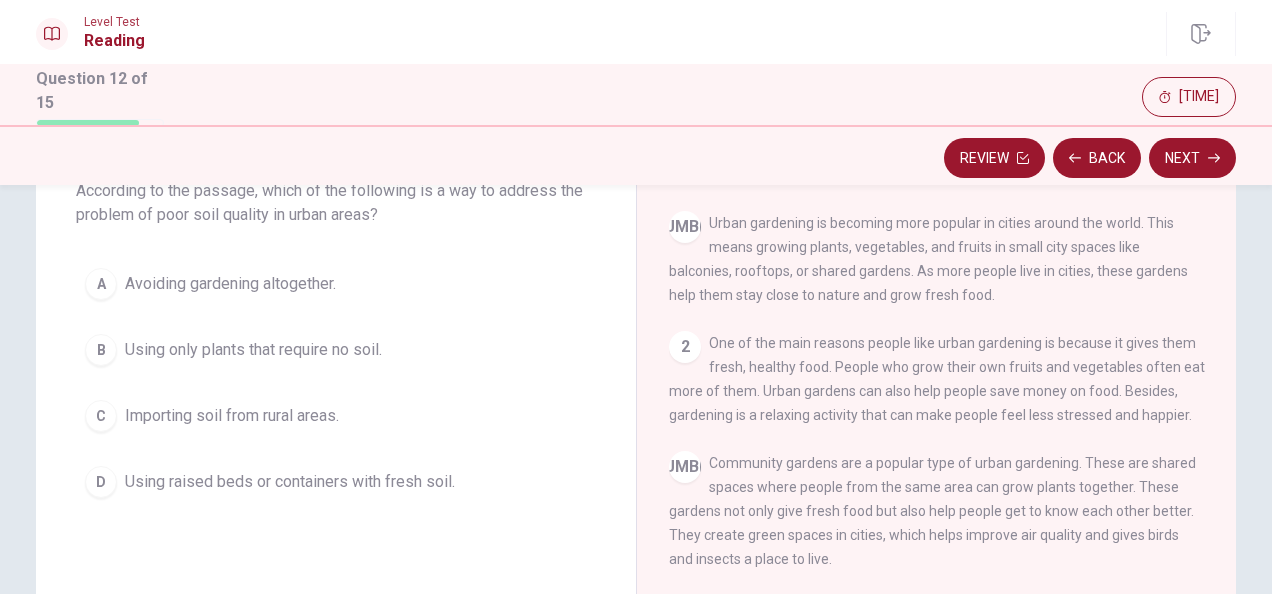 scroll, scrollTop: 35, scrollLeft: 0, axis: vertical 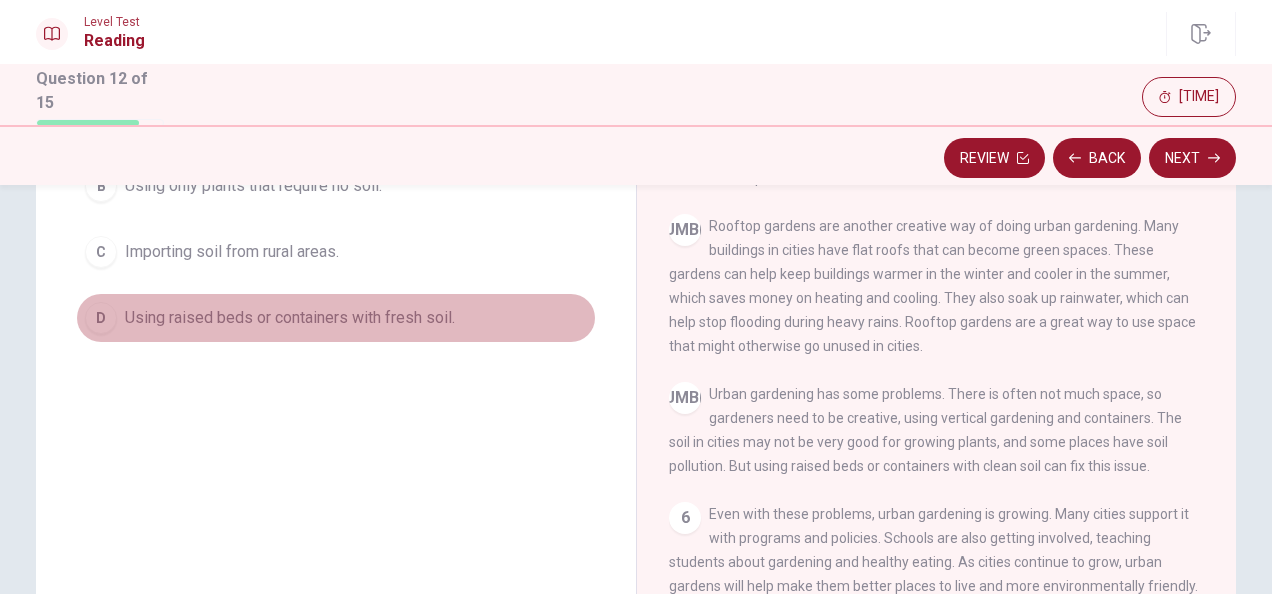 click on "Using raised beds or containers with fresh soil." at bounding box center [230, 120] 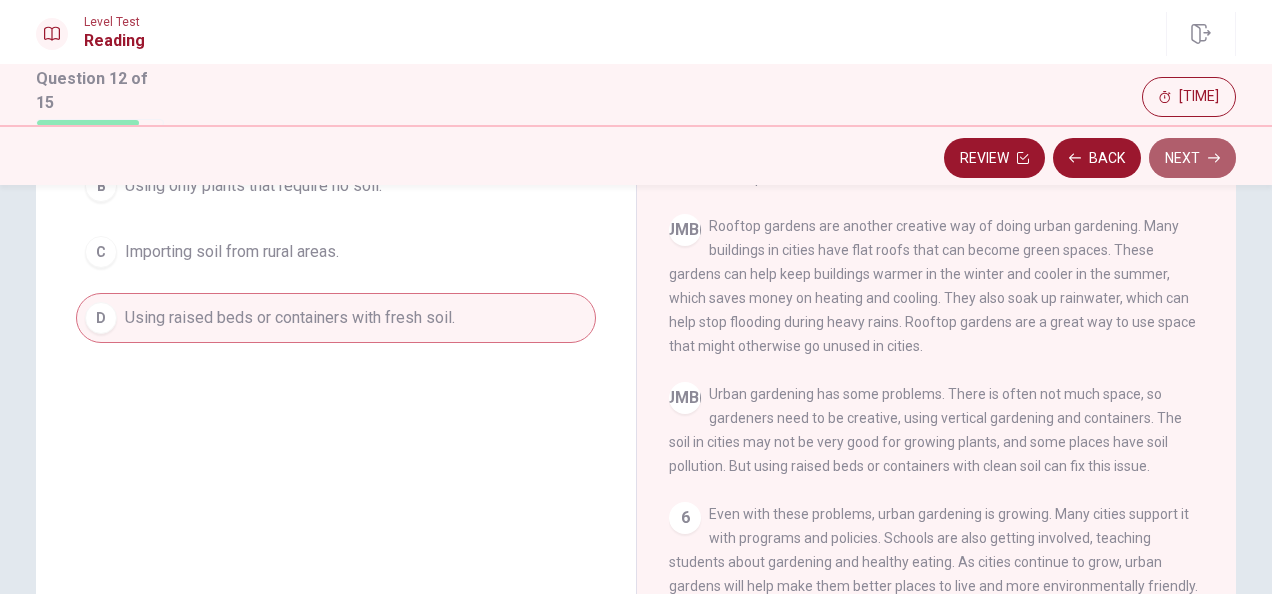 click on "Next" at bounding box center (1192, 158) 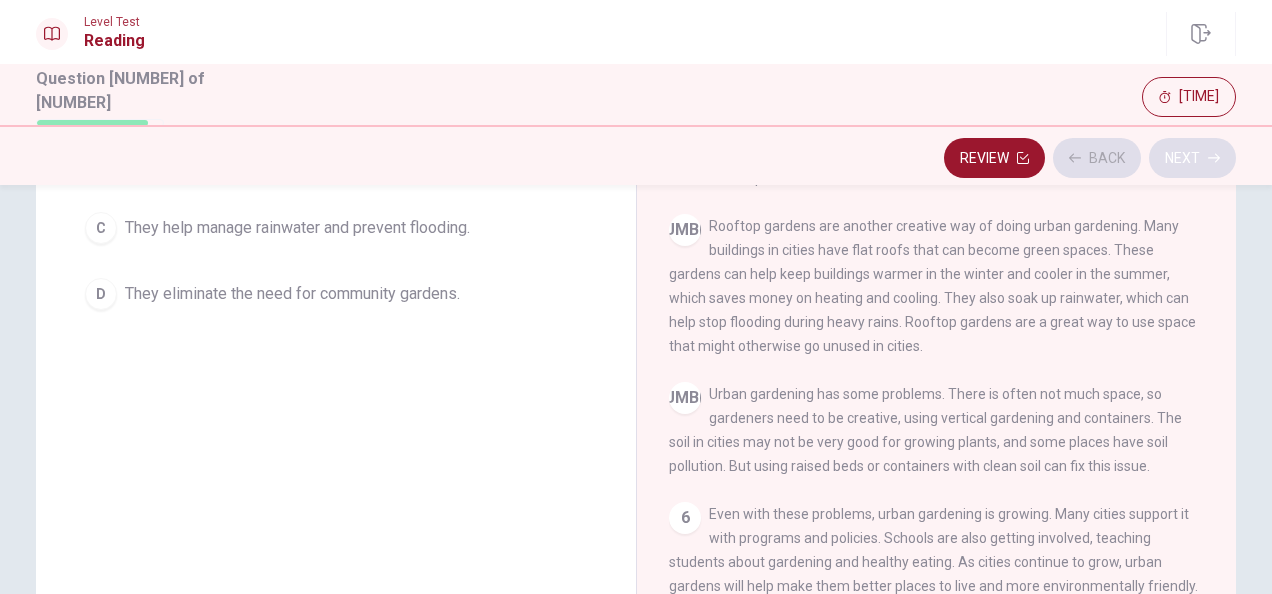 scroll, scrollTop: 274, scrollLeft: 0, axis: vertical 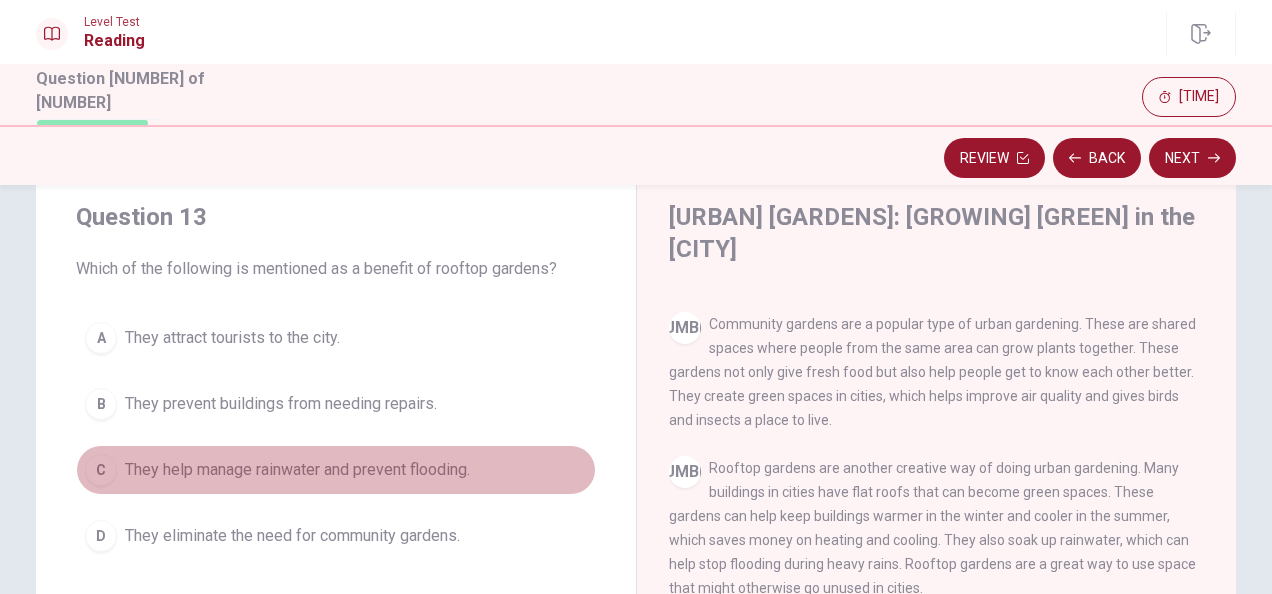 click on "They help manage rainwater and prevent flooding." at bounding box center [232, 338] 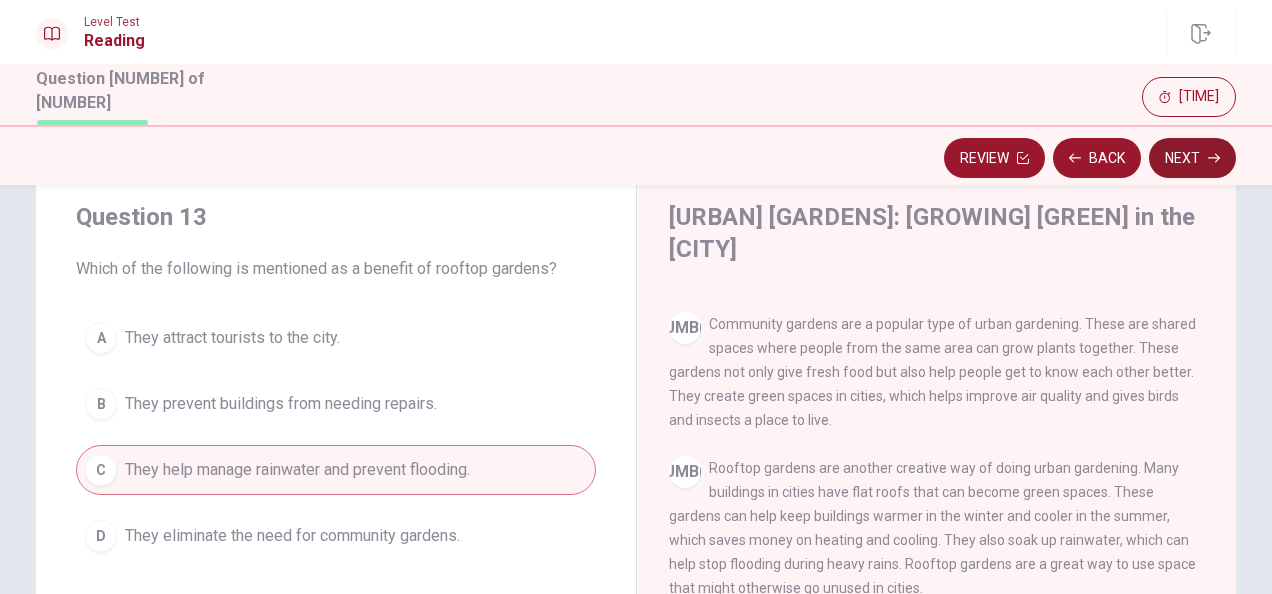 click on "Next" at bounding box center [1192, 158] 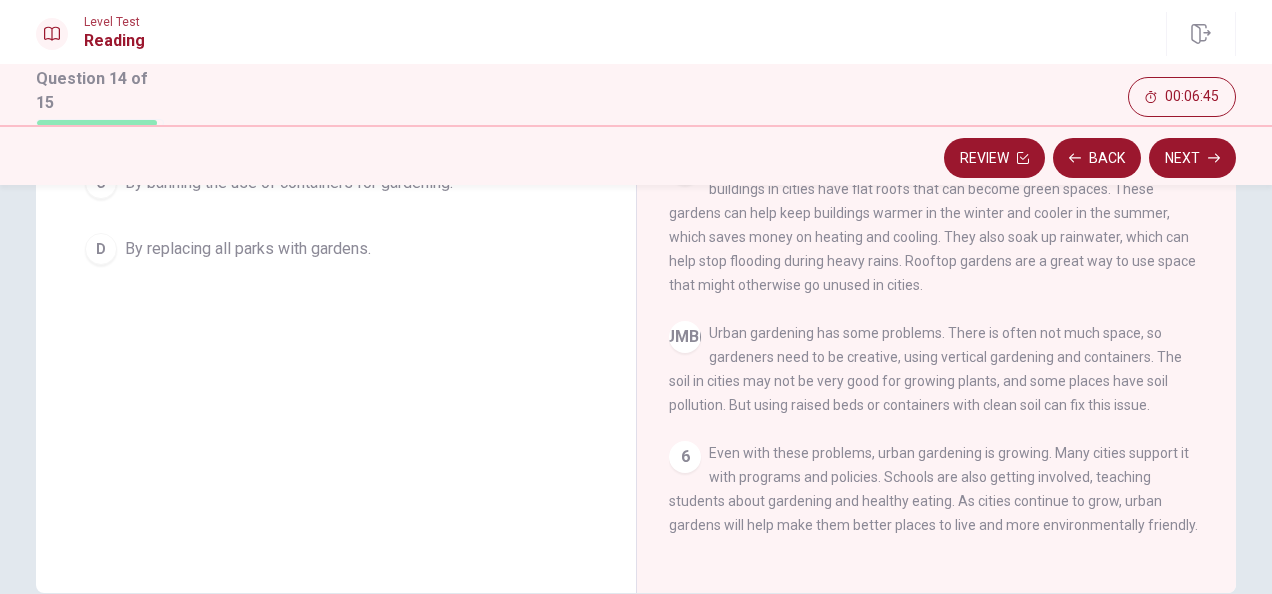 scroll, scrollTop: 361, scrollLeft: 0, axis: vertical 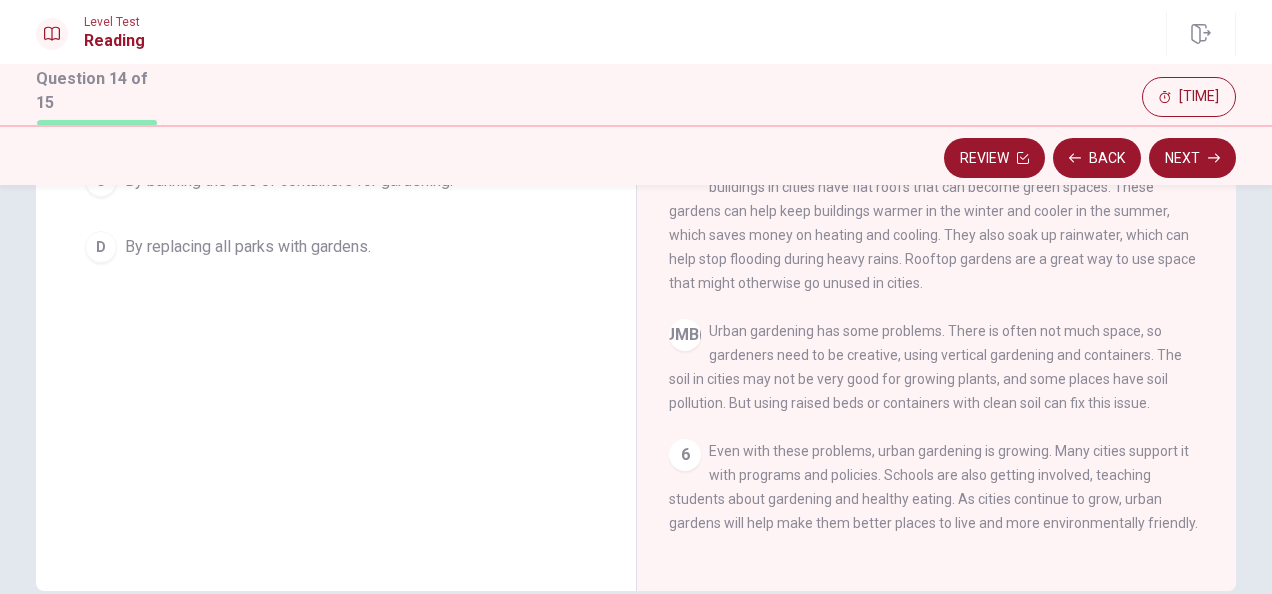 drag, startPoint x: 1252, startPoint y: 416, endPoint x: 1252, endPoint y: 380, distance: 36 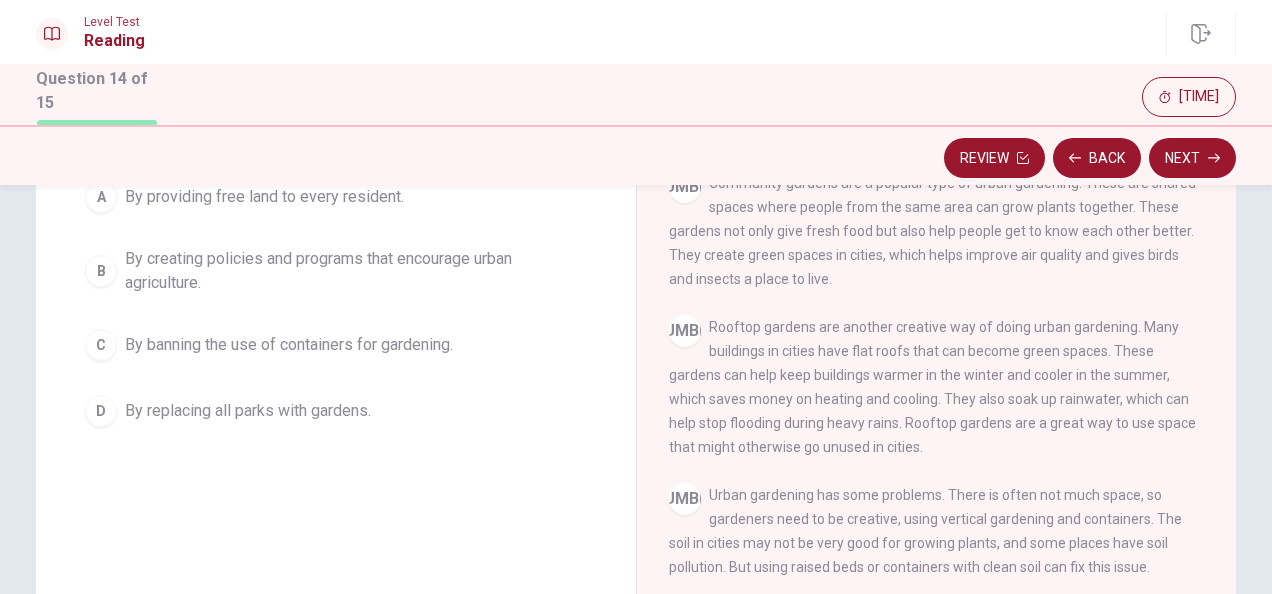 scroll, scrollTop: 266, scrollLeft: 0, axis: vertical 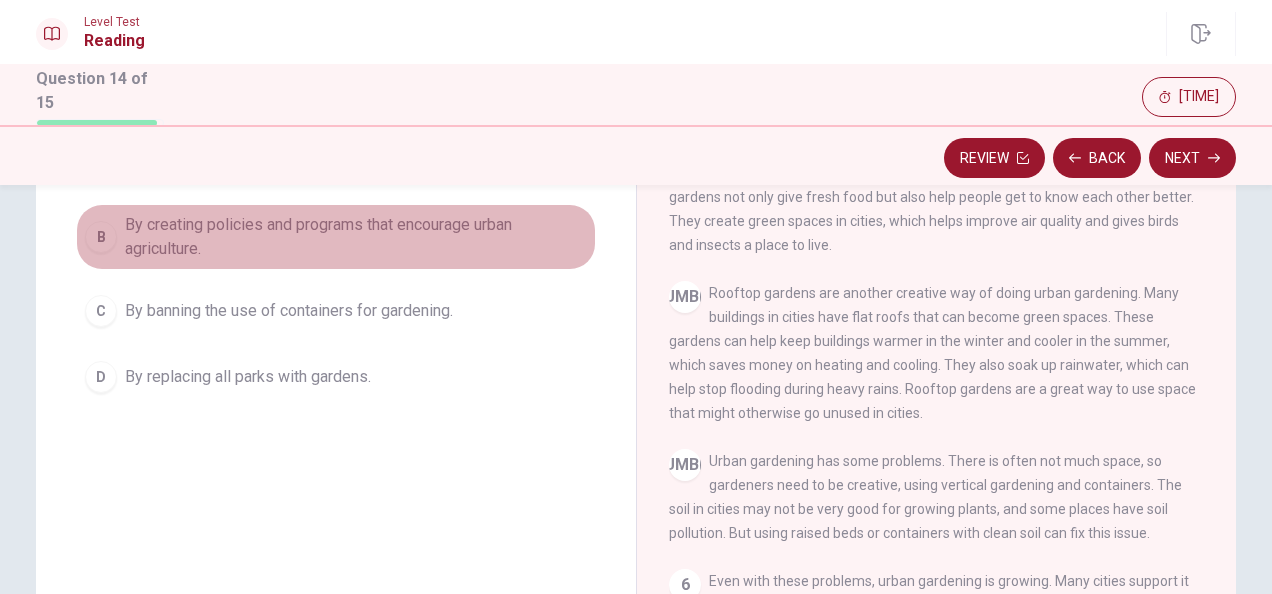 click on "By creating policies and programs that encourage urban agriculture." at bounding box center [264, 163] 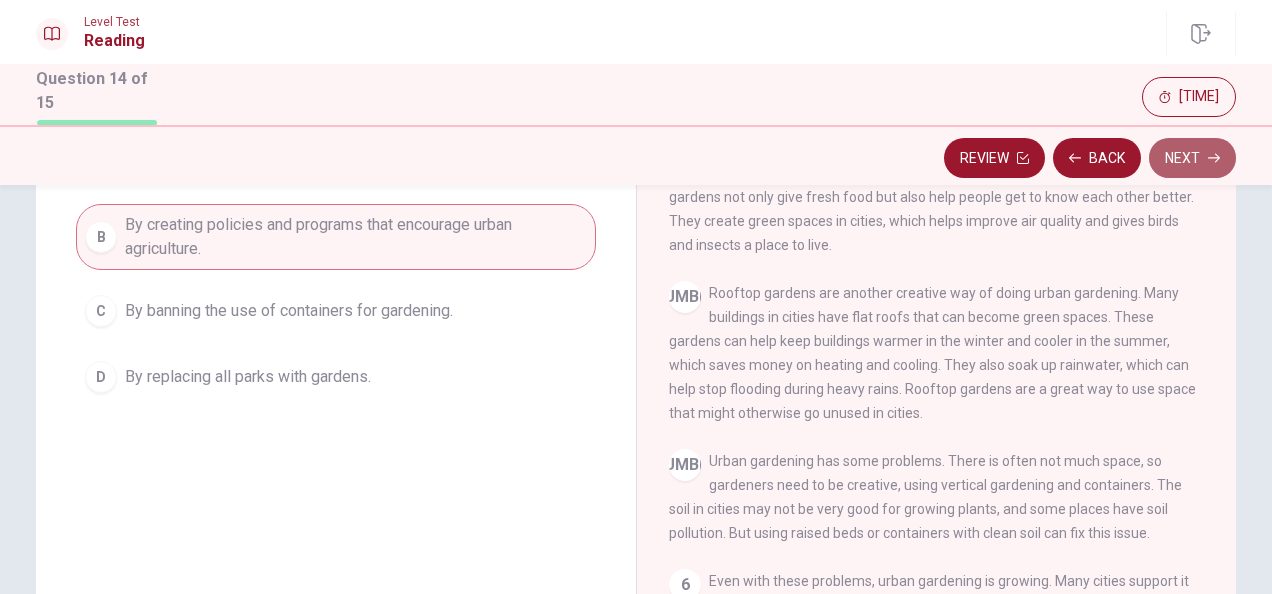 click on "Next" at bounding box center [1192, 158] 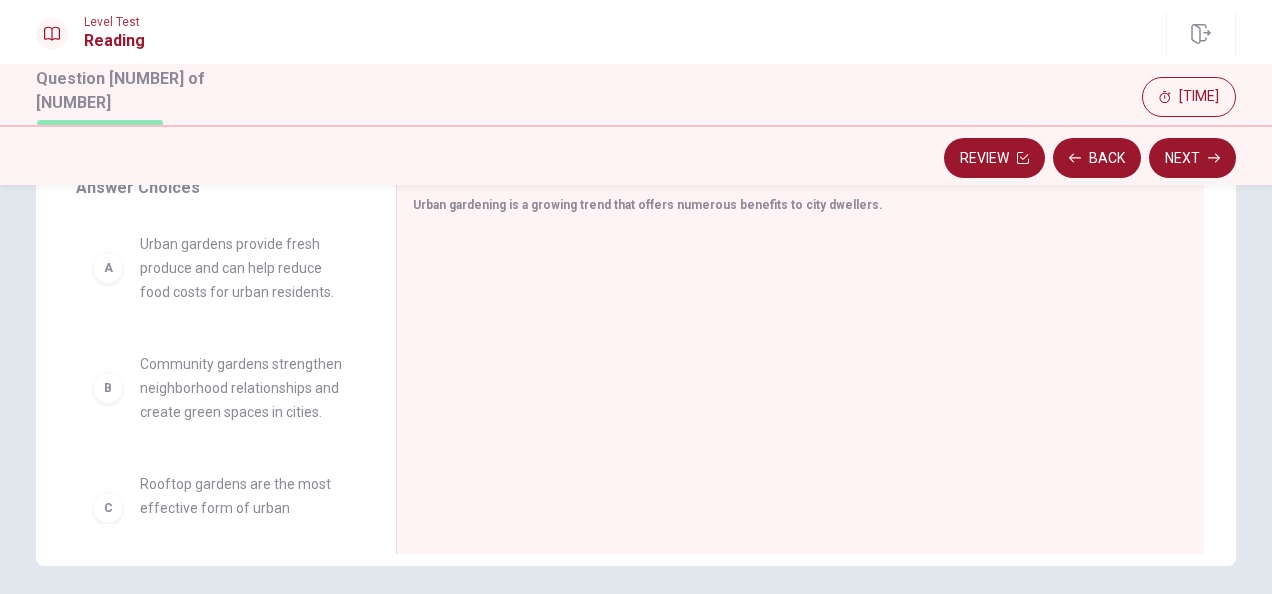 scroll, scrollTop: 344, scrollLeft: 0, axis: vertical 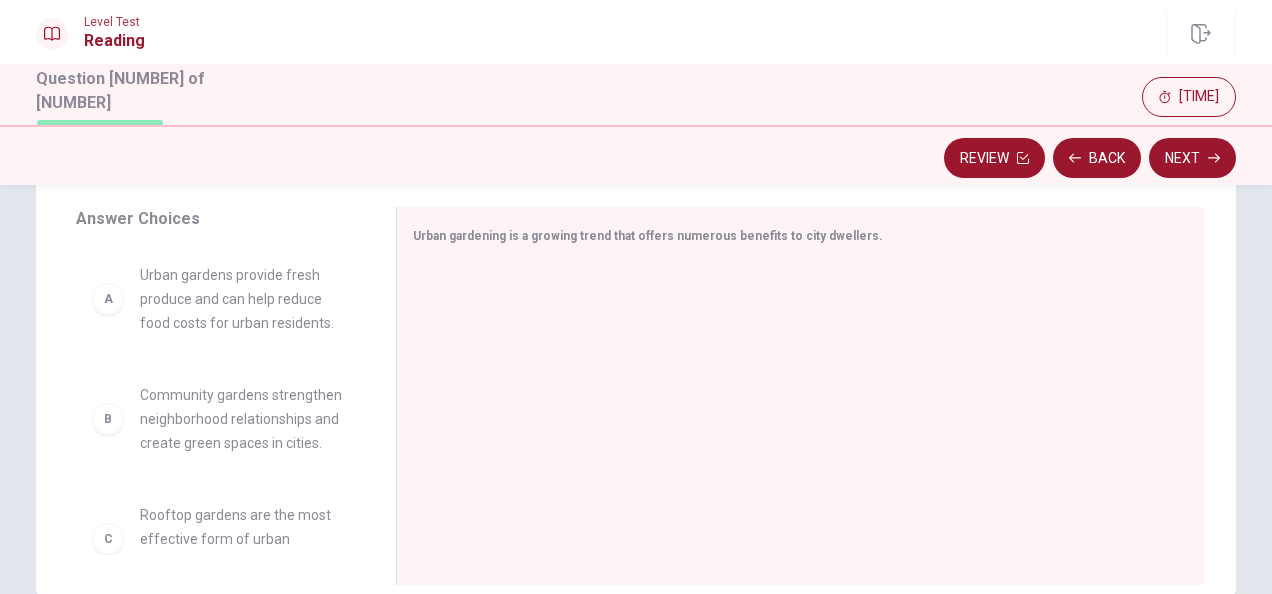 click on "Urban gardens provide fresh produce and can help reduce food costs for urban residents." at bounding box center [244, 299] 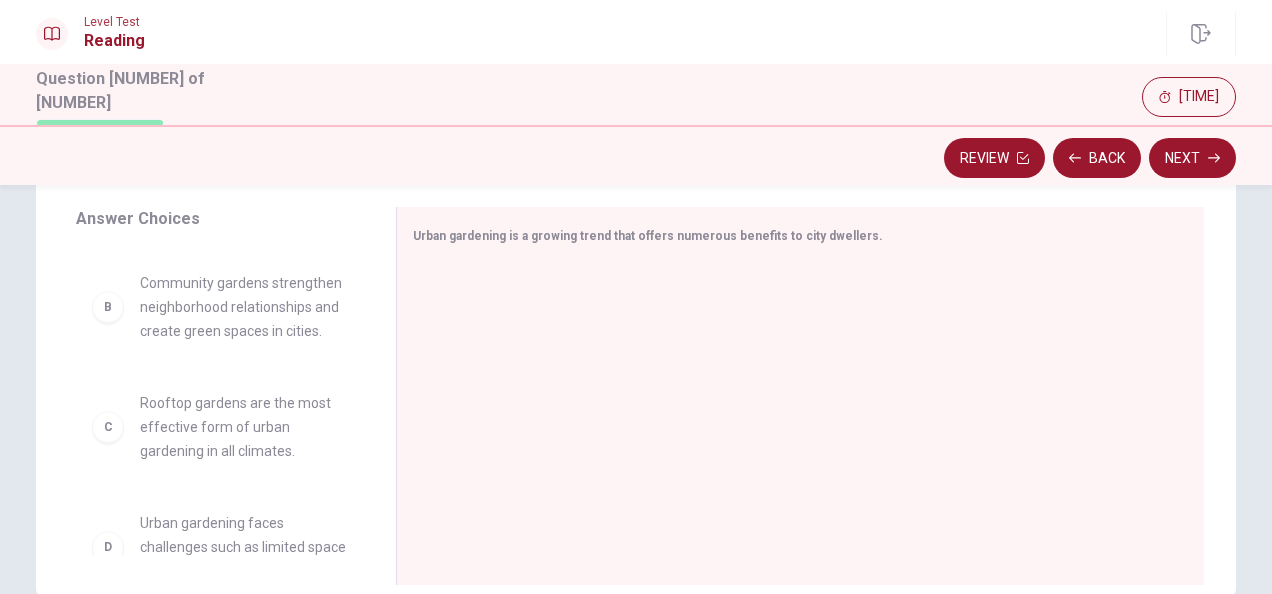 scroll, scrollTop: 110, scrollLeft: 0, axis: vertical 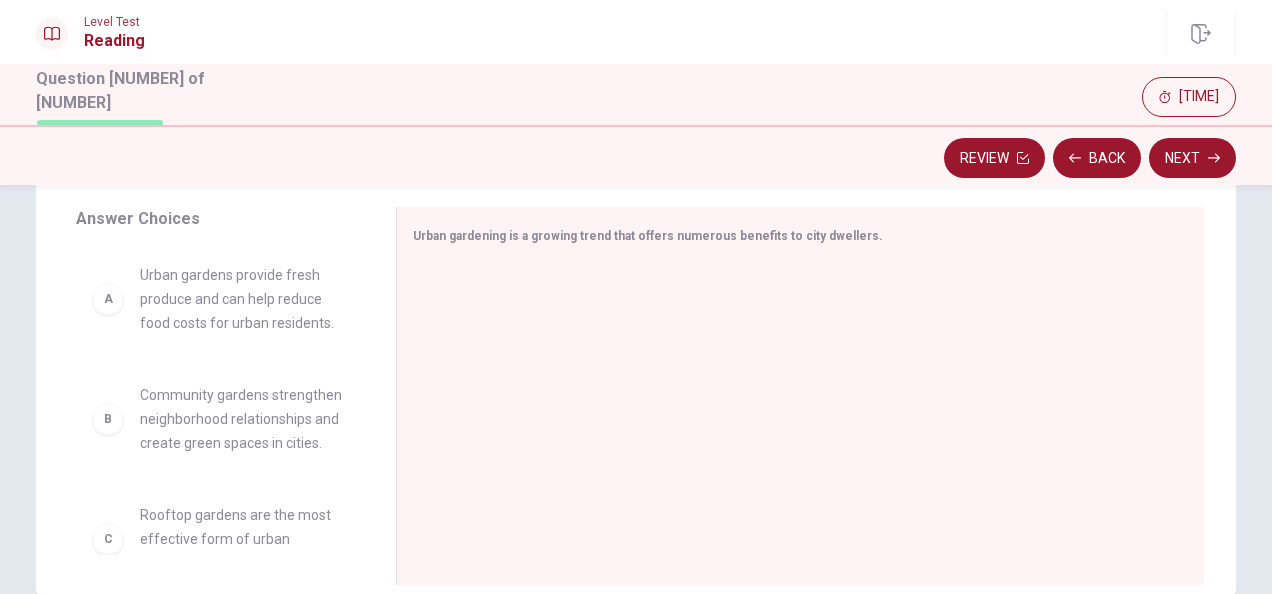 click on "B" at bounding box center (108, 299) 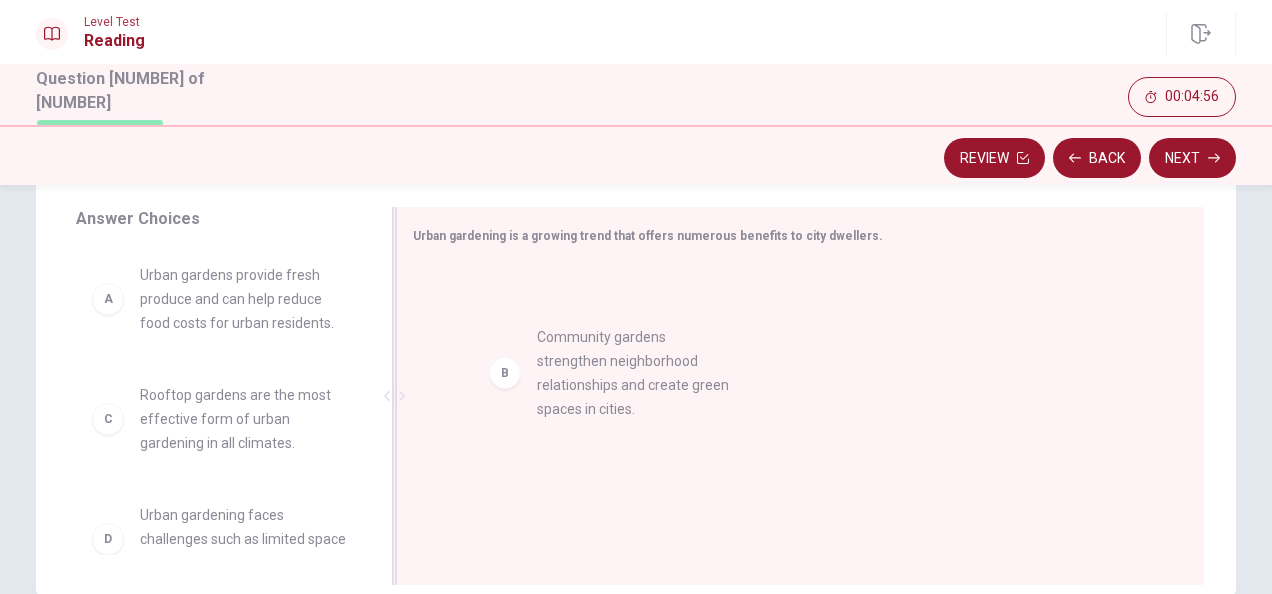 drag, startPoint x: 103, startPoint y: 434, endPoint x: 510, endPoint y: 378, distance: 410.8345 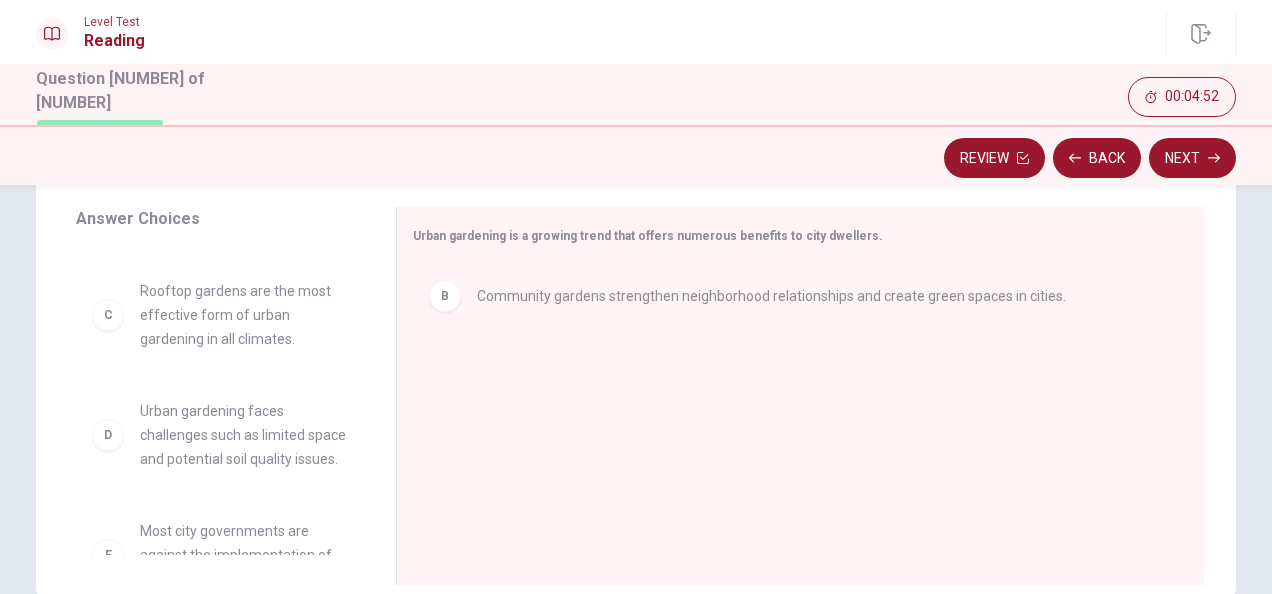 scroll, scrollTop: 105, scrollLeft: 0, axis: vertical 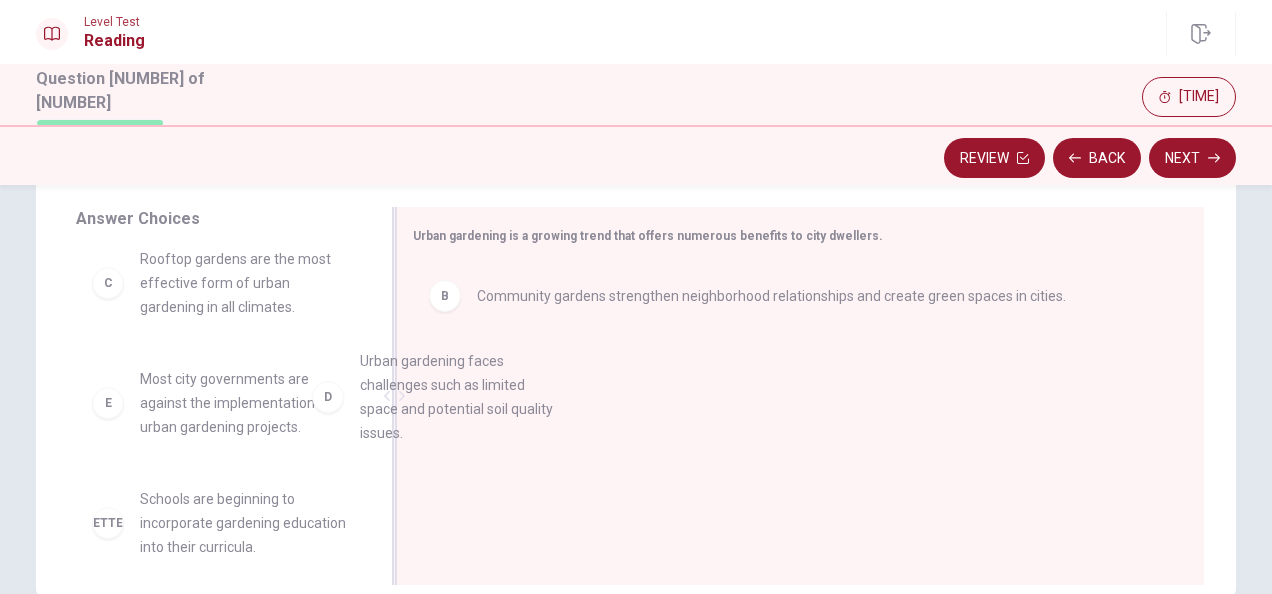 drag, startPoint x: 106, startPoint y: 413, endPoint x: 443, endPoint y: 386, distance: 338.07986 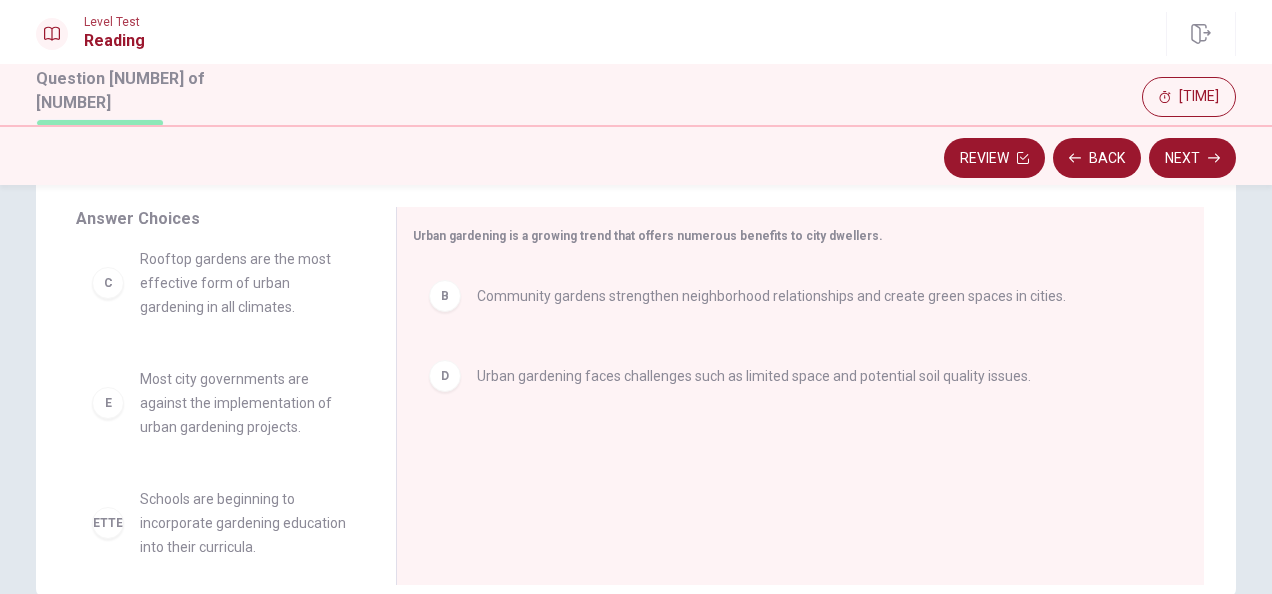 scroll, scrollTop: 156, scrollLeft: 0, axis: vertical 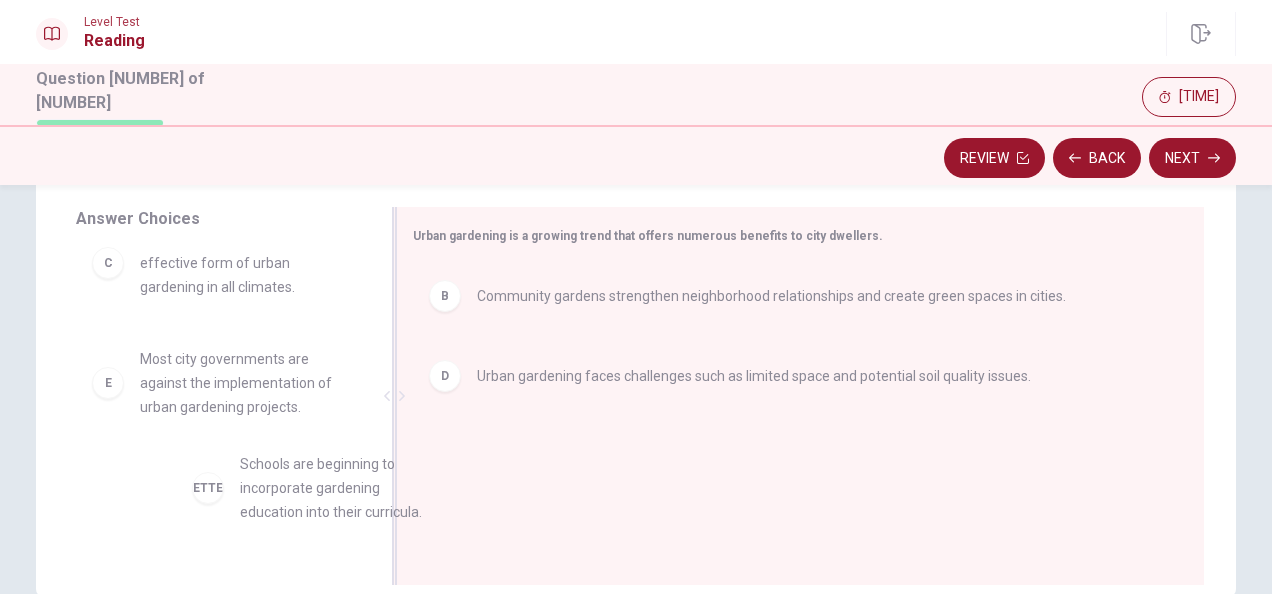drag, startPoint x: 210, startPoint y: 498, endPoint x: 545, endPoint y: 466, distance: 336.5249 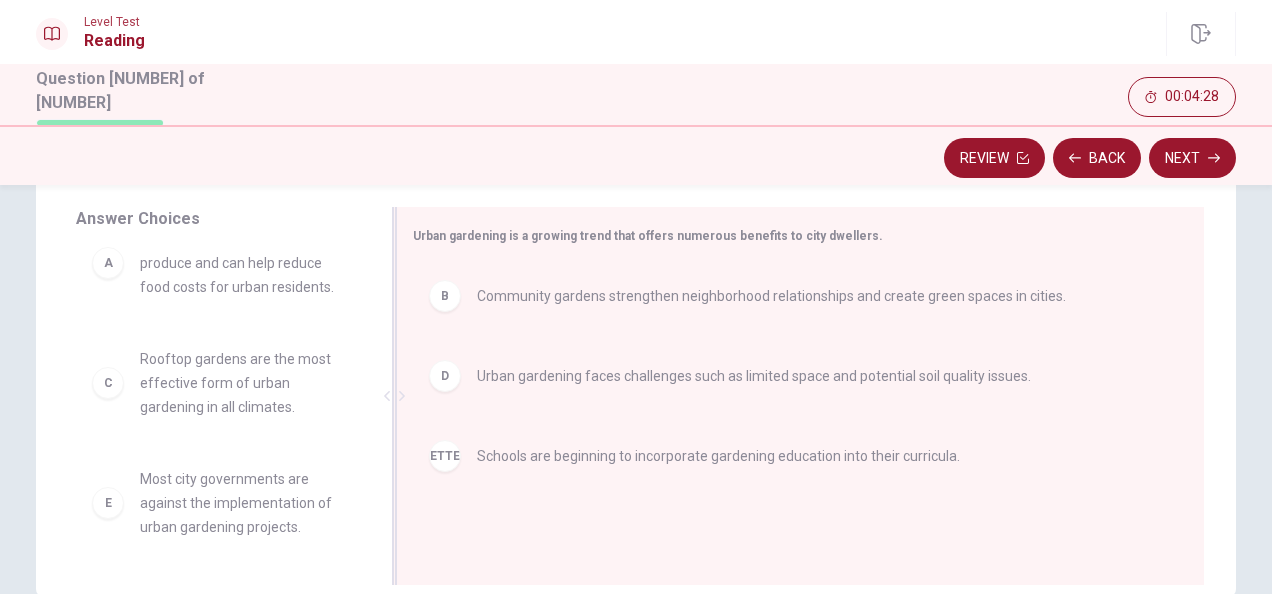 scroll, scrollTop: 36, scrollLeft: 0, axis: vertical 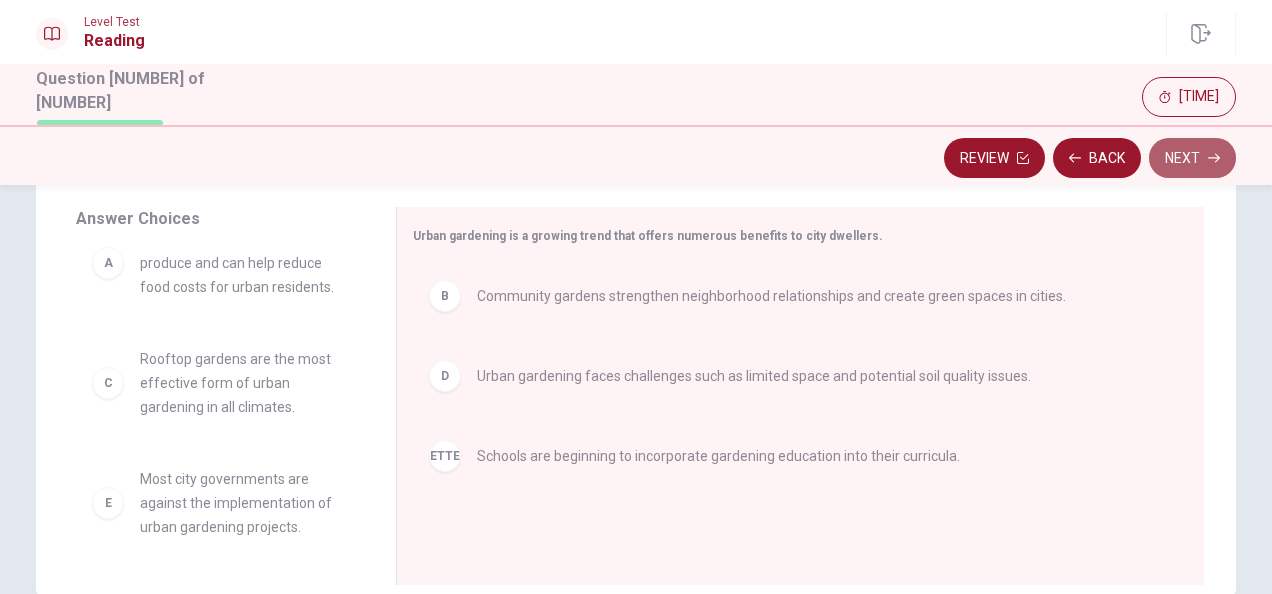 click on "Next" at bounding box center [1192, 158] 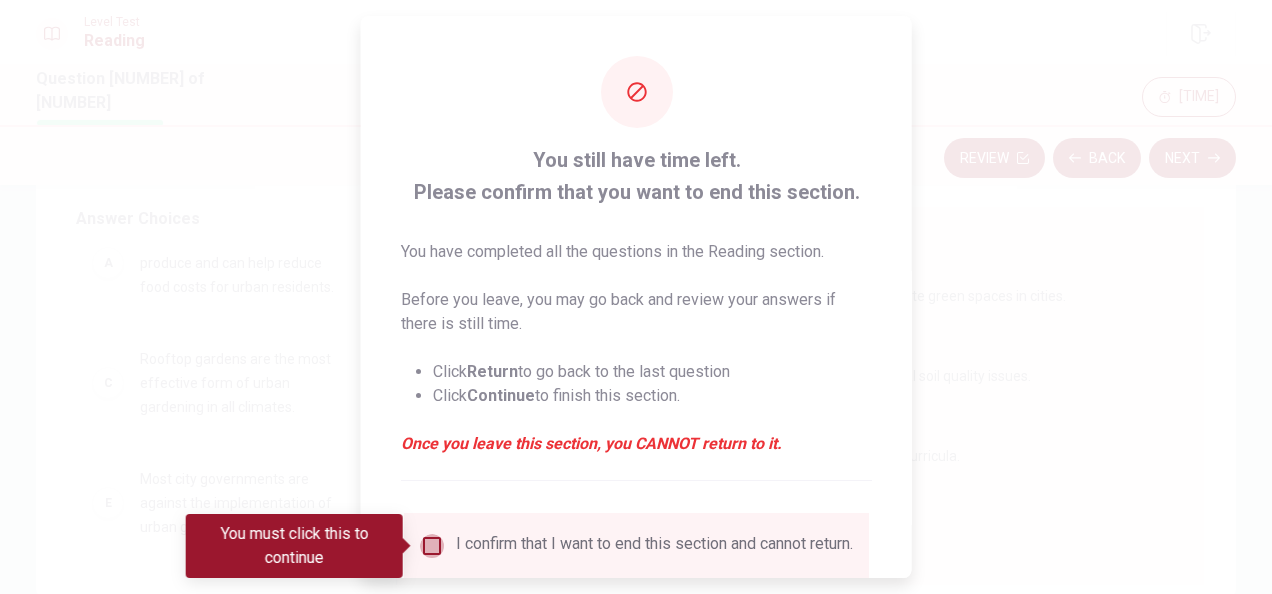 click at bounding box center [432, 546] 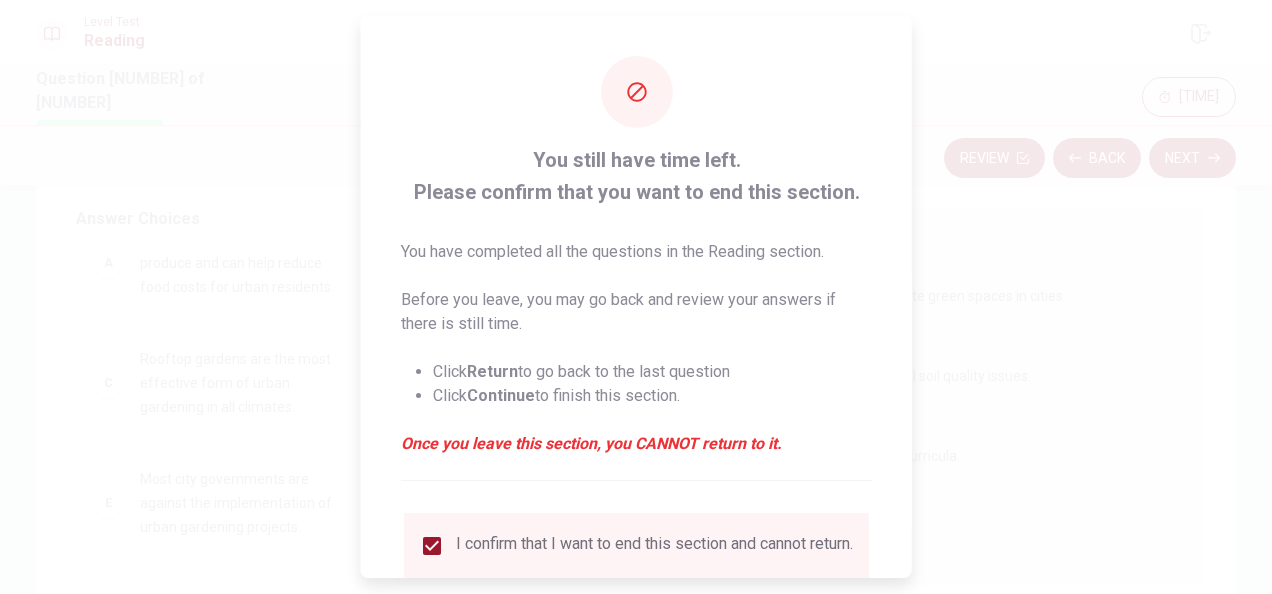 scroll, scrollTop: 152, scrollLeft: 0, axis: vertical 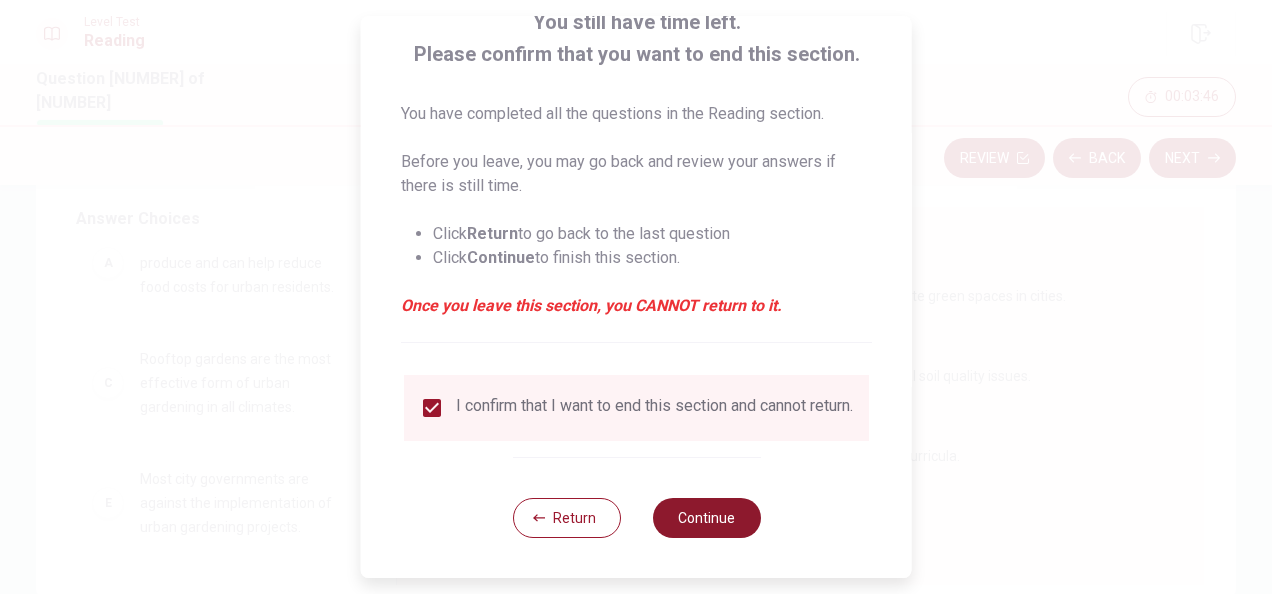 click on "Continue" at bounding box center (706, 518) 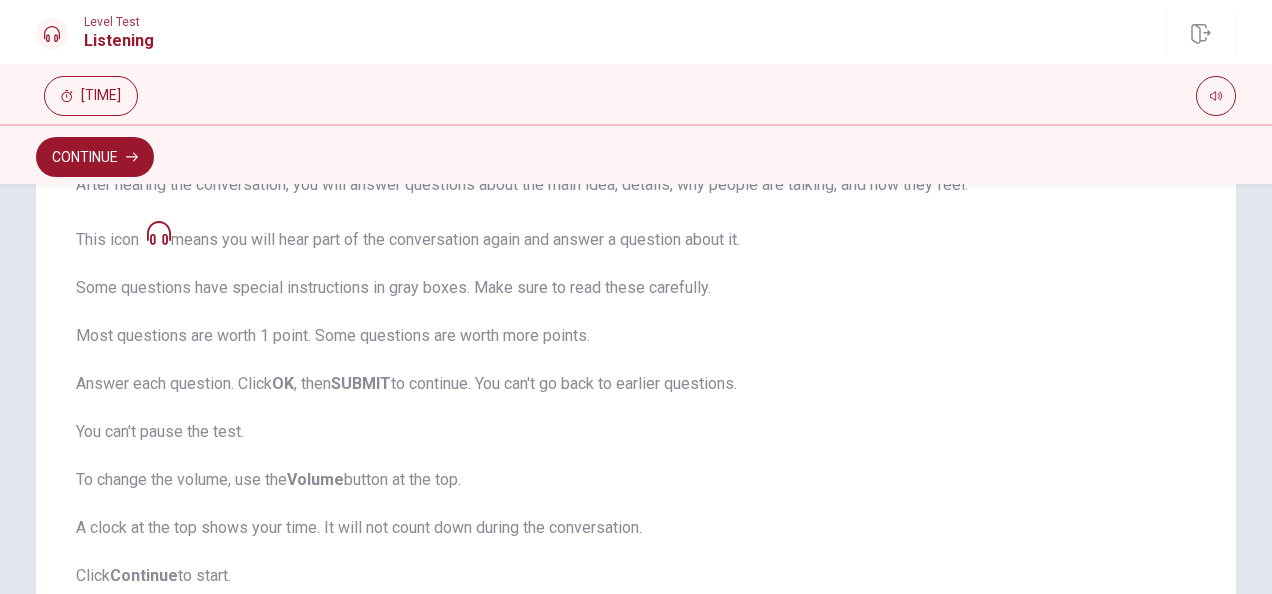 click on "Listening Section Directions This test checks how well you understand spoken English.
You will listen to 1 conversation. You will hear it only  one  time.
You can take notes with a pen and paper. Your notes will not be graded.
After hearing the conversation, you will answer questions about the main idea, details, why people are talking, and how they feel.
This icon    means you will hear part of the conversation again and answer a question about it.
Some questions have special instructions in gray boxes. Make sure to read these carefully.
Most questions are worth 1 point. Some questions are worth more points.
Answer each question. Click  OK , then  SUBMIT  to continue. You can't go back to earlier questions.
You can't pause the test.
To change the volume, use the  Volume  button at the top.
A clock at the top shows your time. It will not count down during the conversation.
Click  Continue  to start." at bounding box center [636, 272] 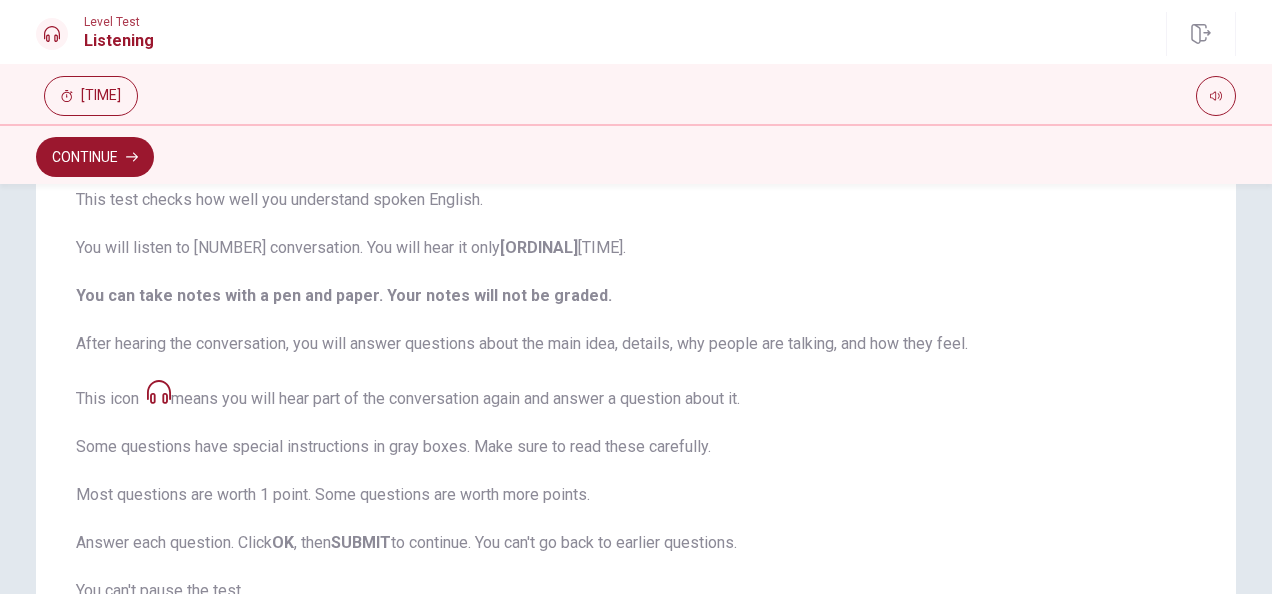 scroll, scrollTop: 166, scrollLeft: 0, axis: vertical 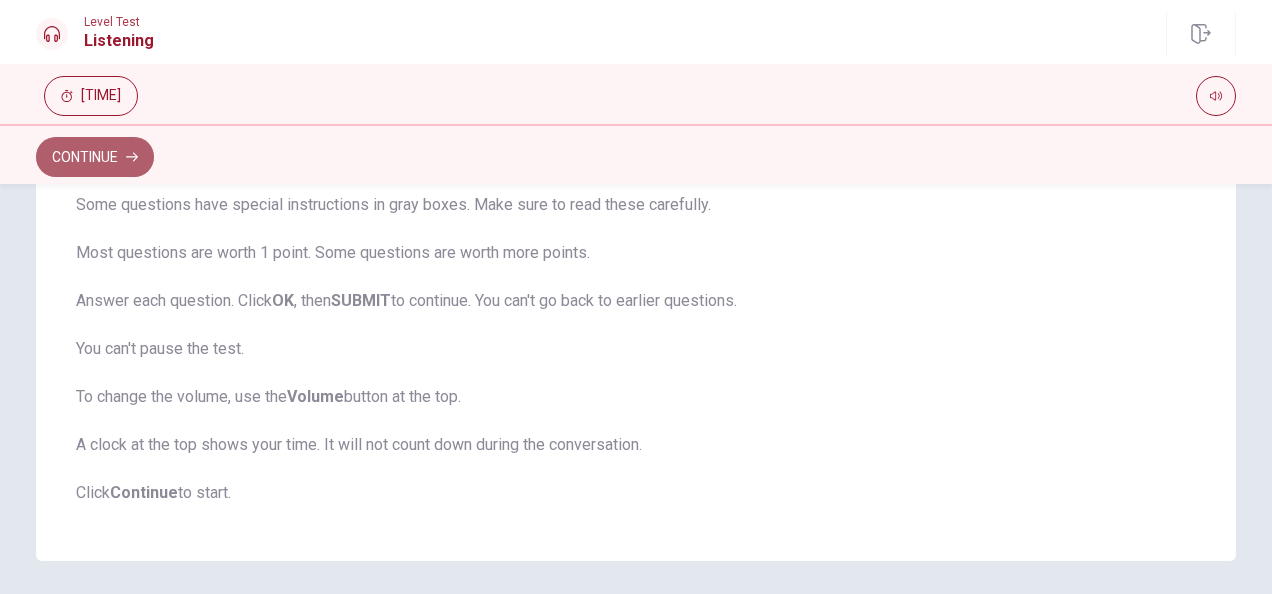 click at bounding box center (132, 157) 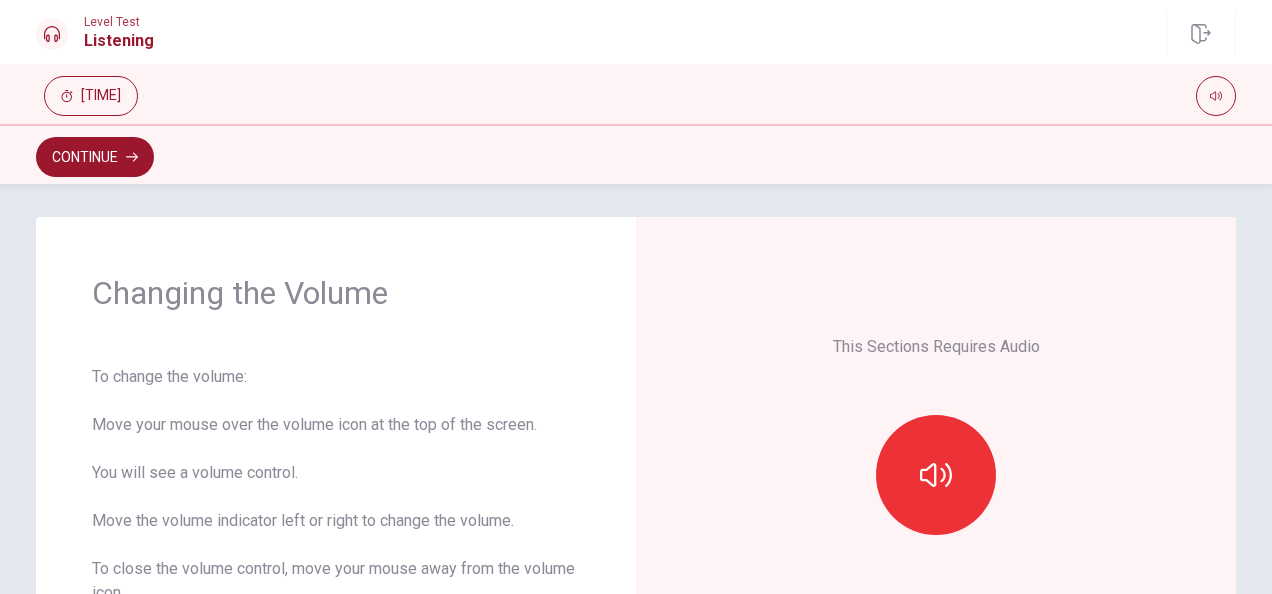 scroll, scrollTop: 0, scrollLeft: 0, axis: both 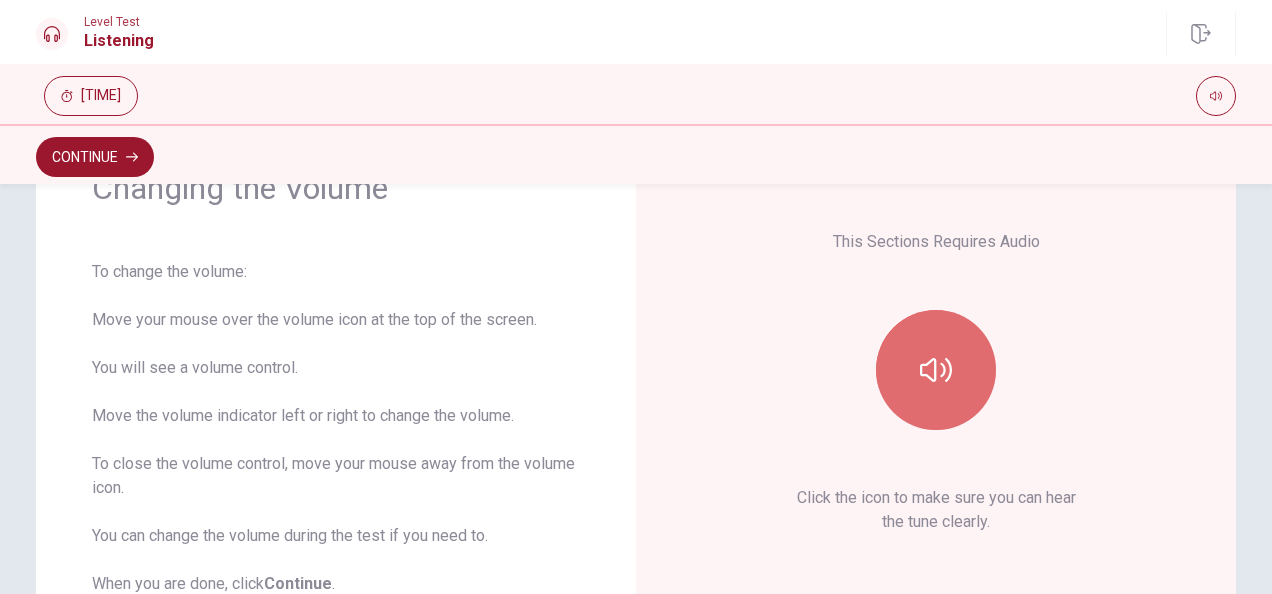 click at bounding box center (936, 370) 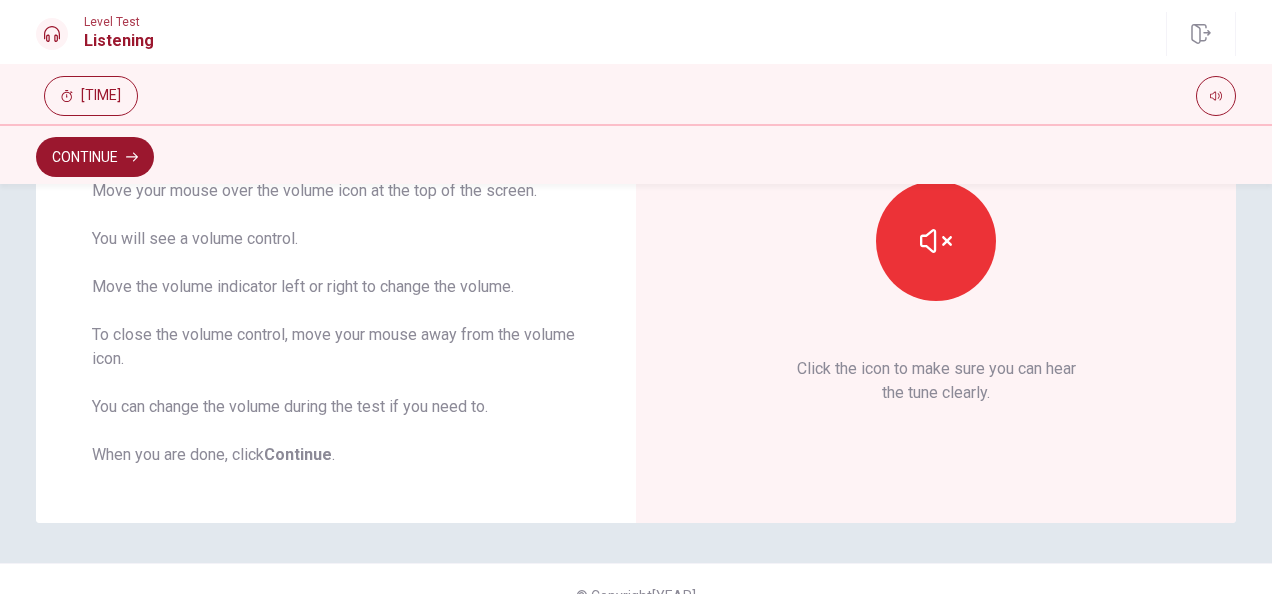 scroll, scrollTop: 274, scrollLeft: 0, axis: vertical 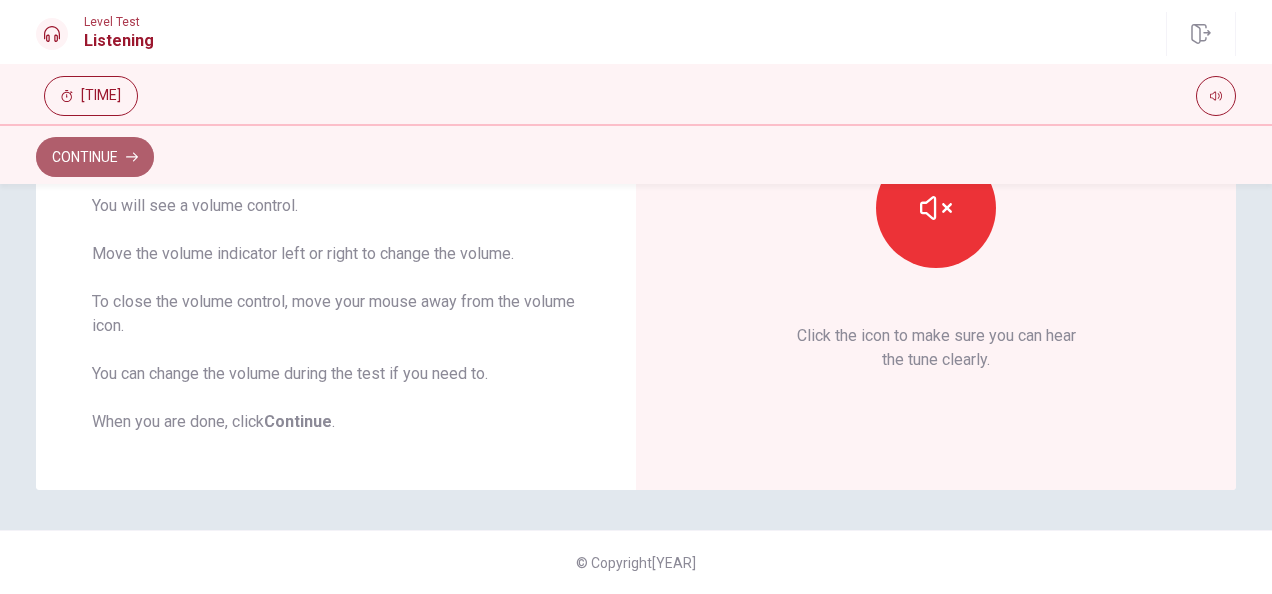 click on "Continue" at bounding box center (95, 157) 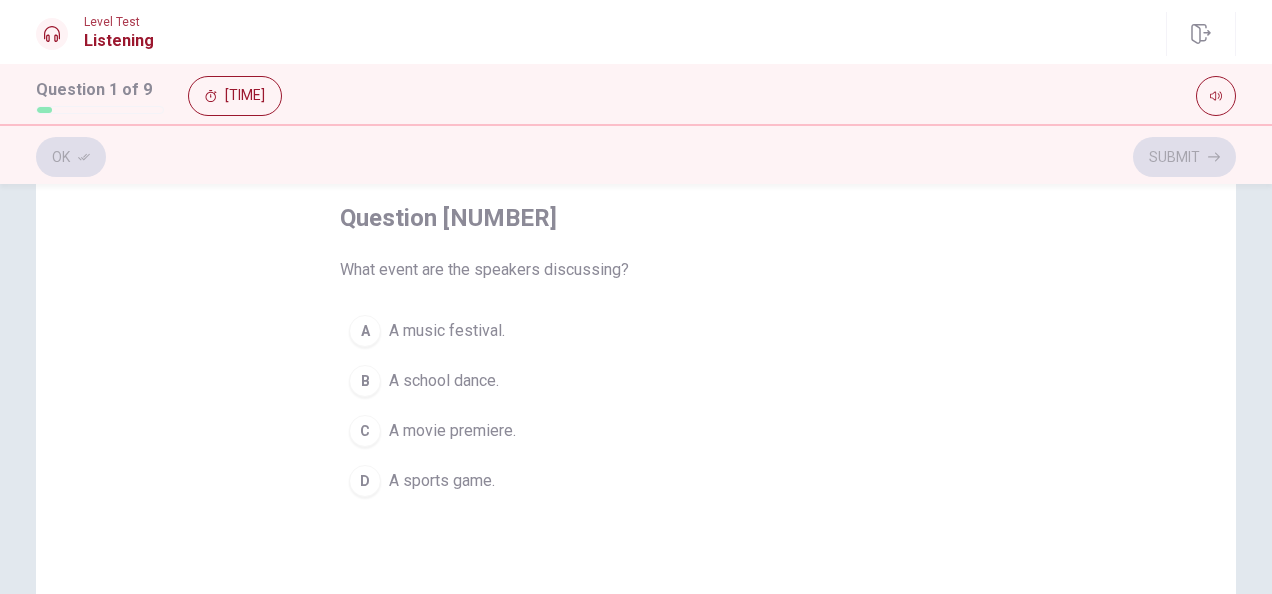 scroll, scrollTop: 0, scrollLeft: 0, axis: both 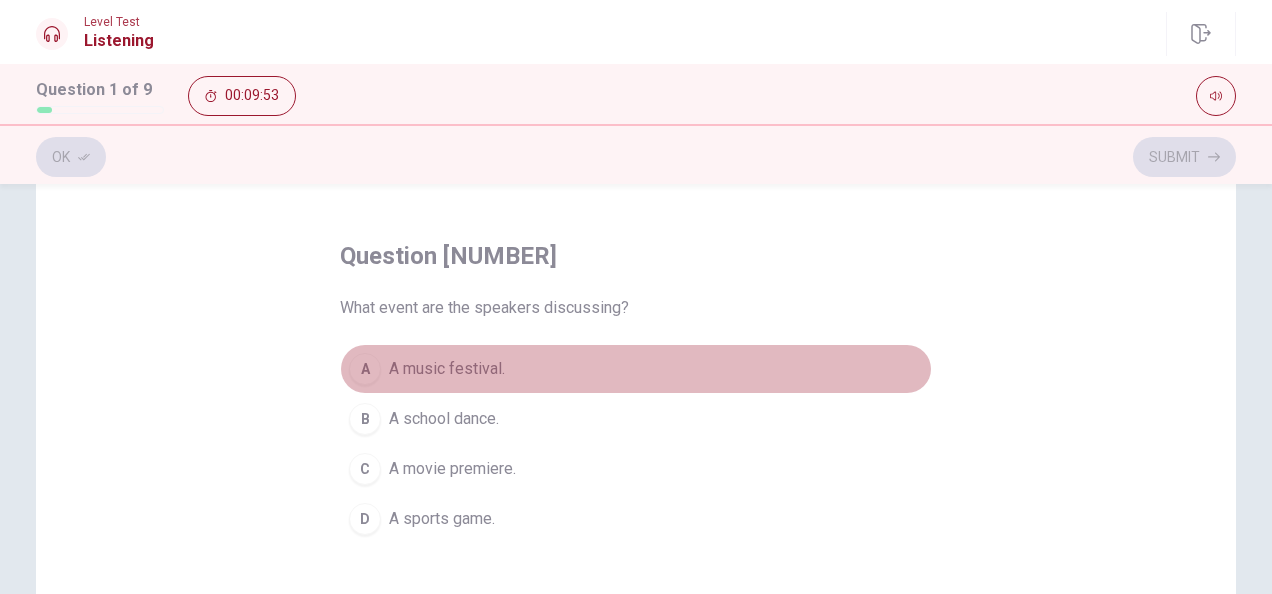 click on "A A music festival." at bounding box center [636, 369] 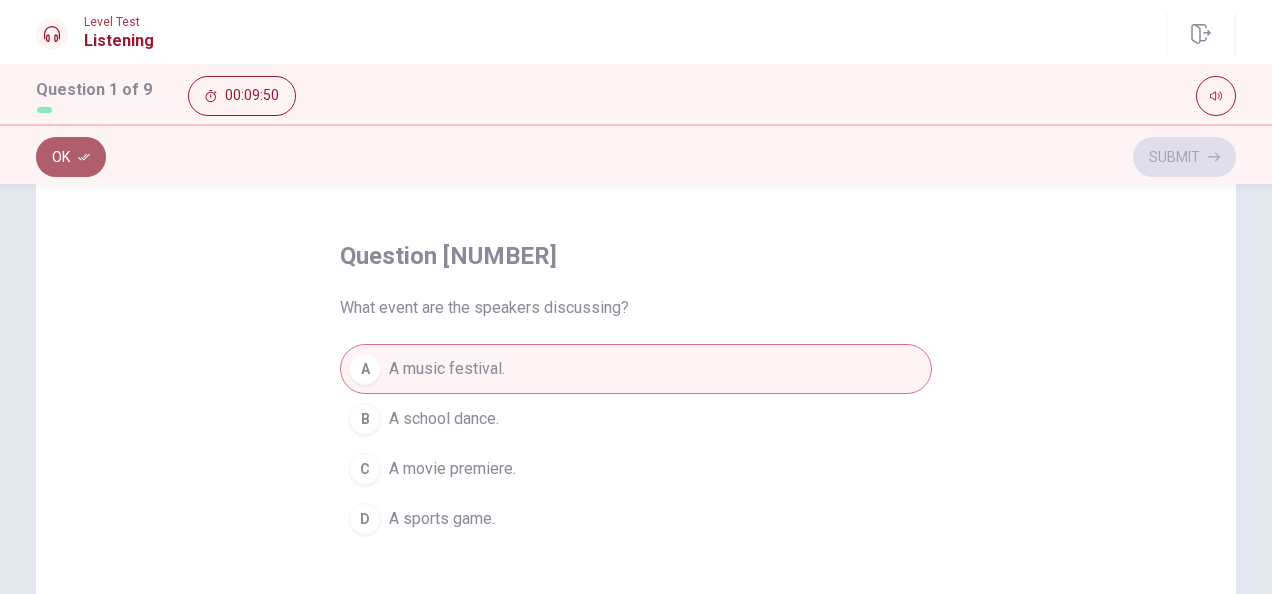 click at bounding box center [84, 157] 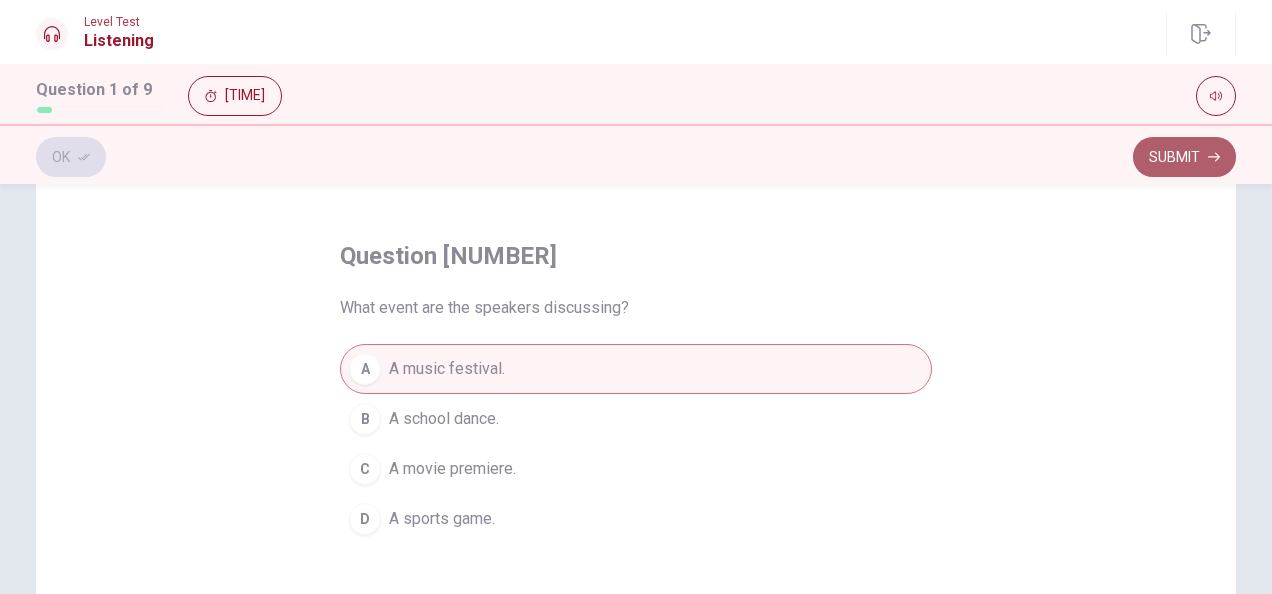 click on "Submit" at bounding box center (1184, 157) 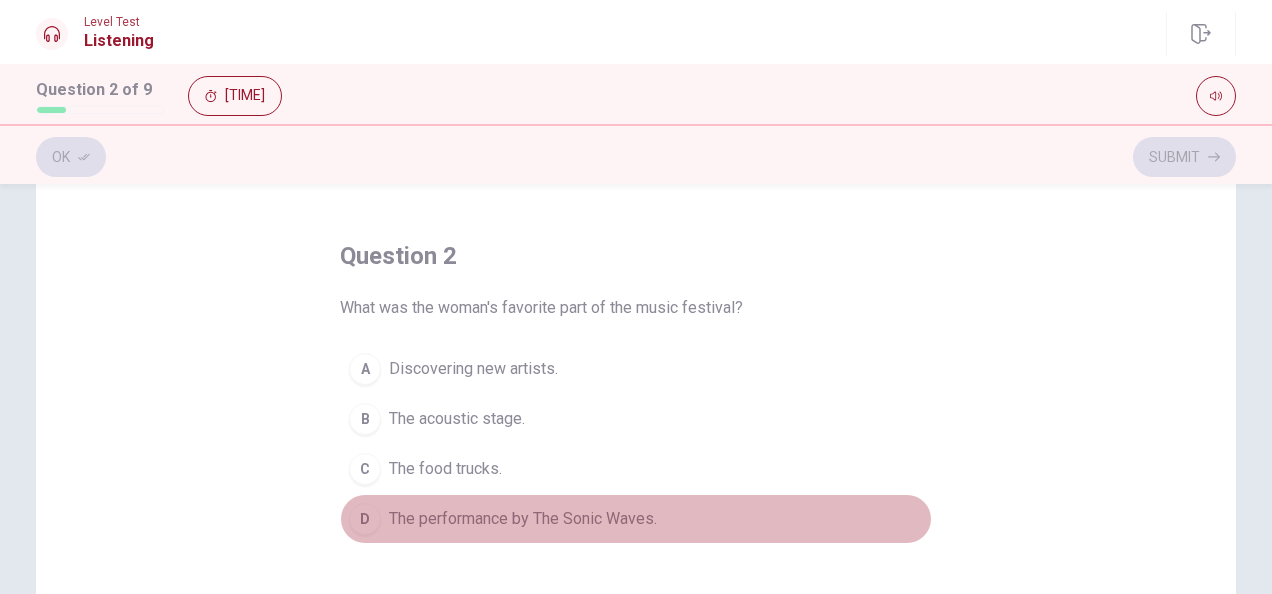 click on "The performance by The Sonic Waves." at bounding box center (473, 369) 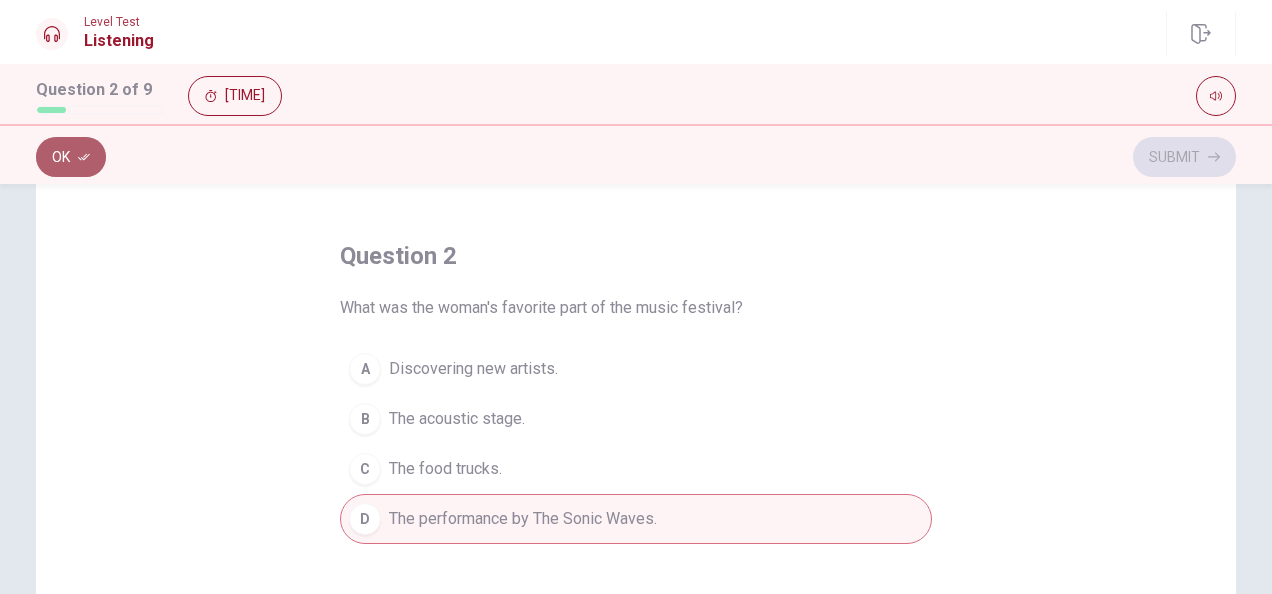 click on "Ok" at bounding box center (71, 157) 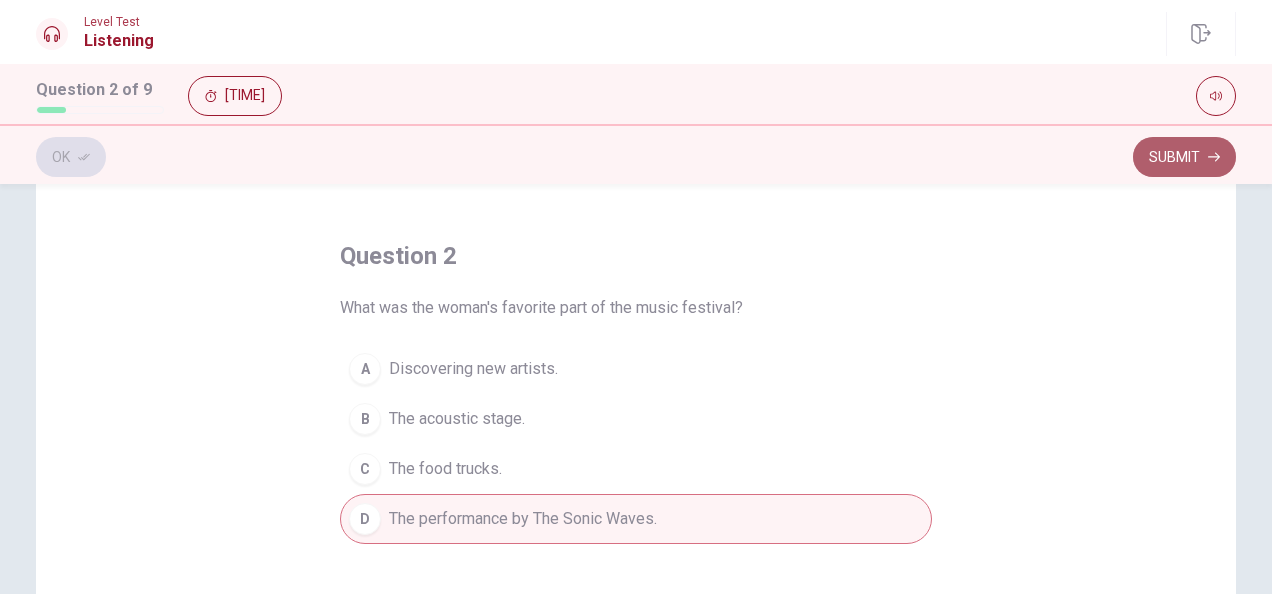 click on "Submit" at bounding box center (1184, 157) 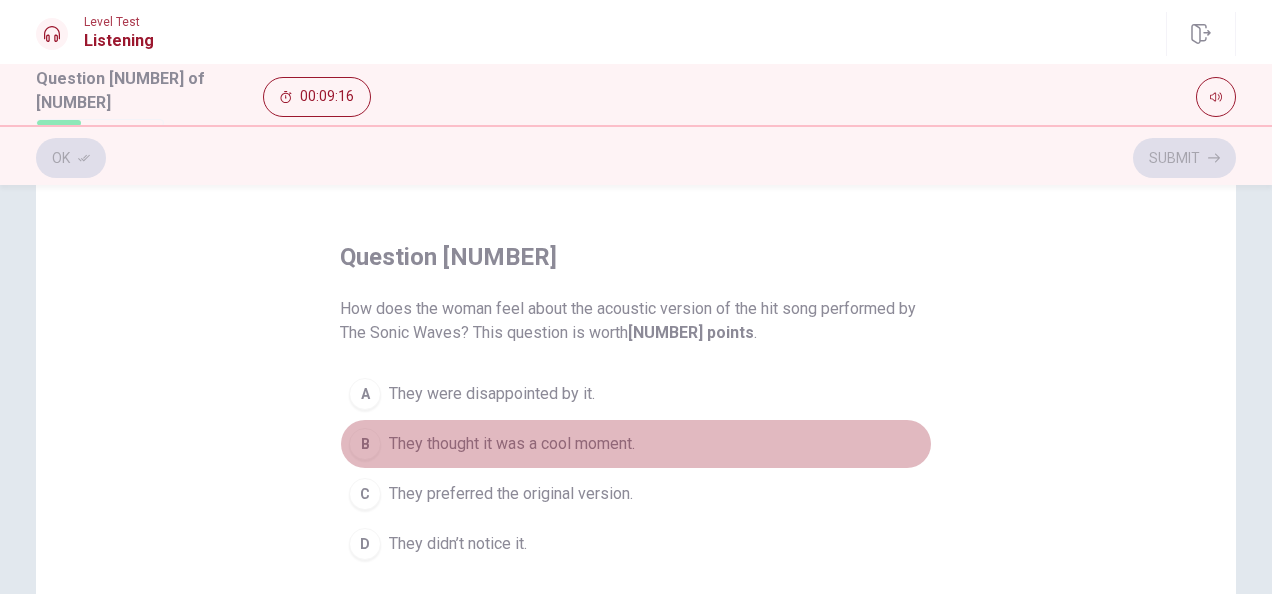 click on "They thought it was a cool moment." at bounding box center (492, 394) 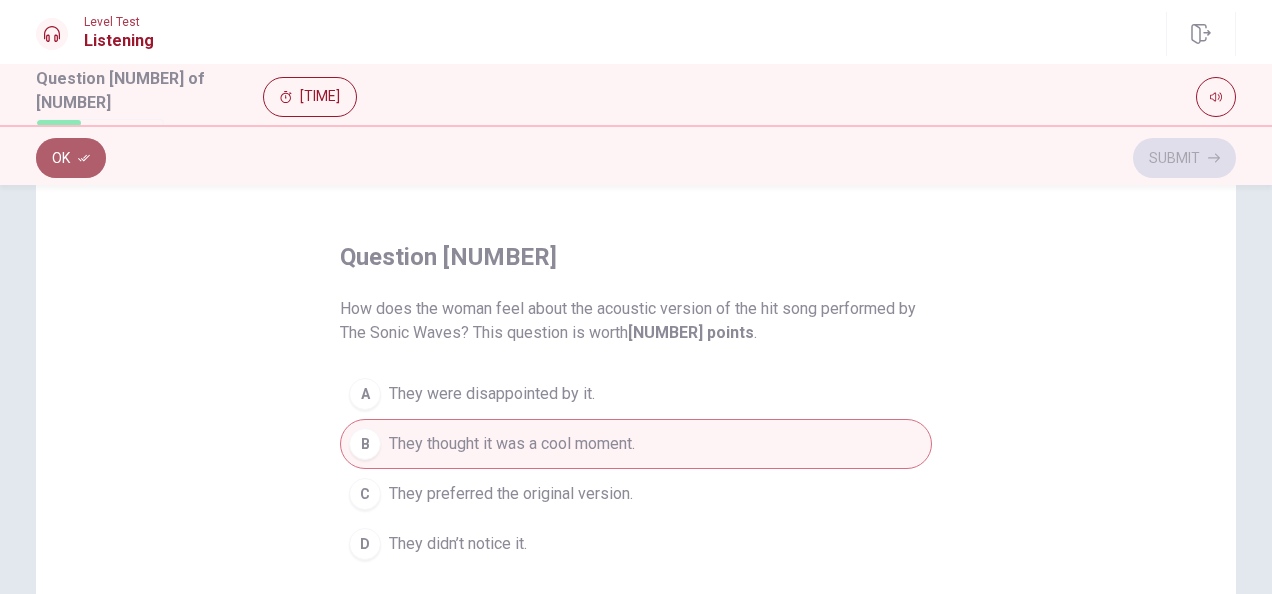 click on "Ok" at bounding box center [71, 158] 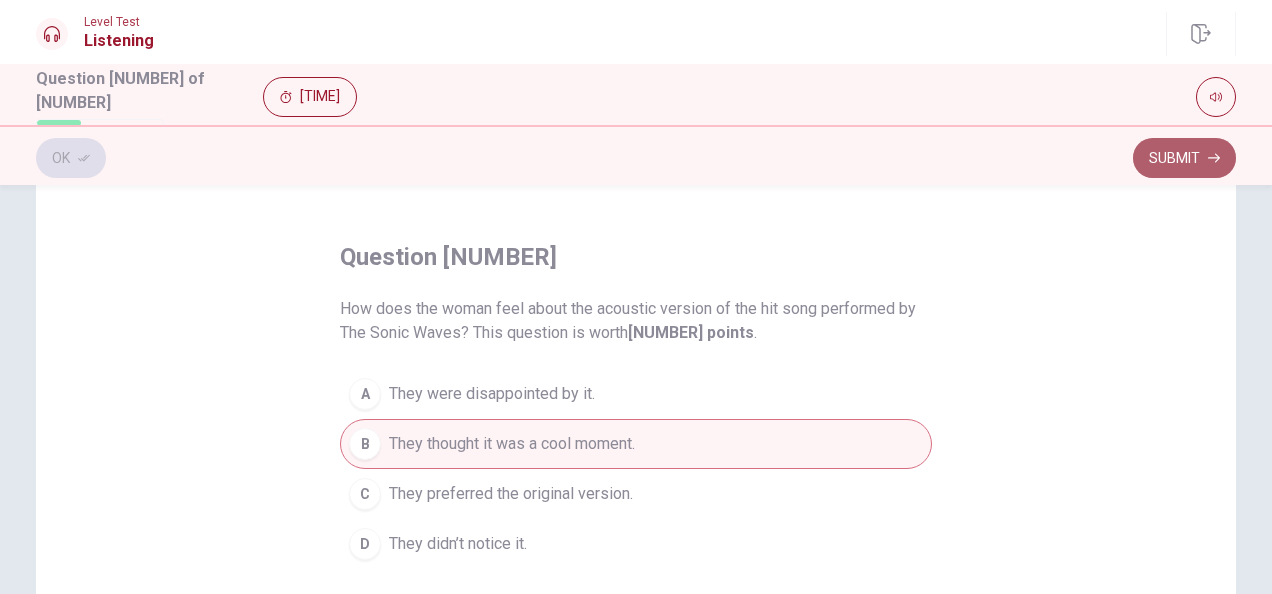 click on "Submit" at bounding box center (1184, 158) 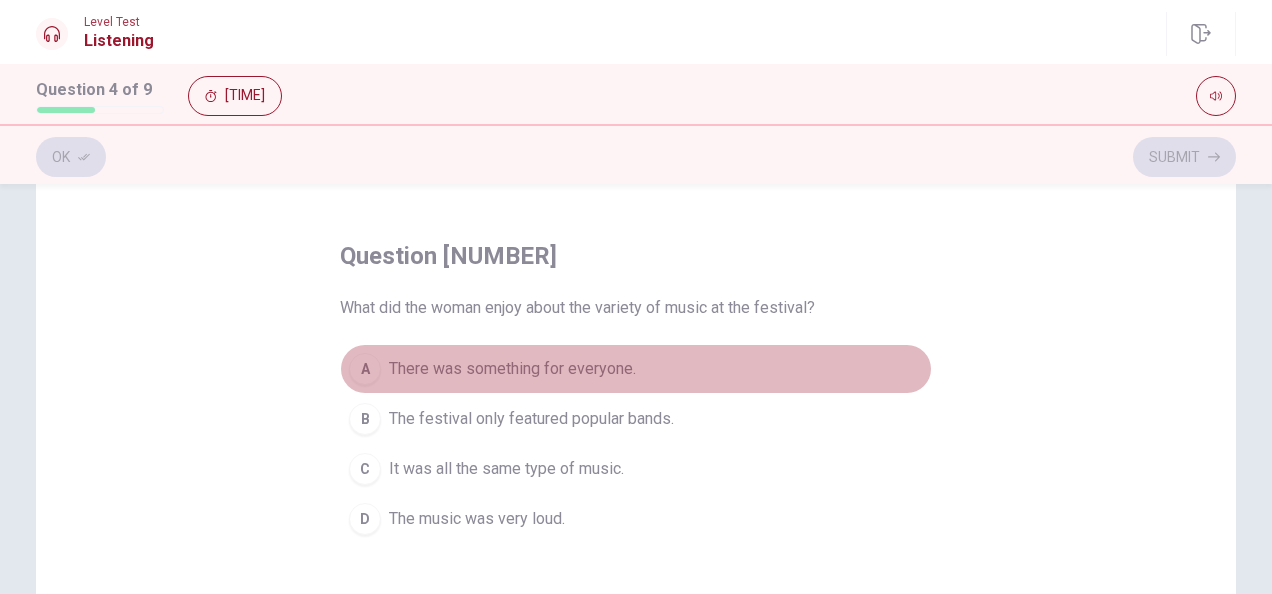 click on "There was something for everyone." at bounding box center (512, 369) 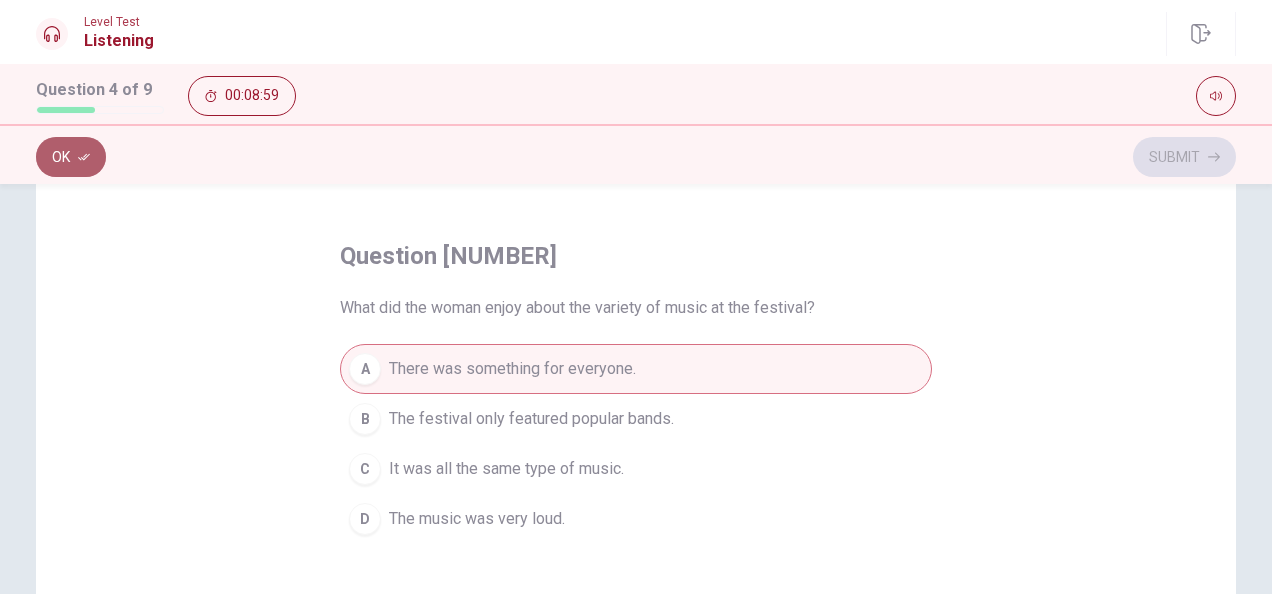 click on "Ok" at bounding box center (71, 157) 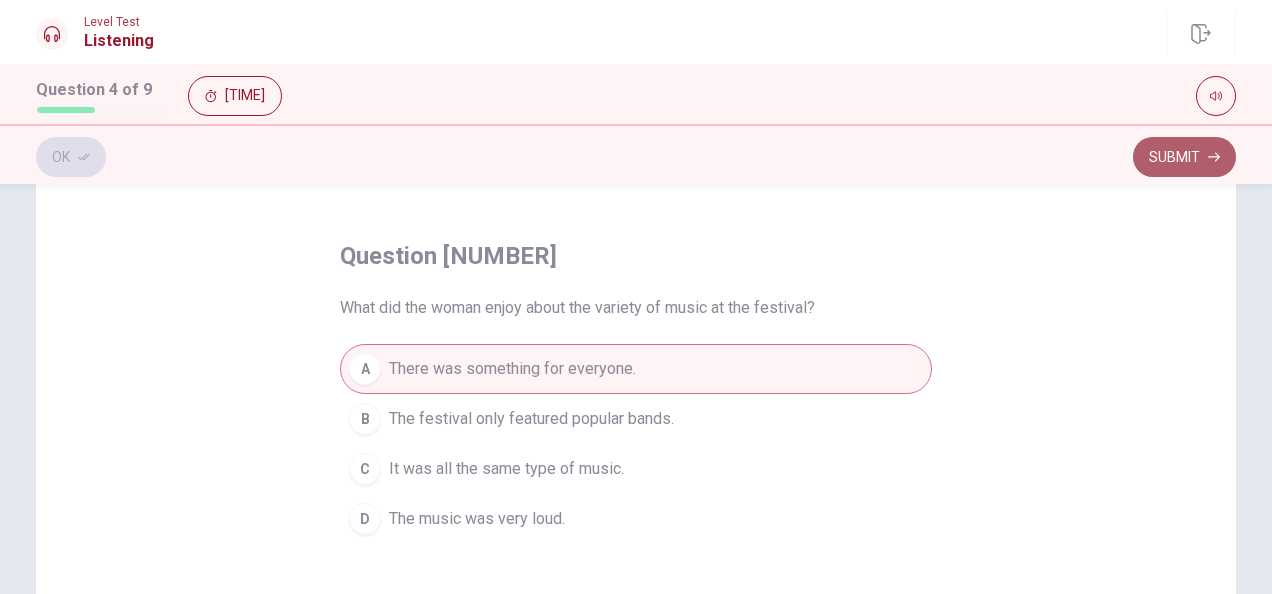 click on "Submit" at bounding box center (1184, 157) 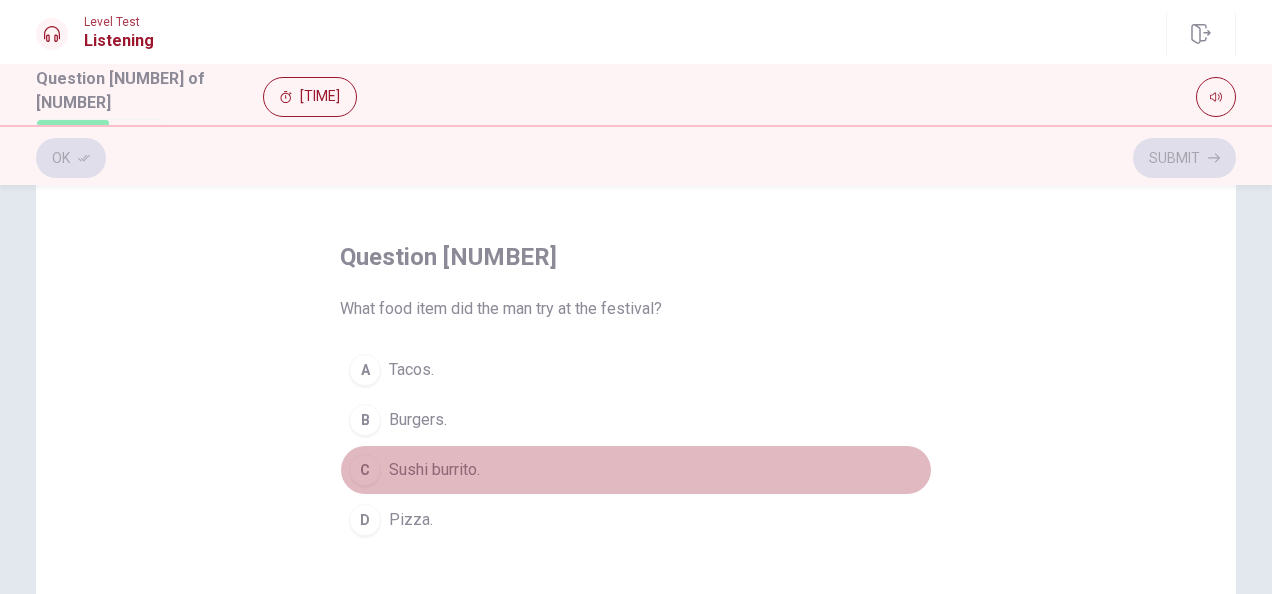 click on "Sushi burrito." at bounding box center [411, 370] 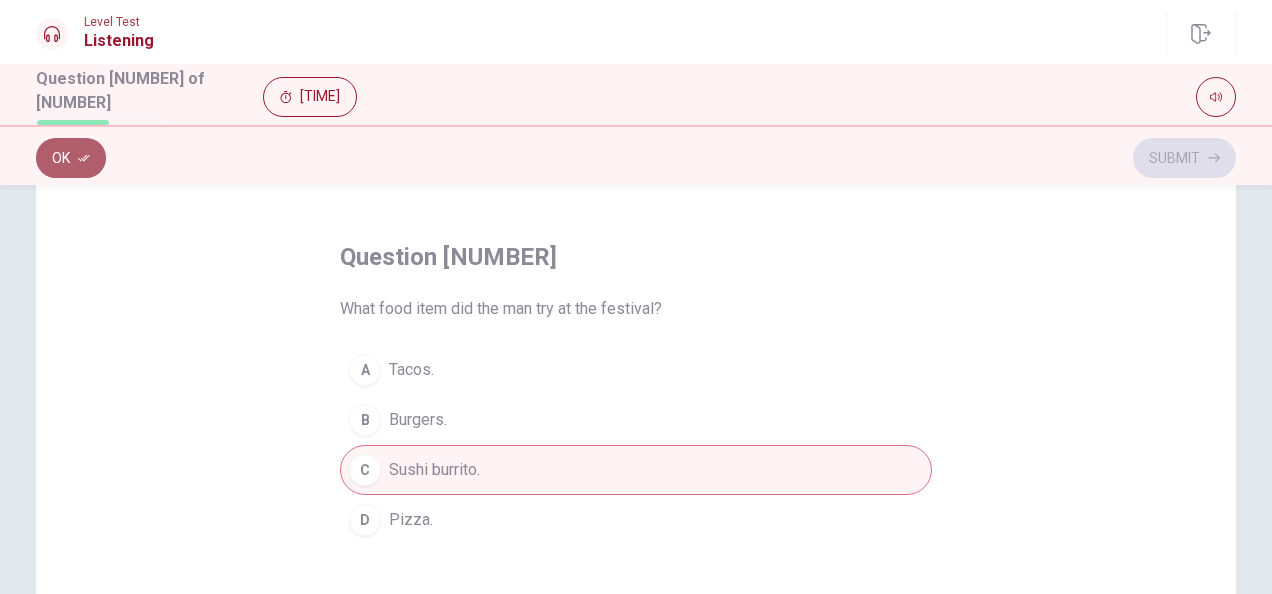 click at bounding box center [84, 158] 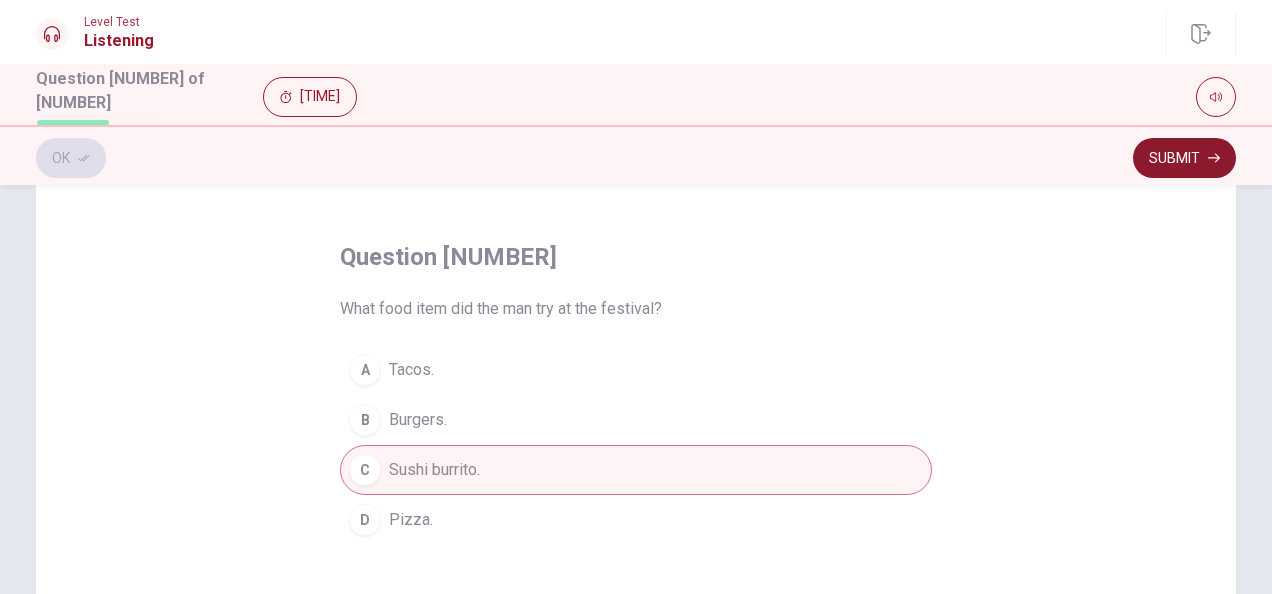 click on "Submit" at bounding box center (1184, 158) 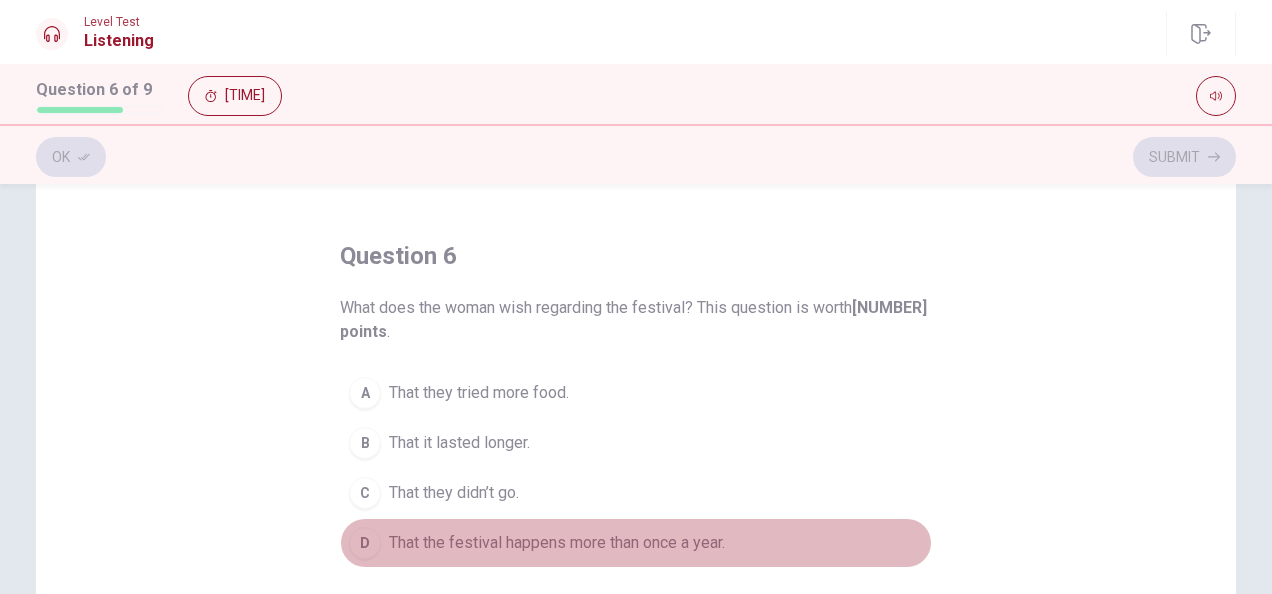 click on "That the festival happens more than once a year." at bounding box center (479, 393) 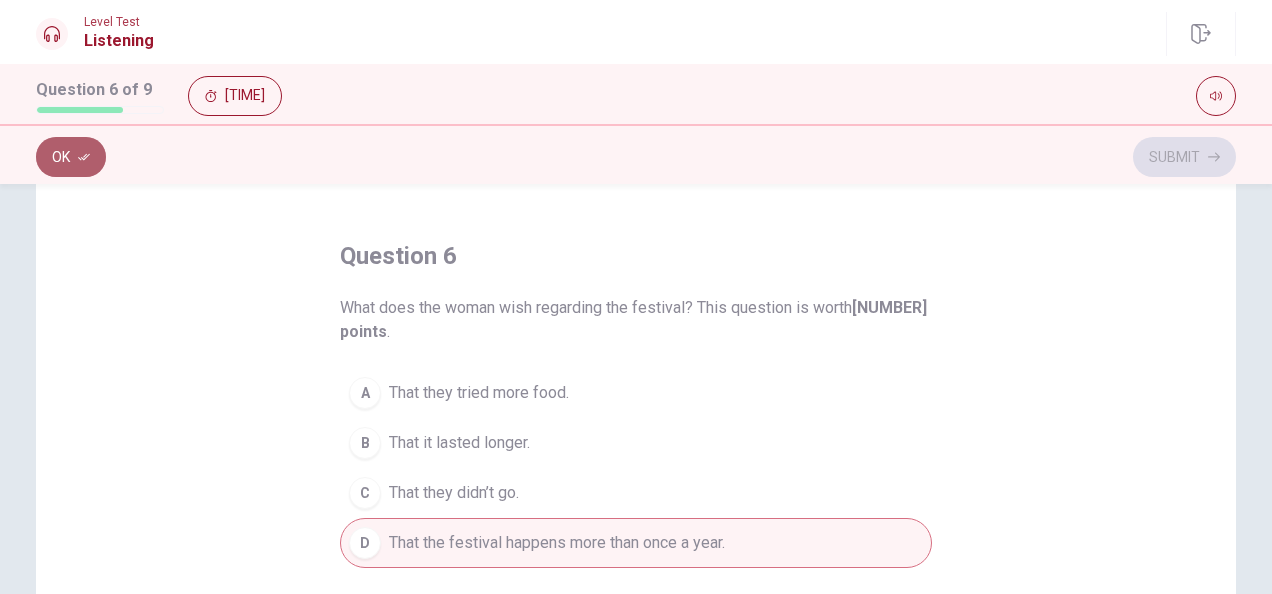 click on "Ok" at bounding box center (71, 157) 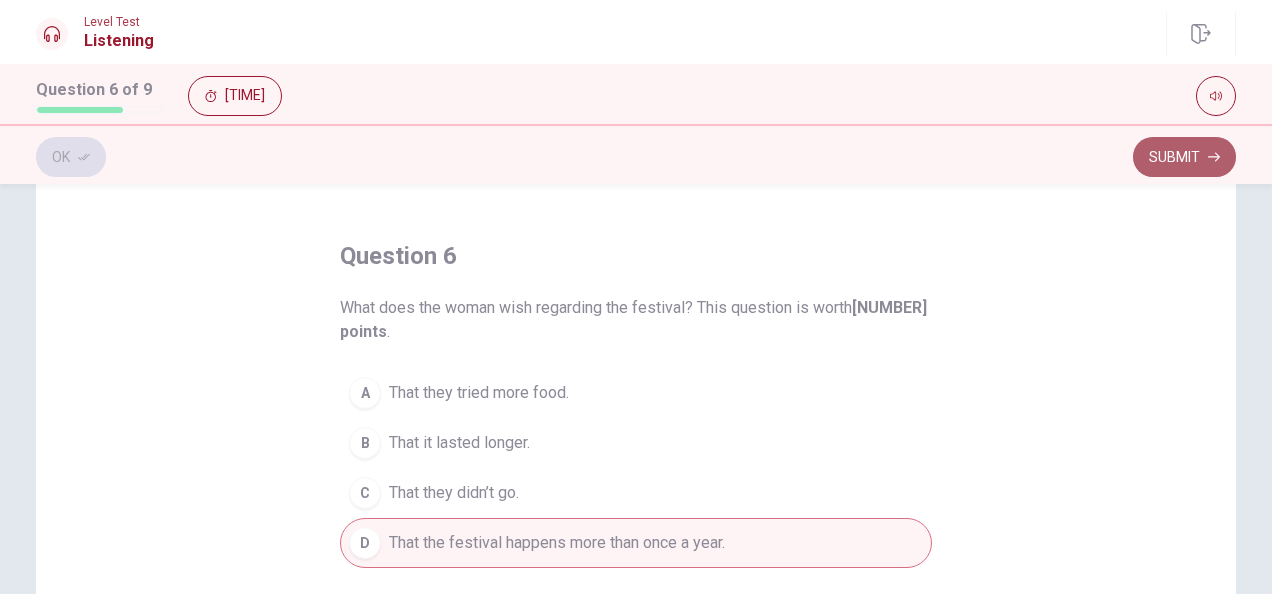 click on "Submit" at bounding box center (1184, 157) 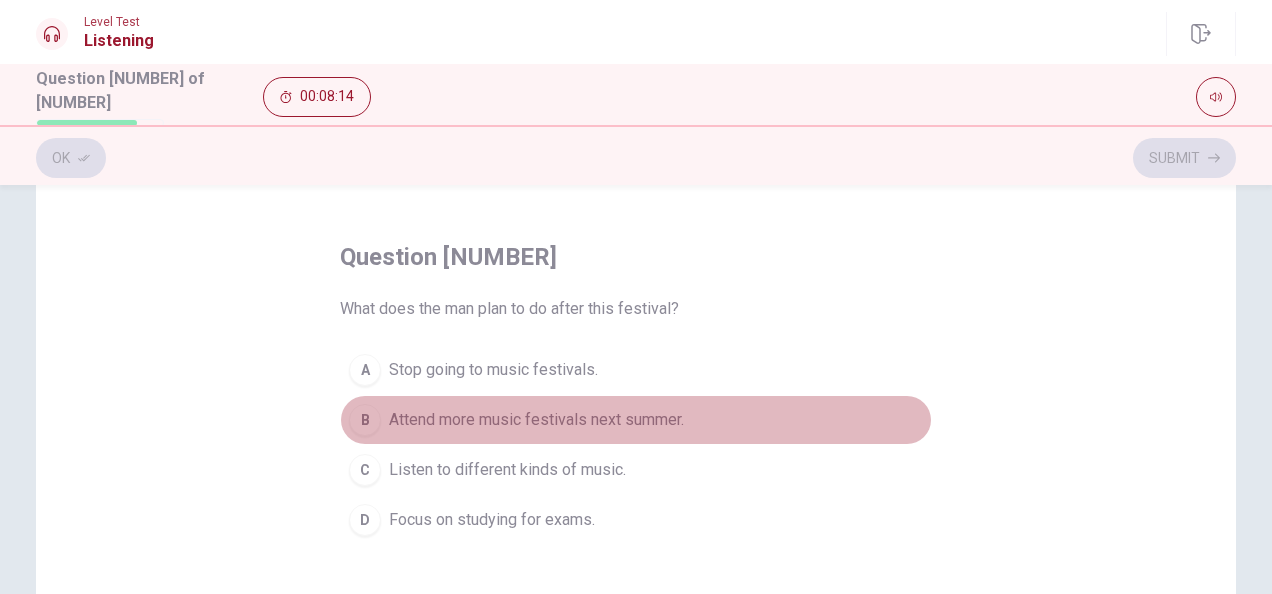 click on "Attend more music festivals next summer." at bounding box center [493, 370] 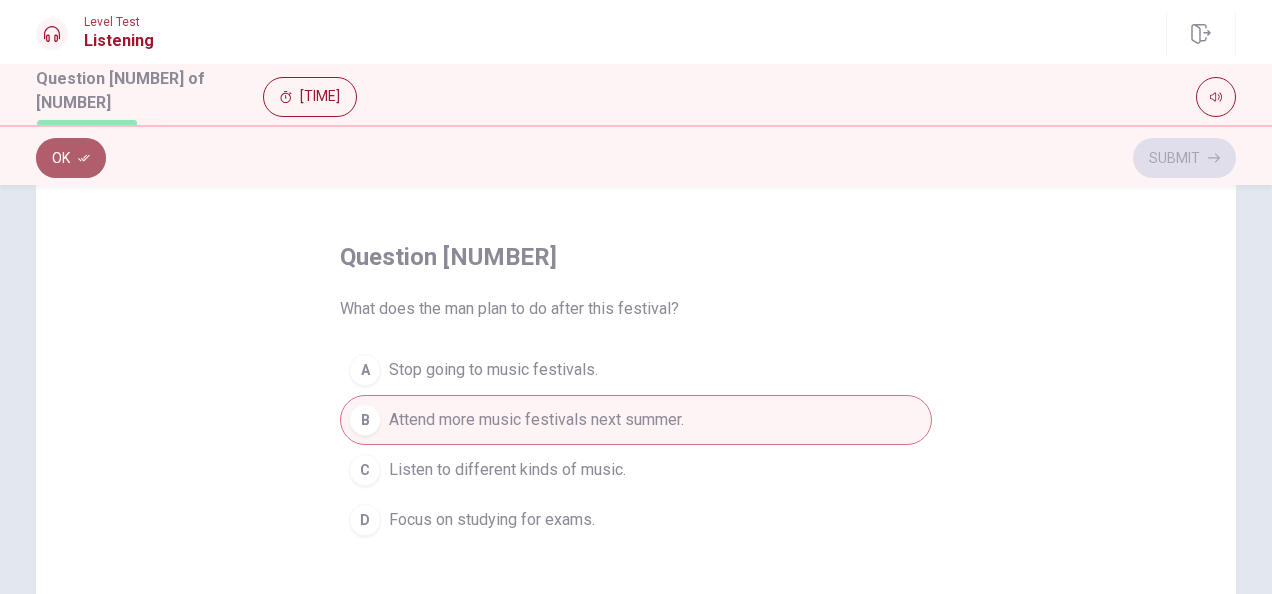 click on "Ok" at bounding box center (71, 158) 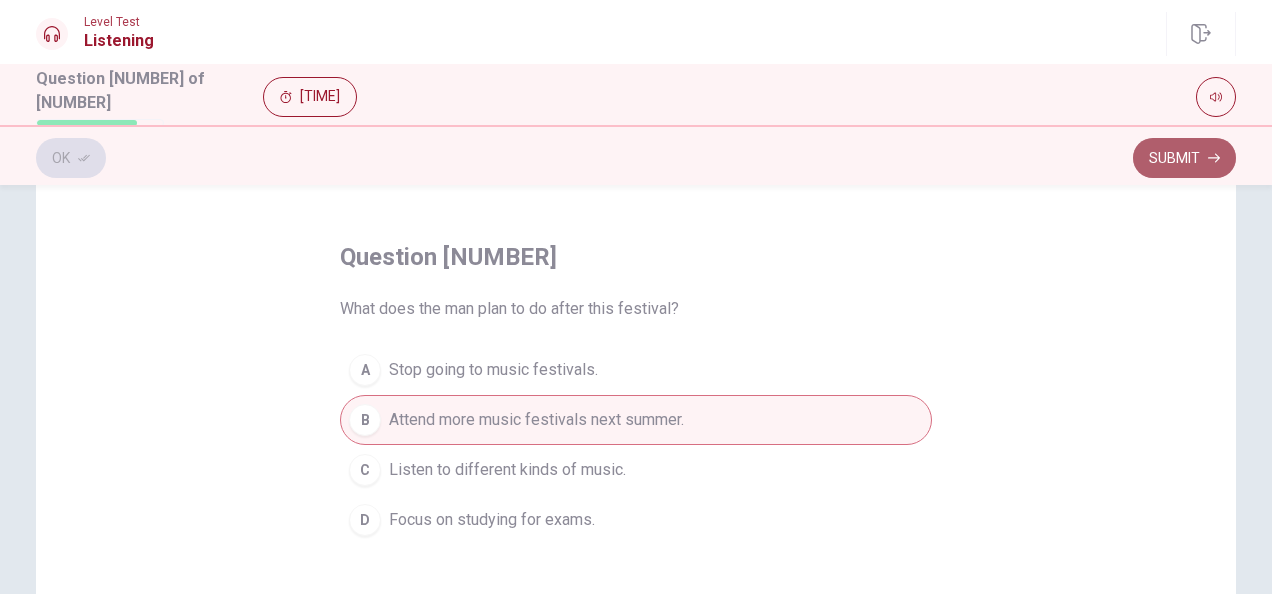 click on "Submit" at bounding box center (1184, 158) 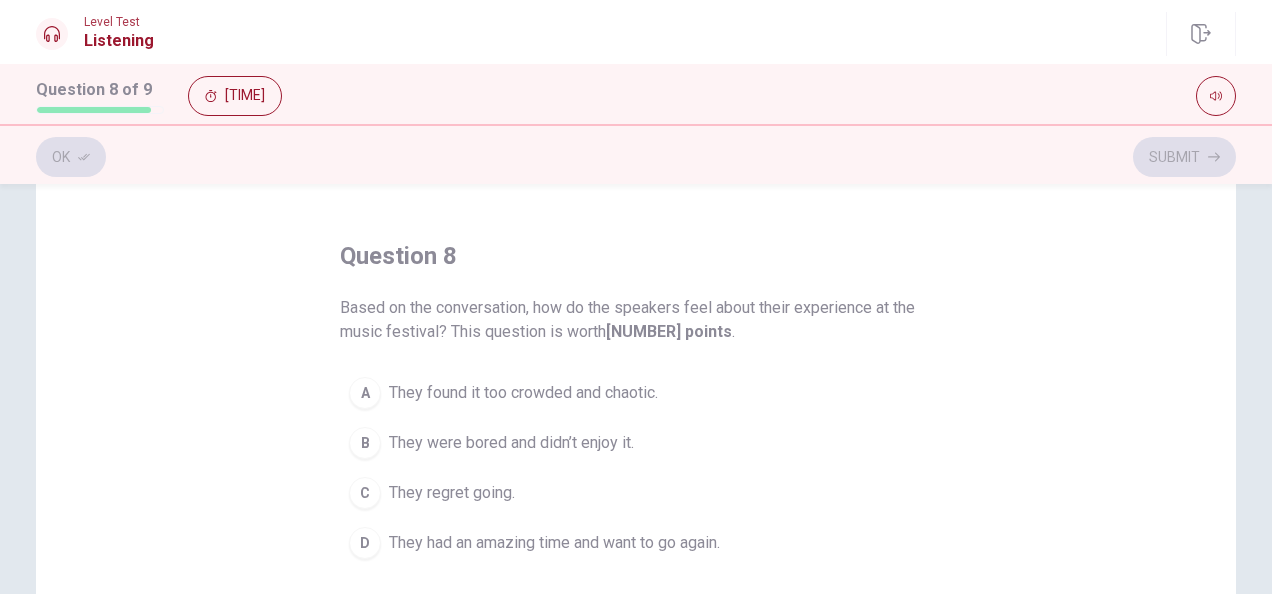 click on "D They had an amazing time and want to go again." at bounding box center [636, 543] 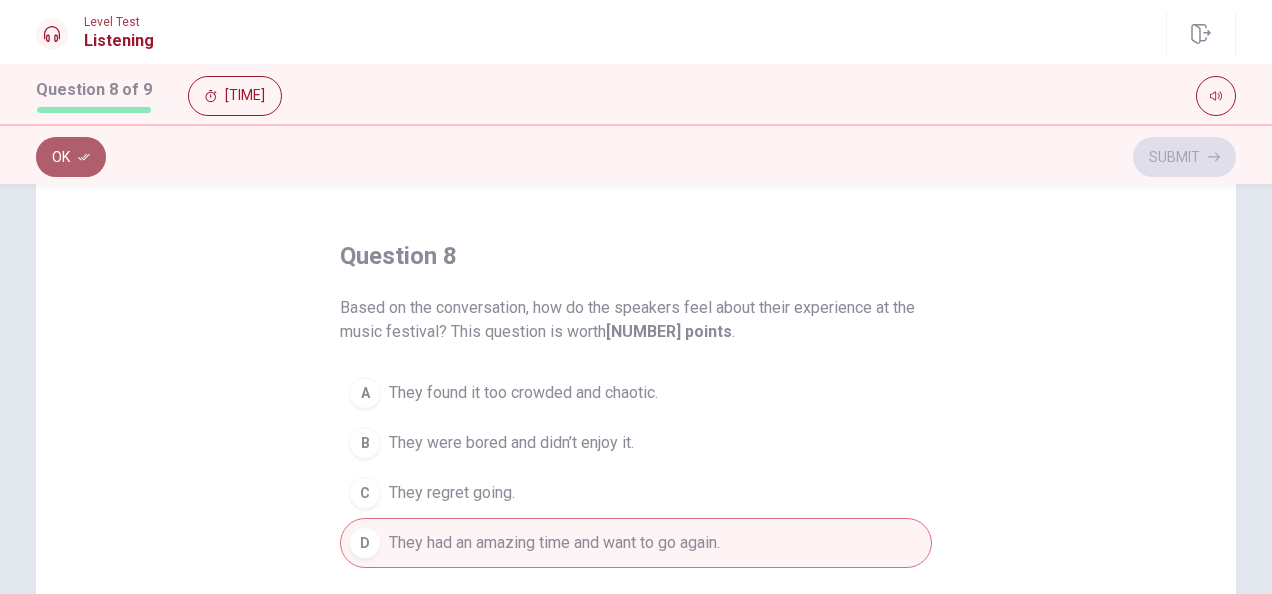 click on "Ok" at bounding box center (71, 157) 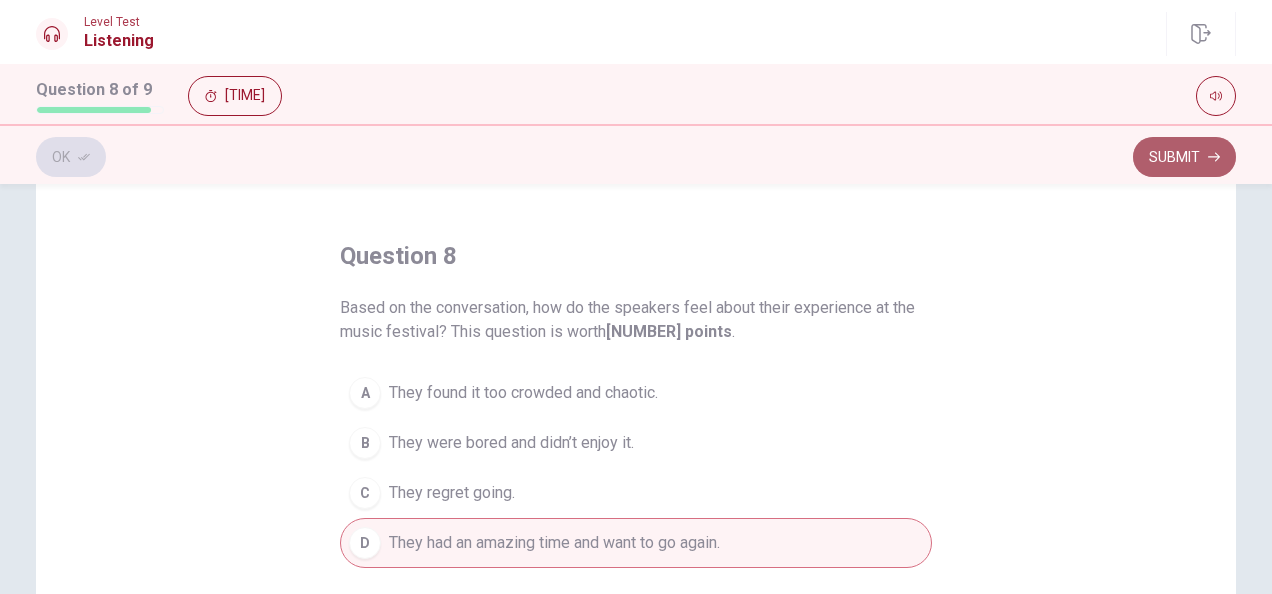 click on "Submit" at bounding box center [1184, 157] 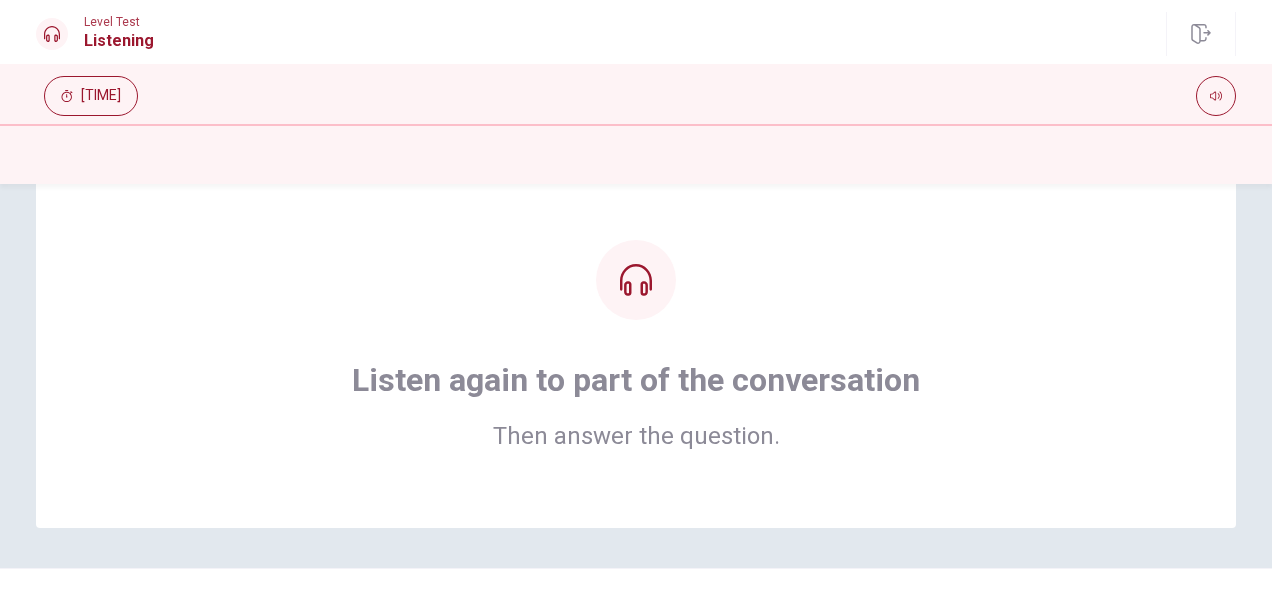 scroll, scrollTop: 0, scrollLeft: 0, axis: both 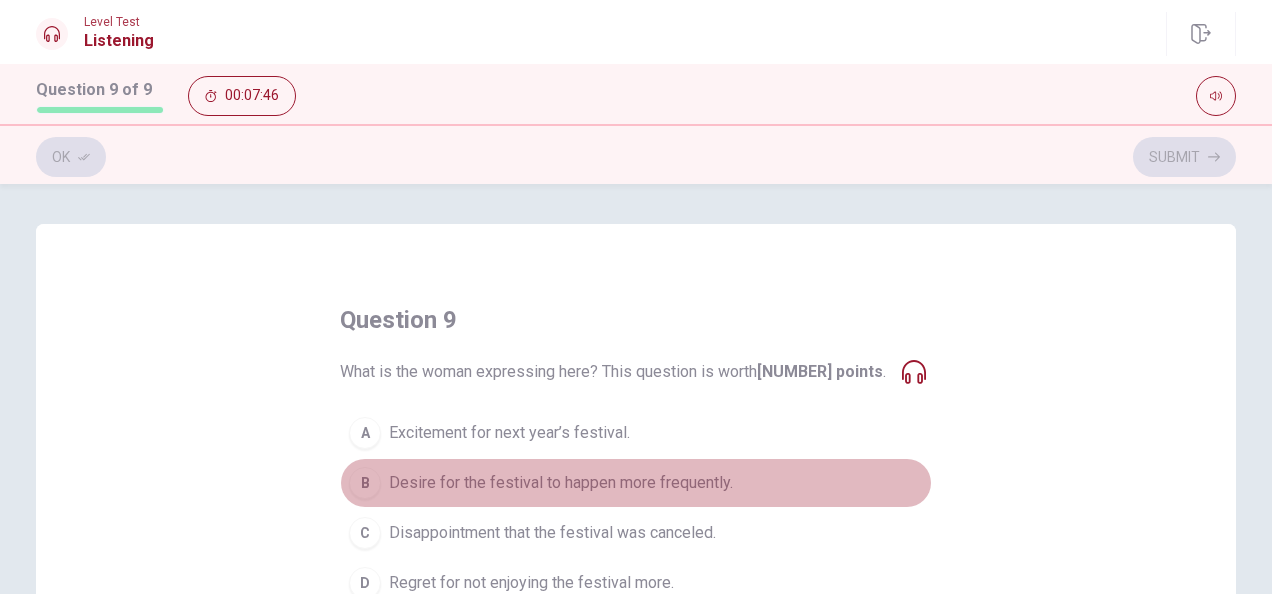 click on "B Desire for the festival to happen more frequently." at bounding box center [636, 483] 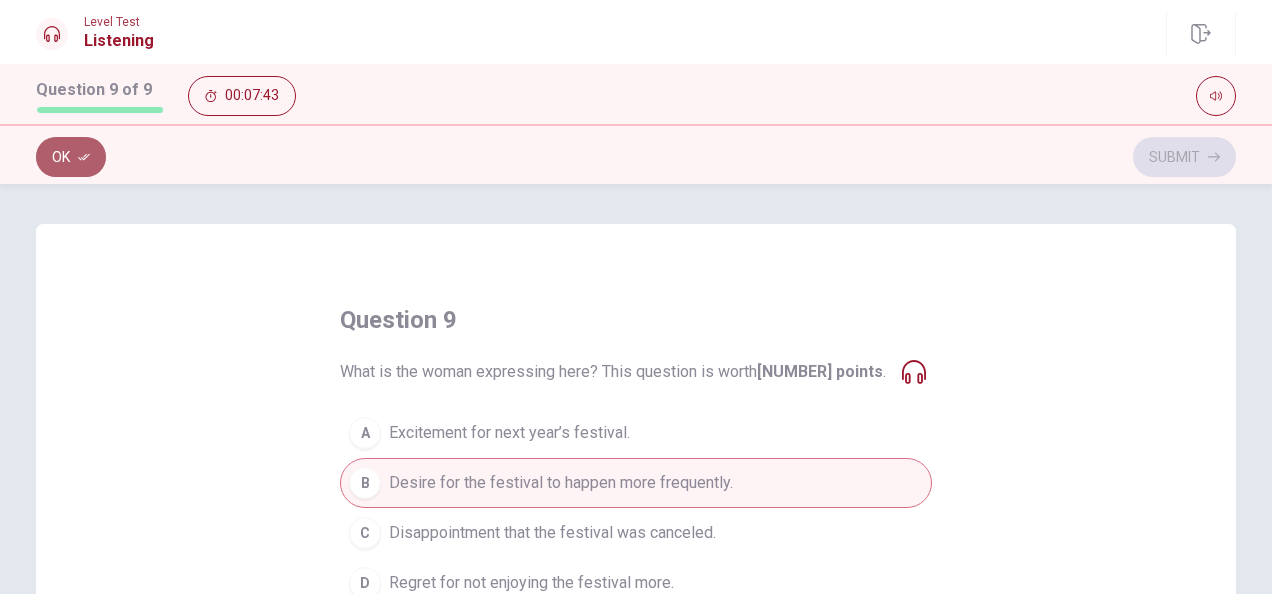 click at bounding box center (84, 157) 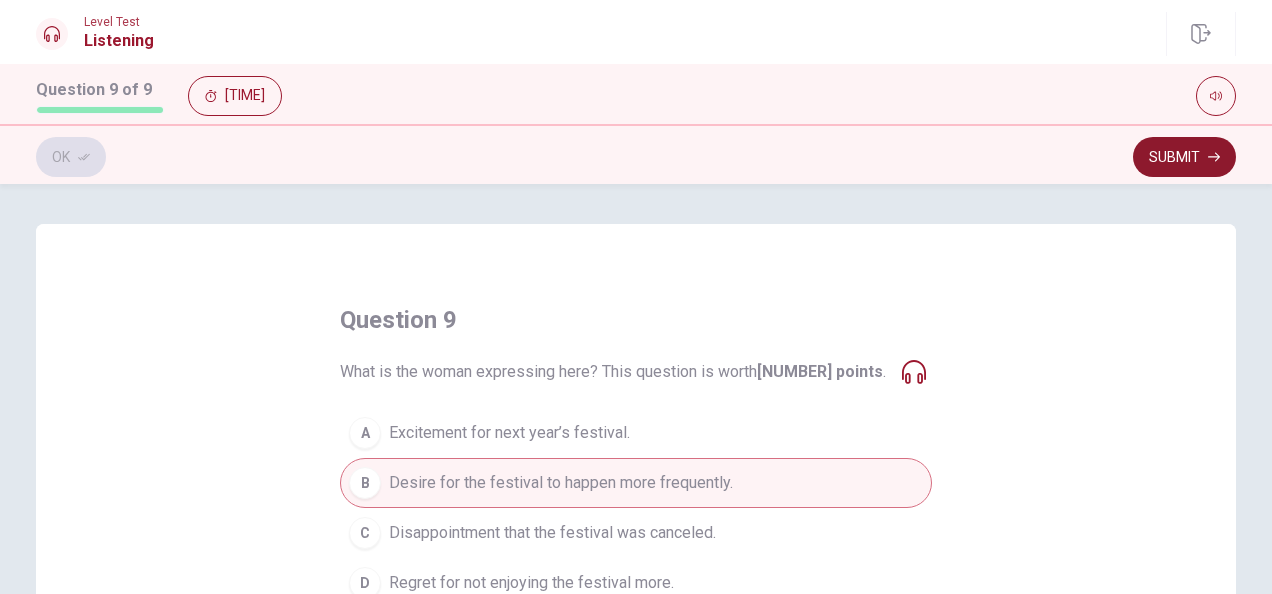click on "Submit" at bounding box center (1184, 157) 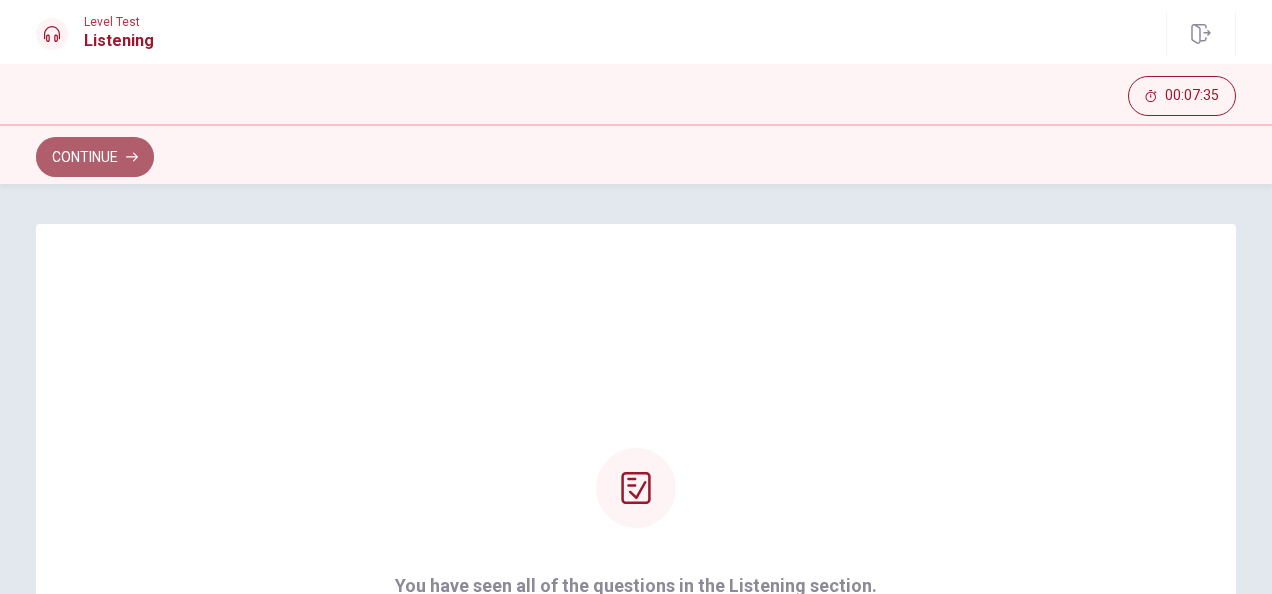 click on "Continue" at bounding box center [95, 157] 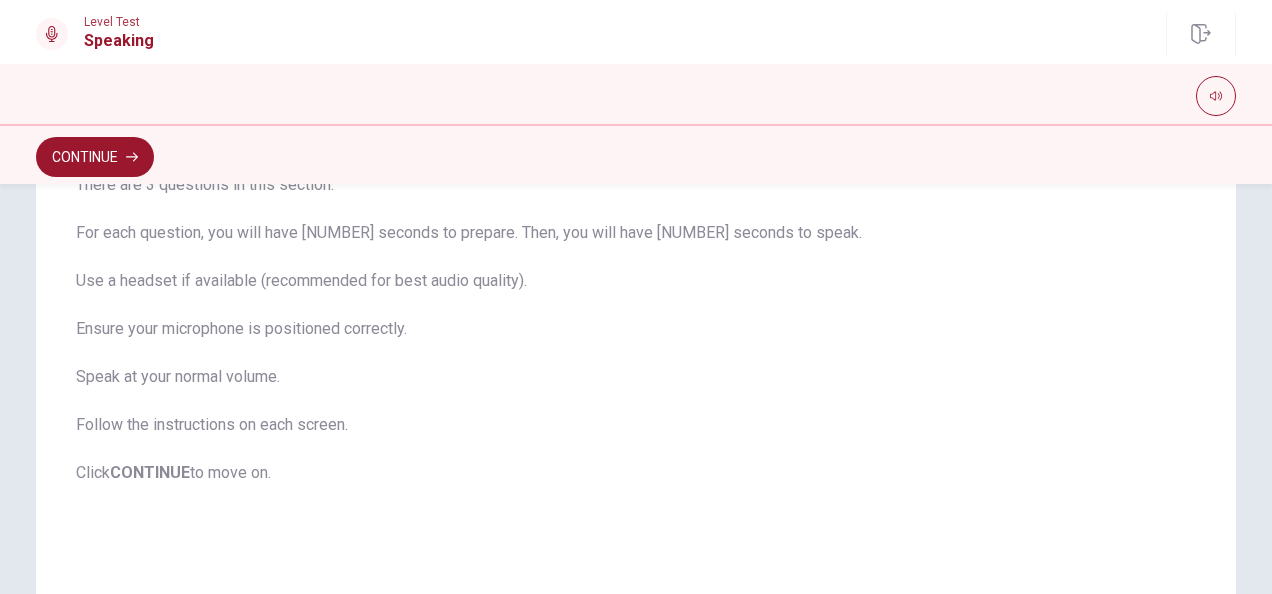 scroll, scrollTop: 156, scrollLeft: 0, axis: vertical 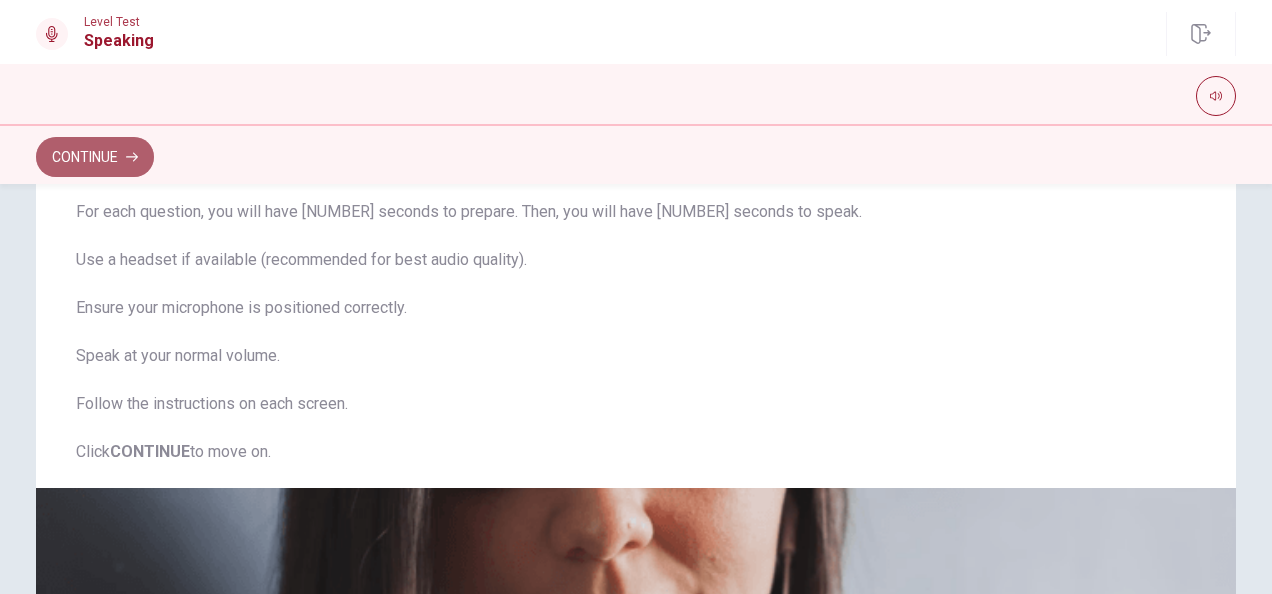 click on "Continue" at bounding box center (95, 157) 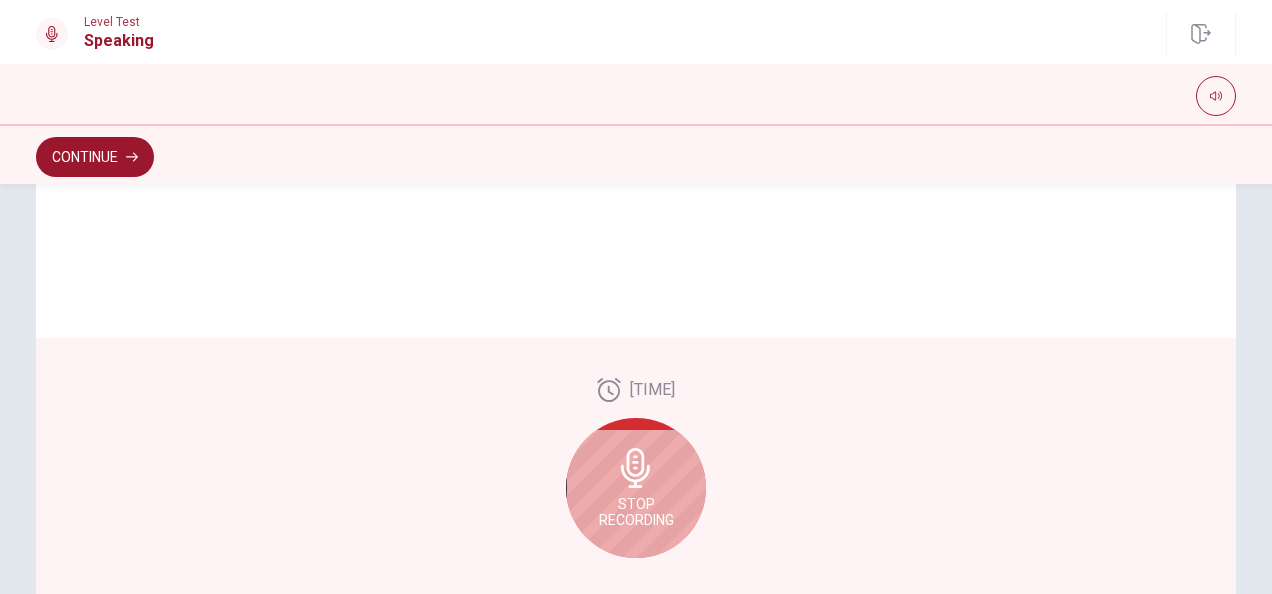 scroll, scrollTop: 494, scrollLeft: 0, axis: vertical 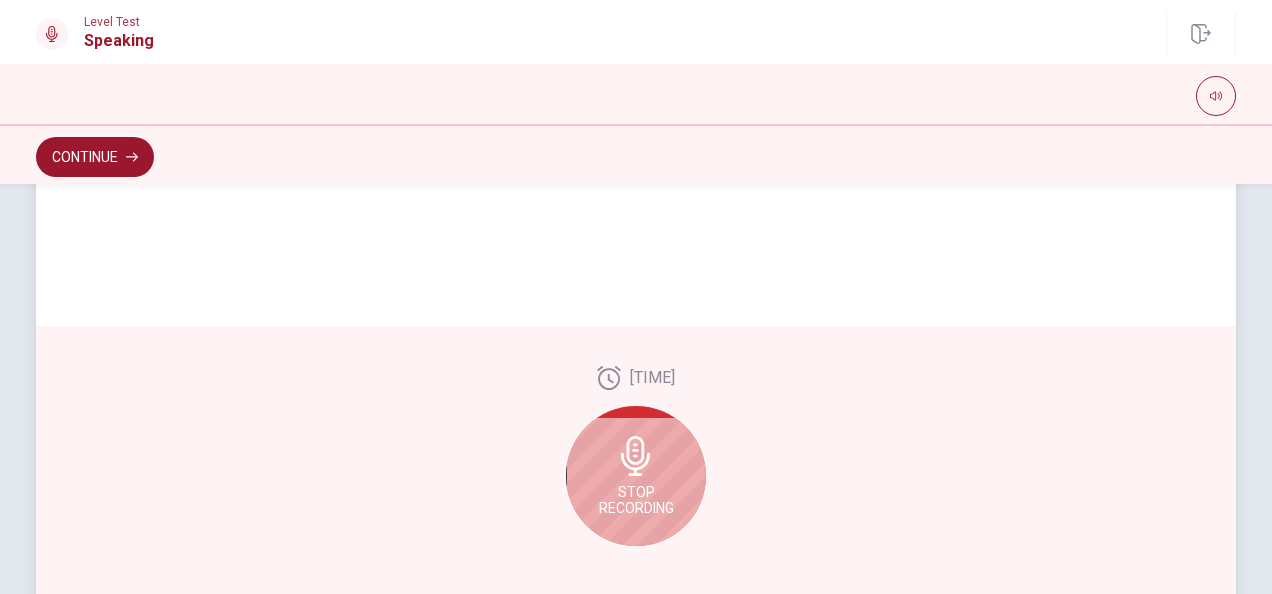 click on "Stop   Recording" at bounding box center [636, 476] 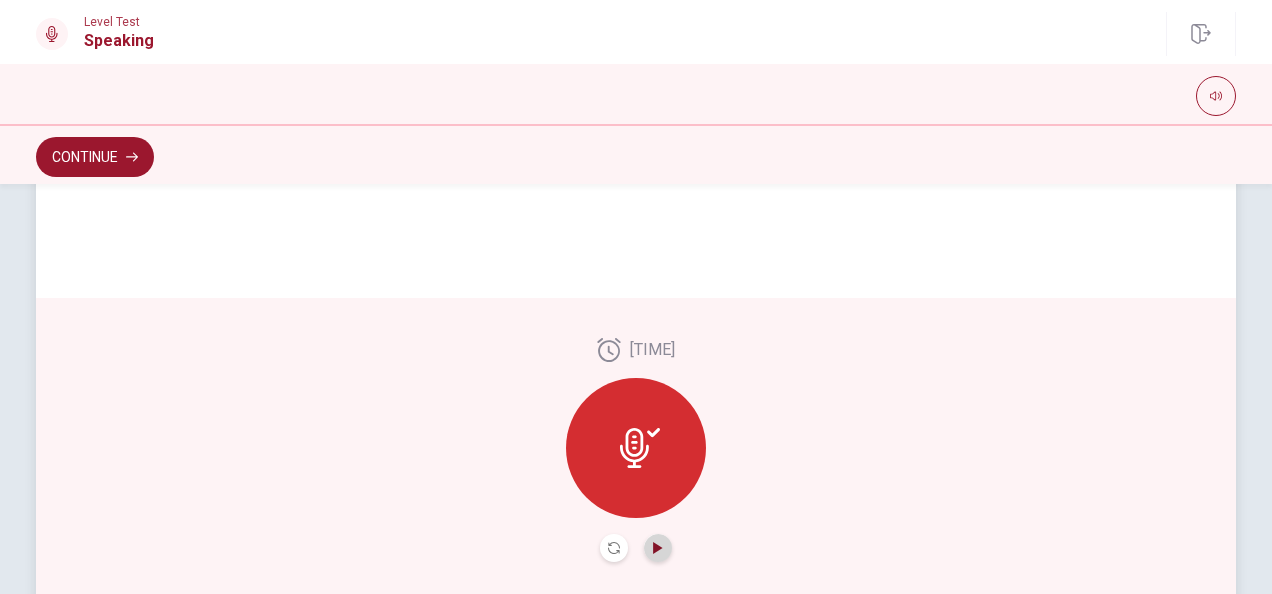 click at bounding box center (657, 548) 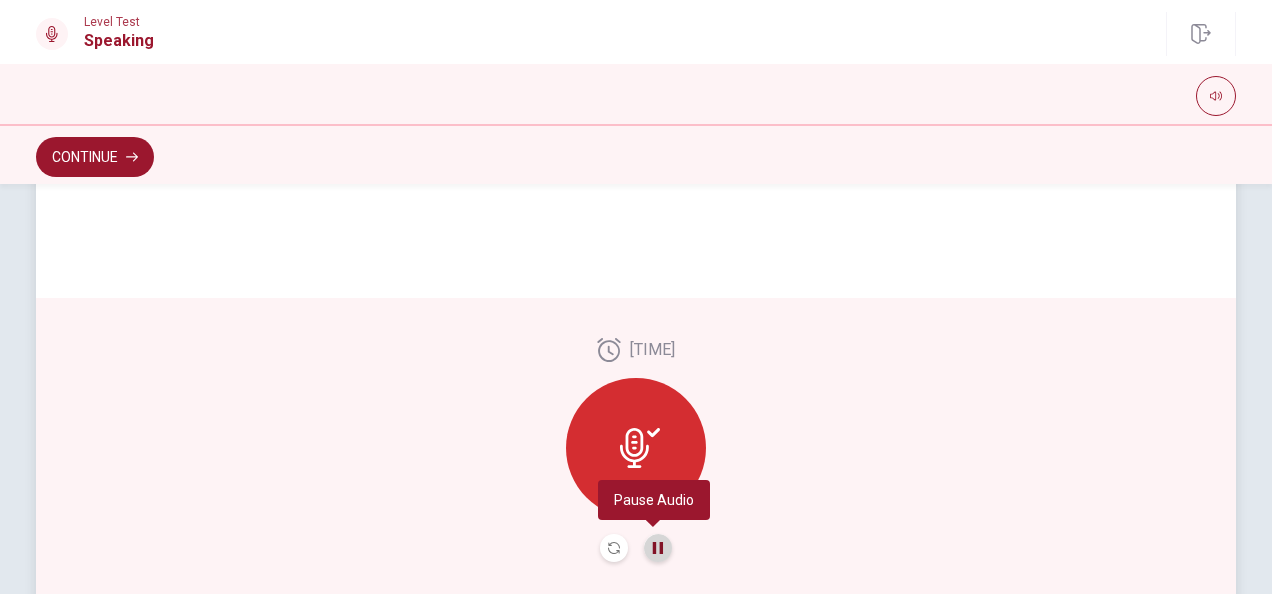 click at bounding box center (658, 548) 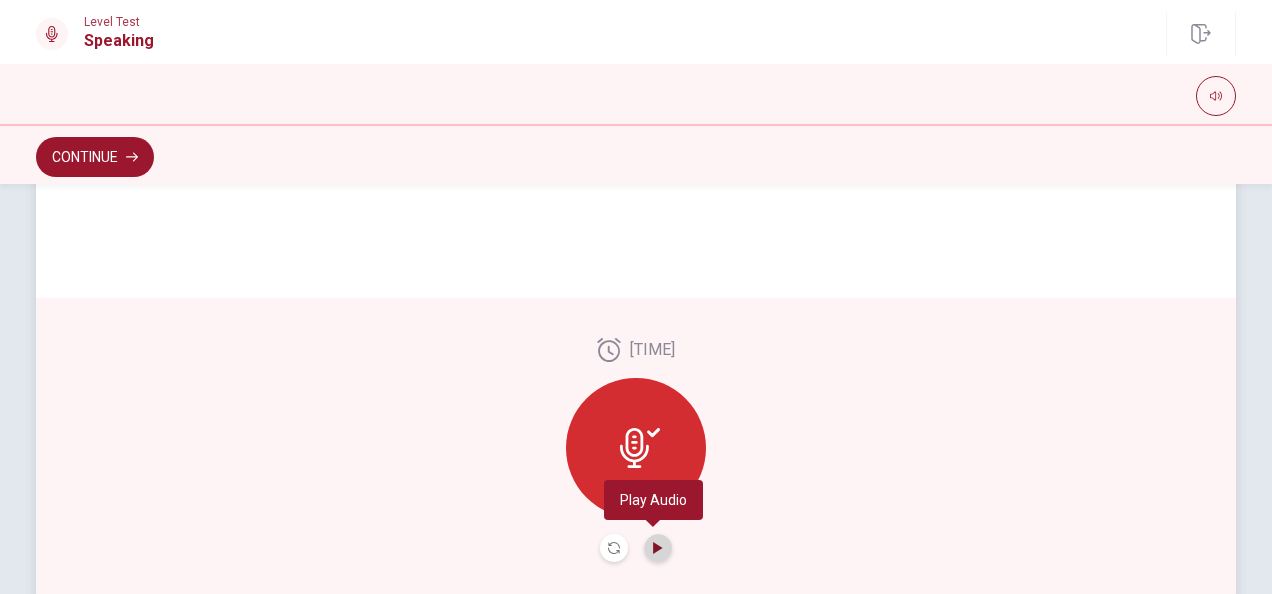 click at bounding box center (657, 548) 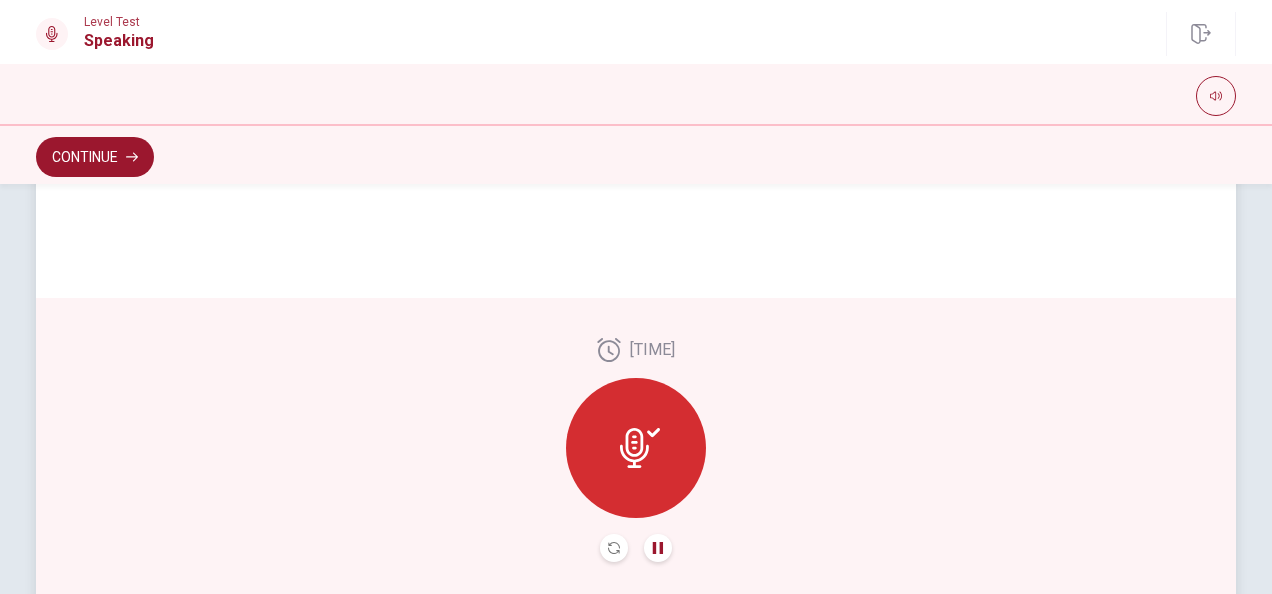 click at bounding box center (640, 448) 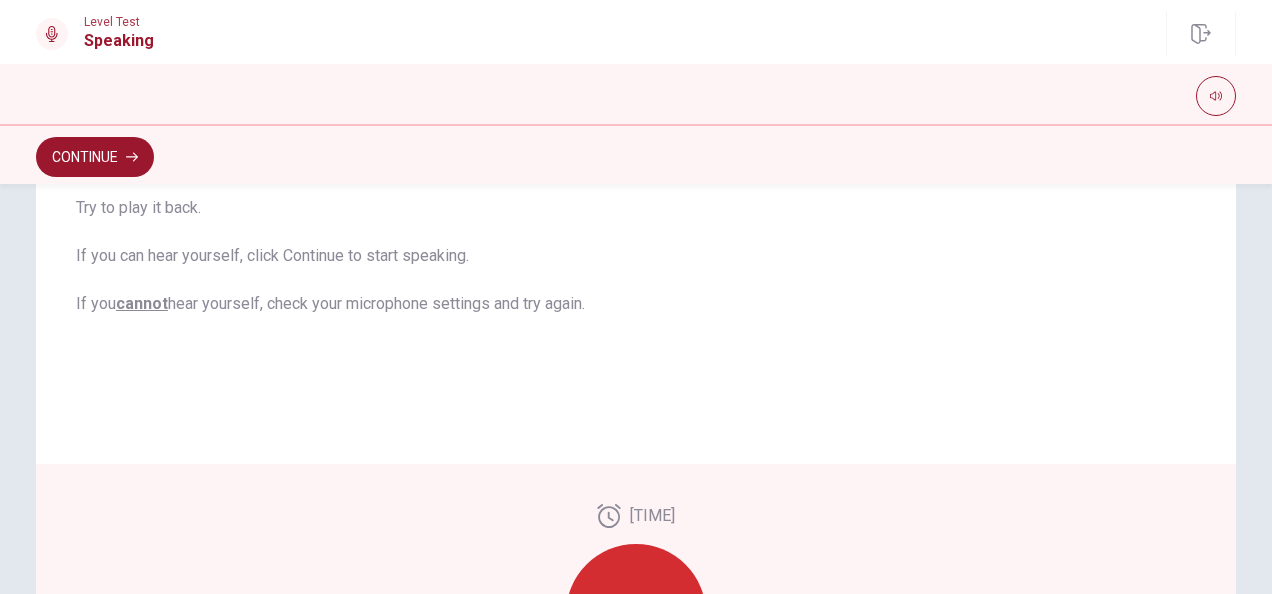 scroll, scrollTop: 278, scrollLeft: 0, axis: vertical 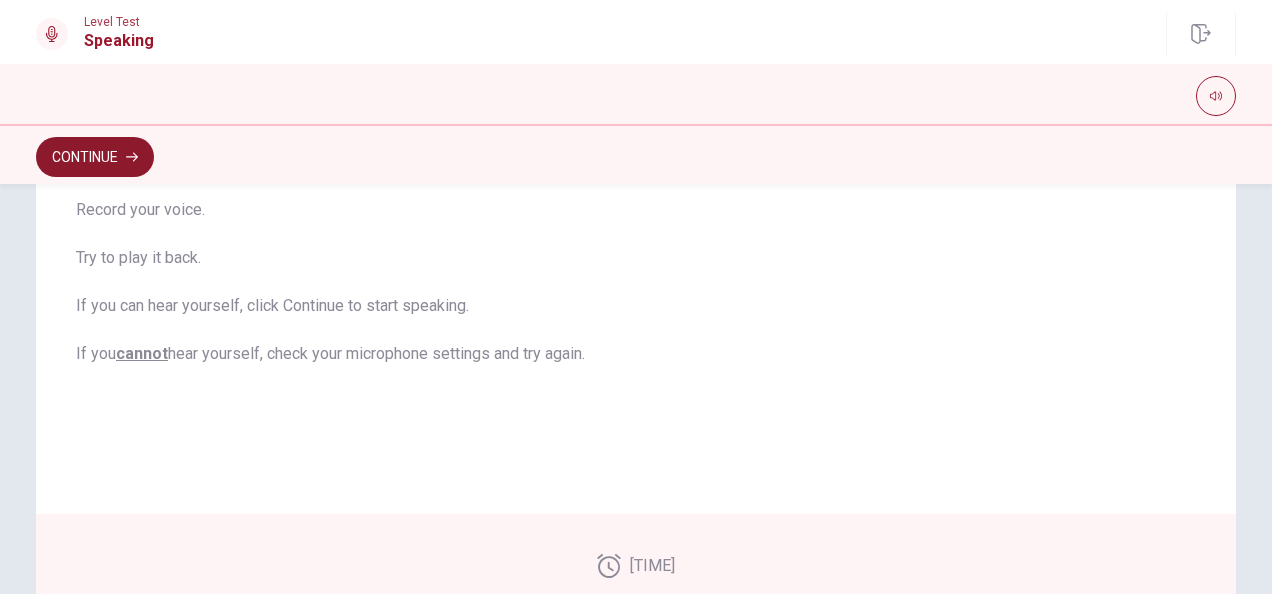 click on "Continue" at bounding box center (95, 157) 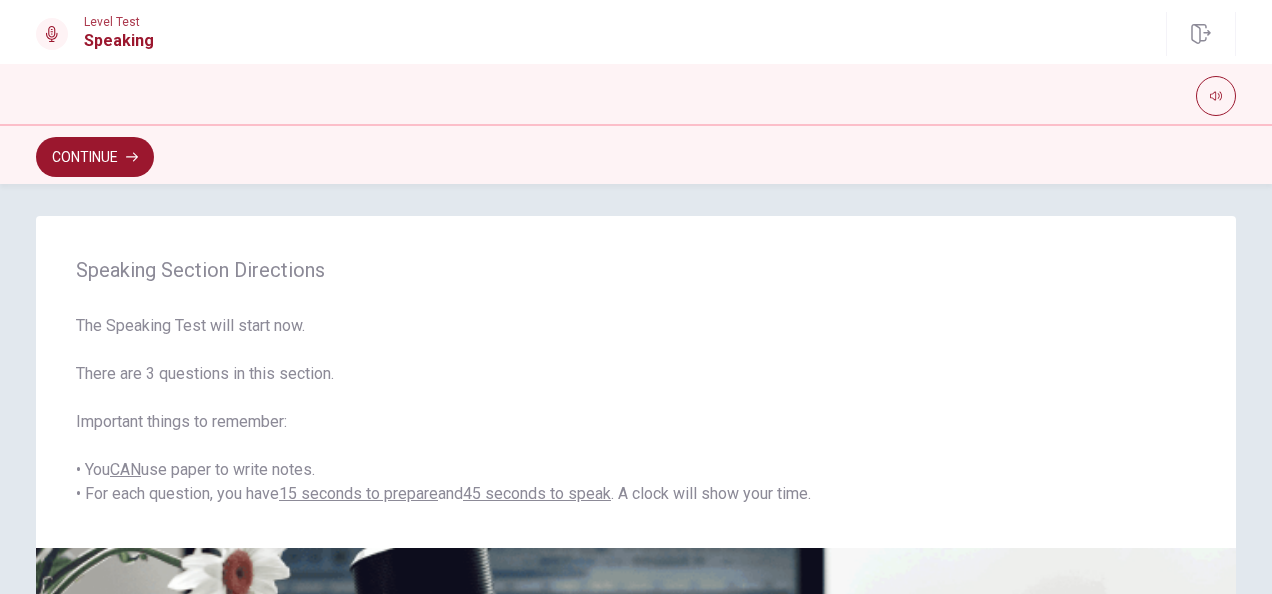 scroll, scrollTop: 10, scrollLeft: 0, axis: vertical 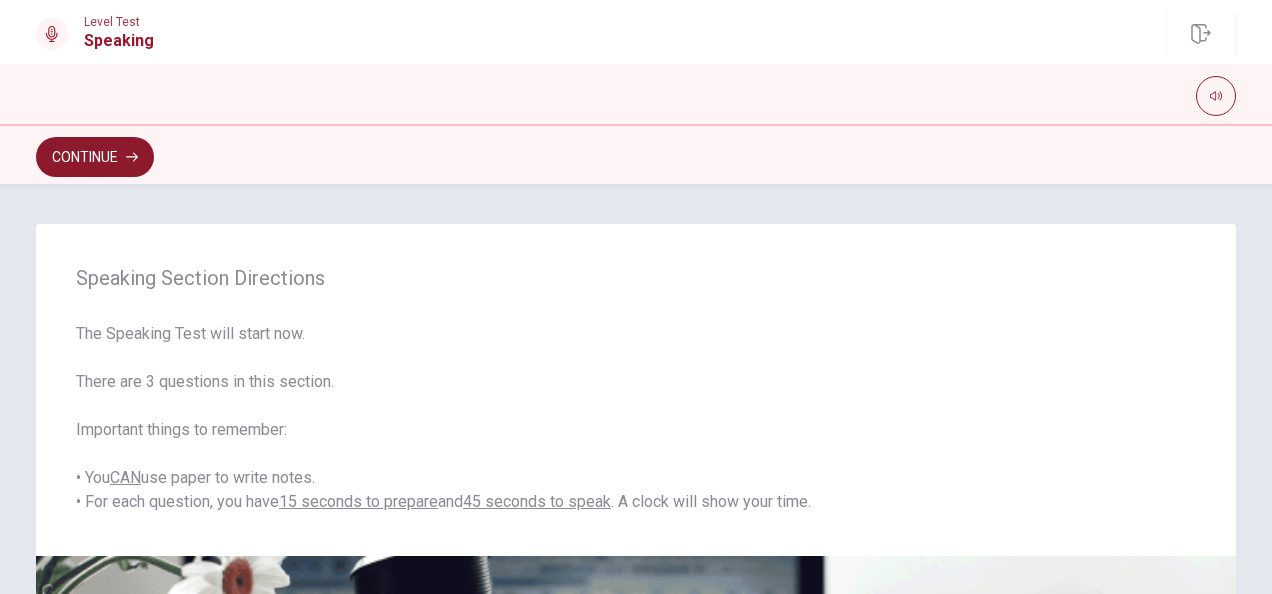 click on "Continue" at bounding box center (95, 157) 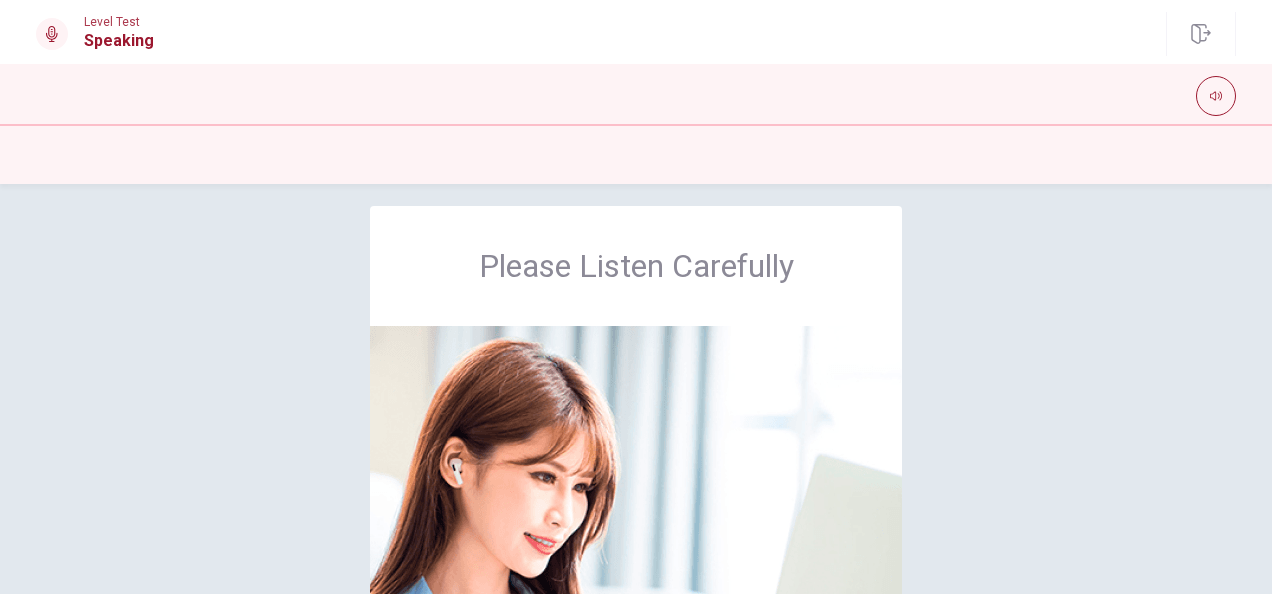scroll, scrollTop: 2, scrollLeft: 0, axis: vertical 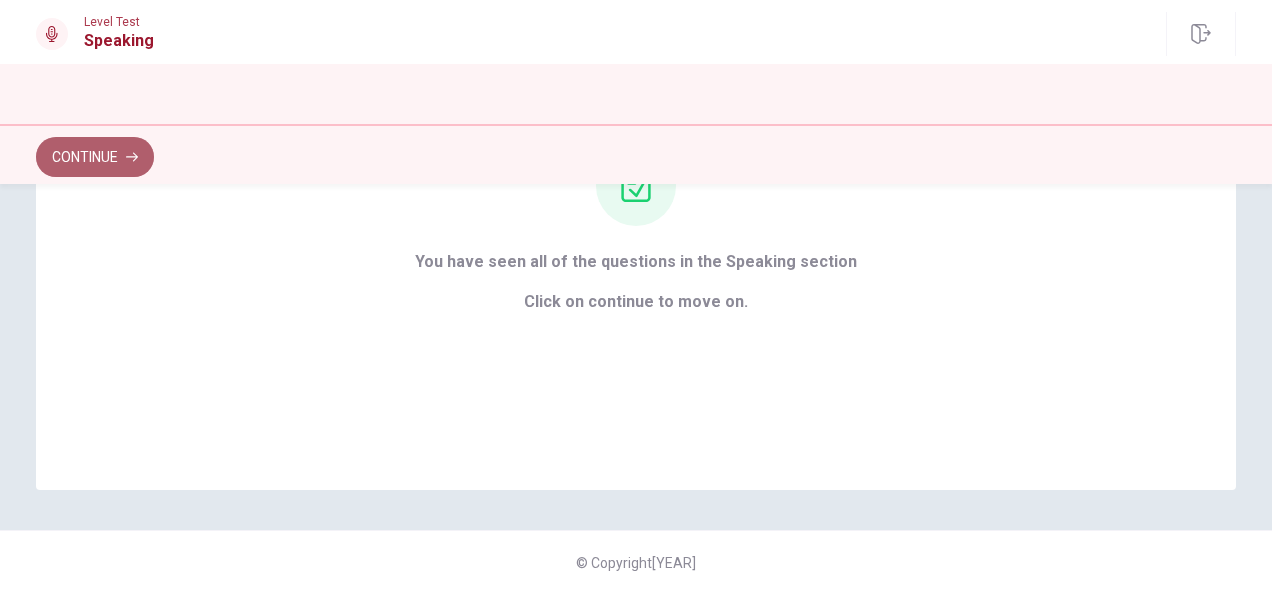 click on "Continue" at bounding box center (95, 157) 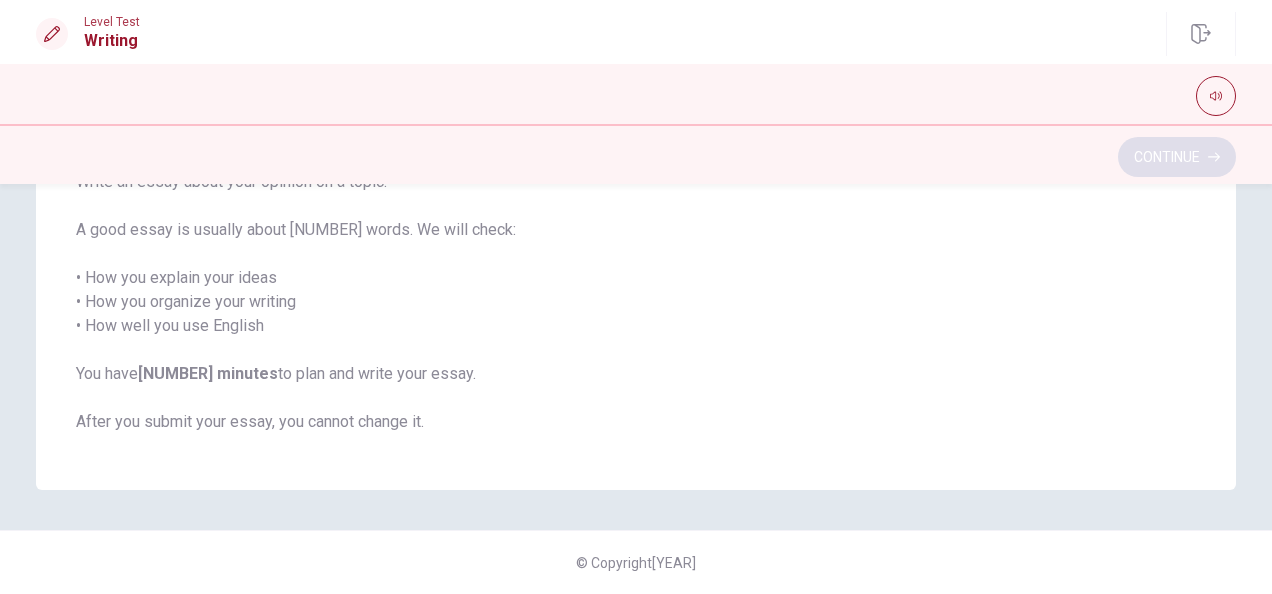 scroll, scrollTop: 182, scrollLeft: 0, axis: vertical 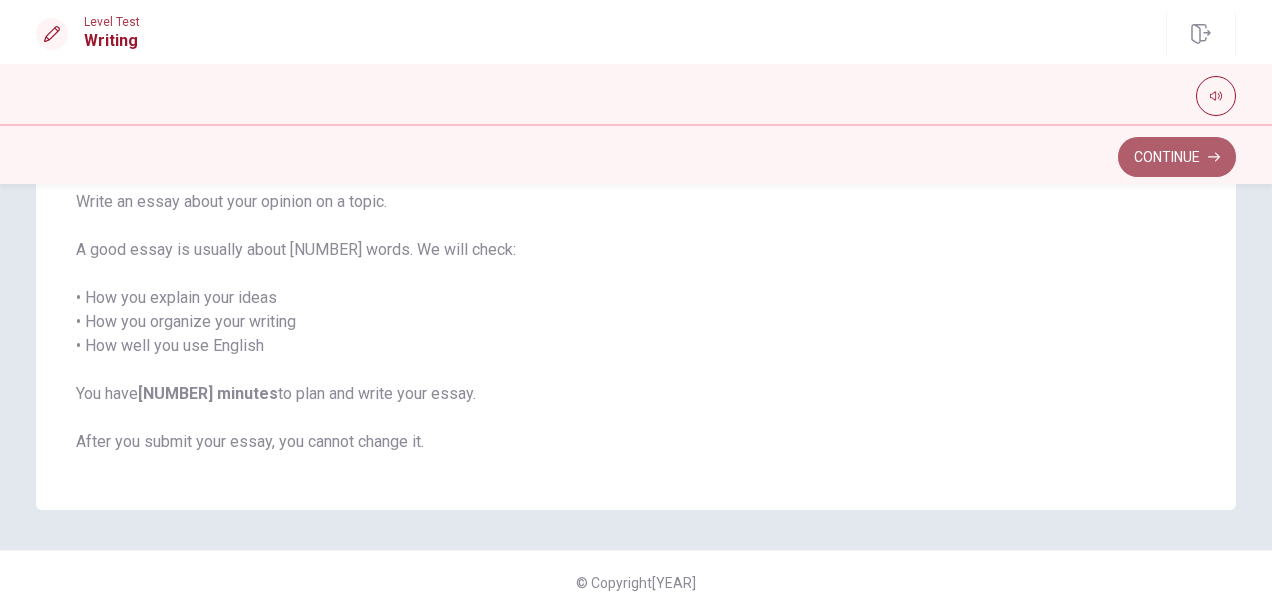click on "Continue" at bounding box center (1177, 157) 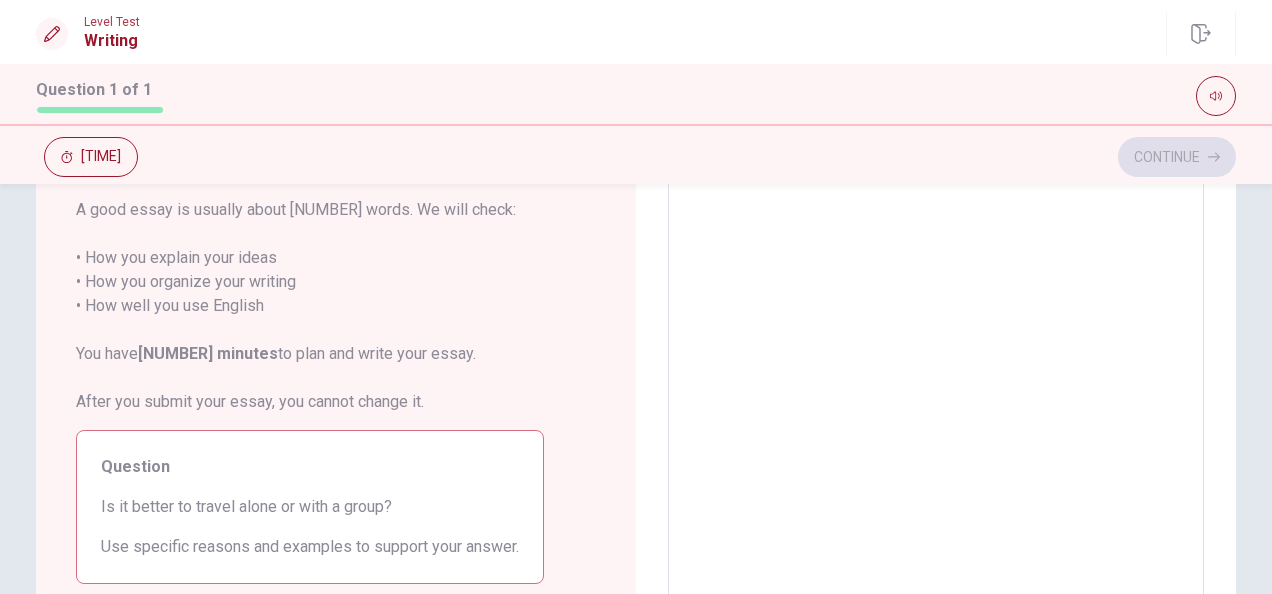 click at bounding box center (936, 409) 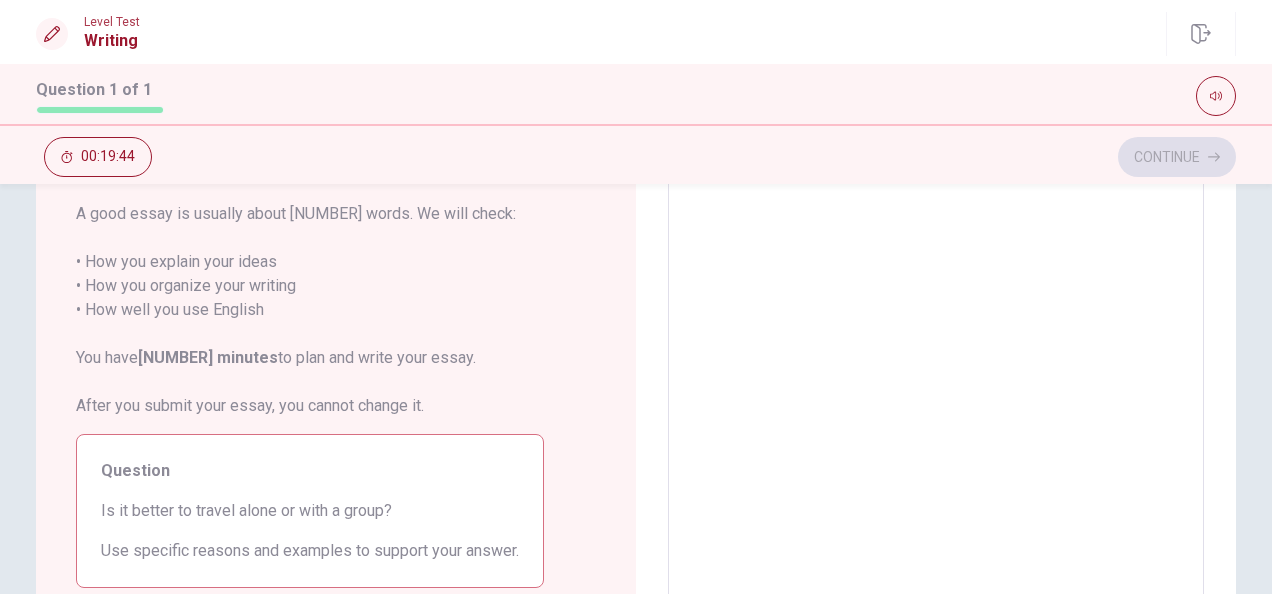 scroll, scrollTop: 0, scrollLeft: 0, axis: both 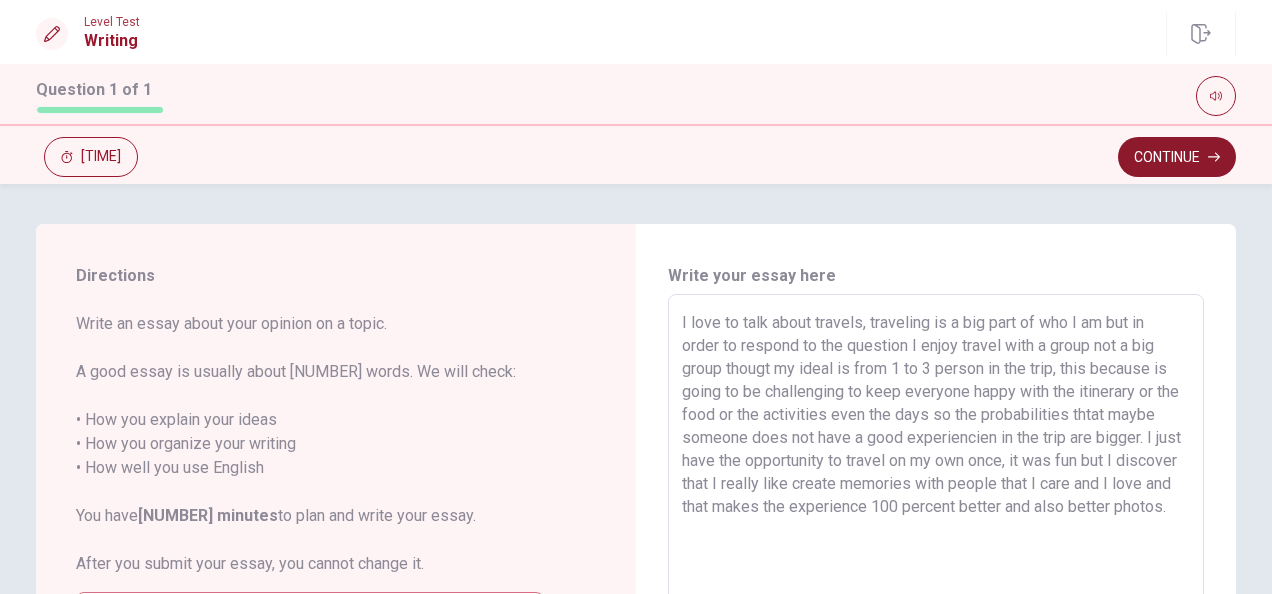 type on "I love to talk about travels, traveling is a big part of who I am but in order to respond to the question I enjoy travel with a group not a big group thougt my ideal is from 1 to 3 person in the trip, this because is going to be challenging to keep everyone happy with the itinerary or the food or the activities even the days so the probabilities thtat maybe someone does not have a good experiencien in the trip are bigger. I just have the opportunity to travel on my own once, it was fun but I discover that I really like create memories with people that I care and I love and that makes the experience 100 percent better and also better photos." 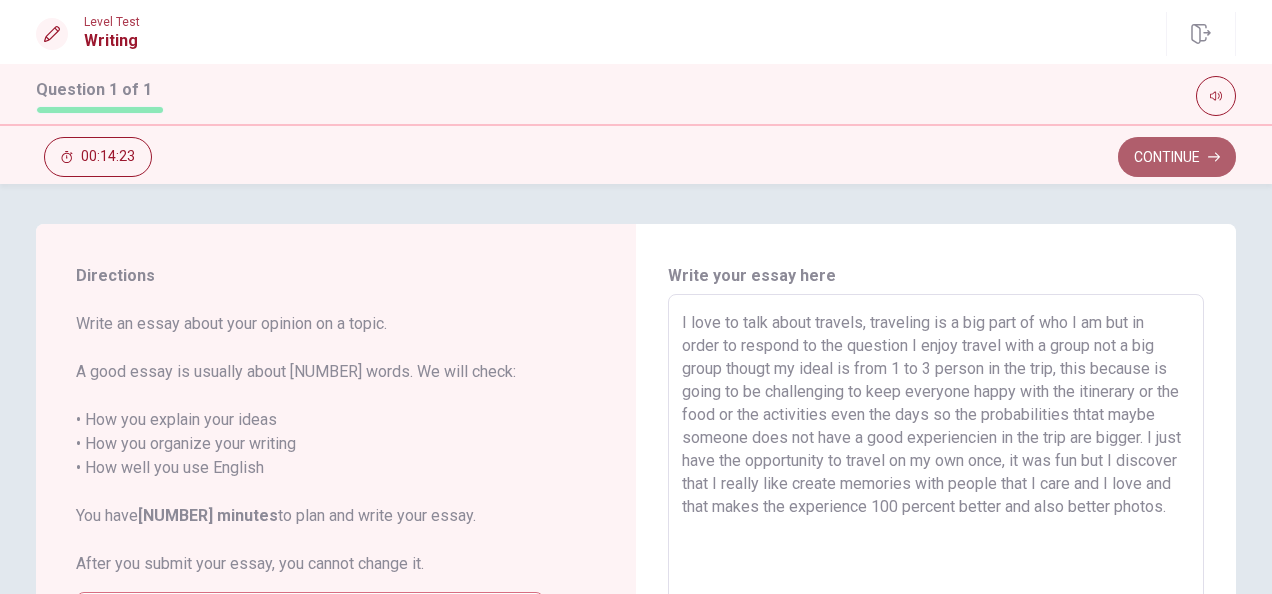 click on "Continue" at bounding box center (1177, 157) 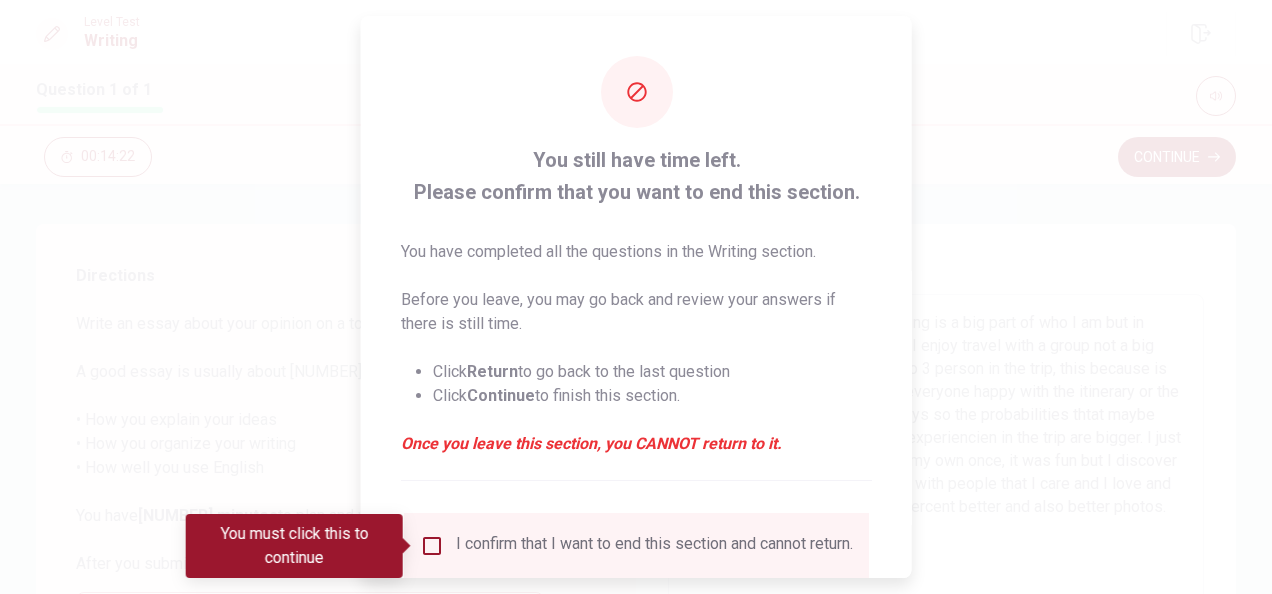 click on "I confirm that I want to end this section and cannot return." at bounding box center (654, 546) 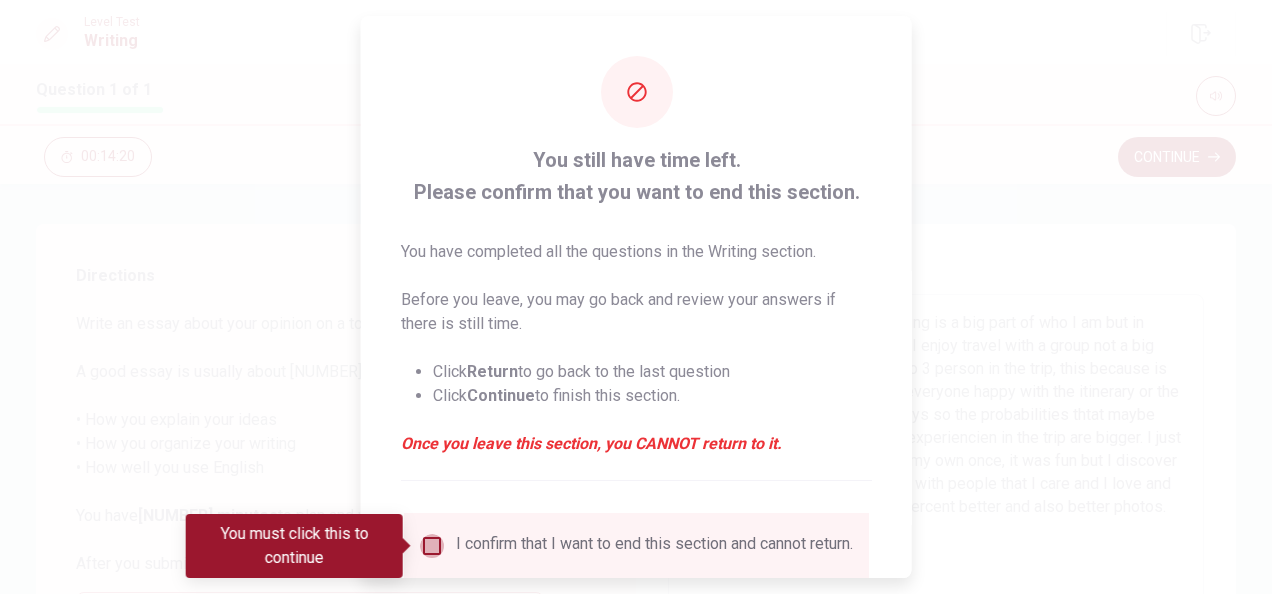 click at bounding box center (432, 546) 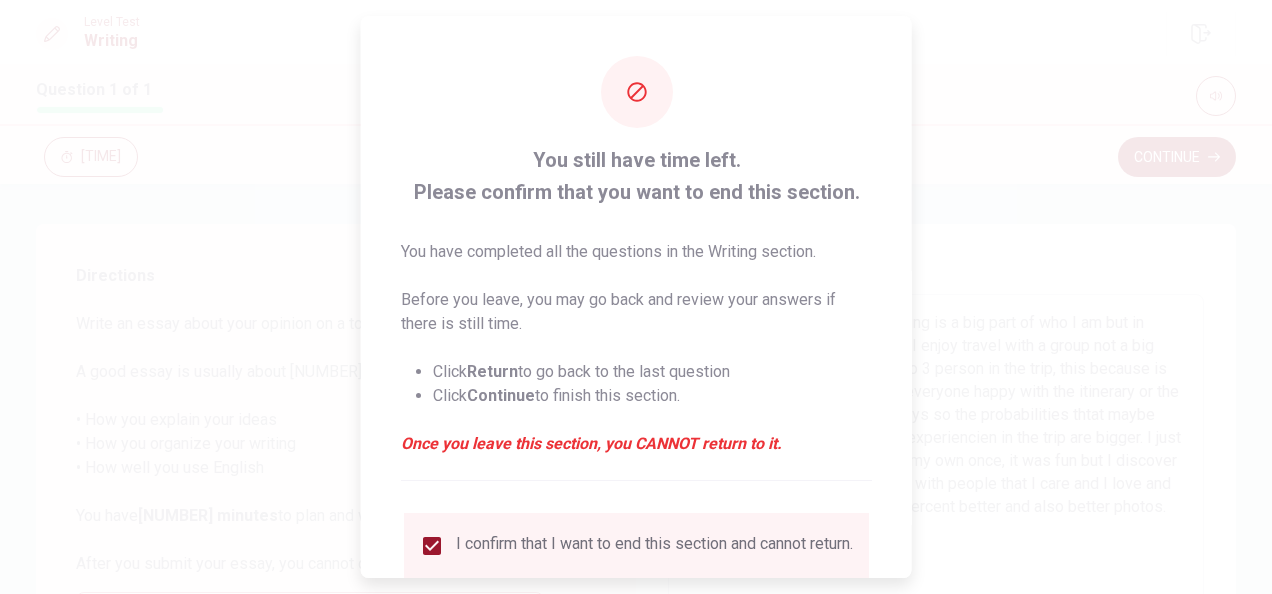 scroll, scrollTop: 152, scrollLeft: 0, axis: vertical 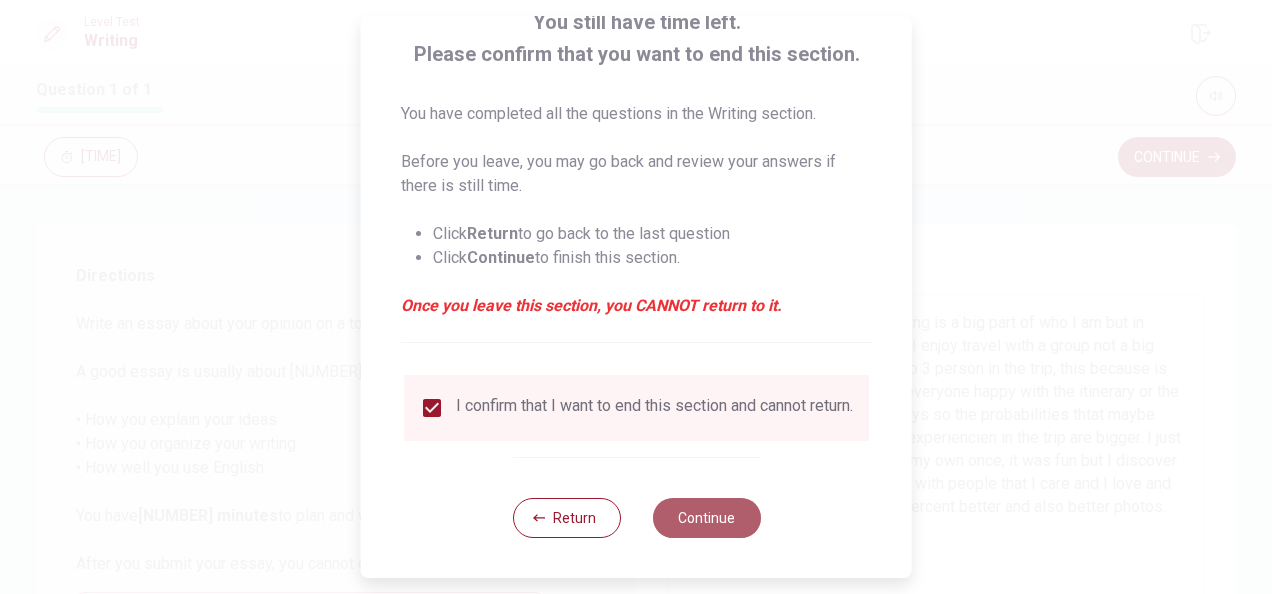 click on "Continue" at bounding box center (706, 518) 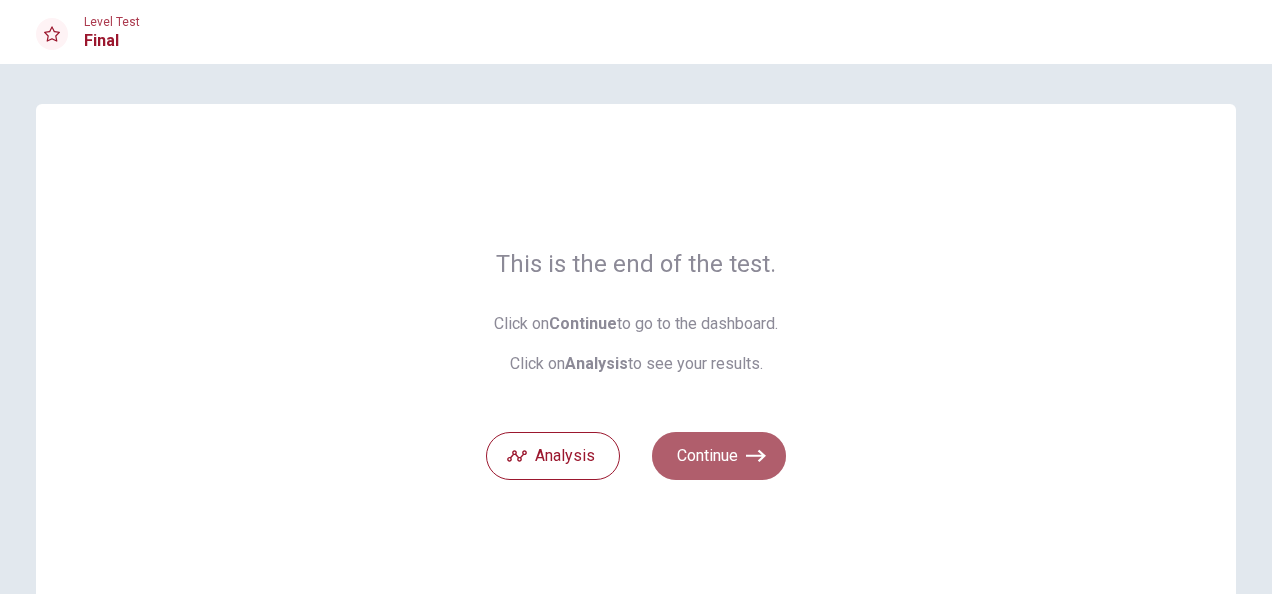 click on "Continue" at bounding box center (719, 456) 